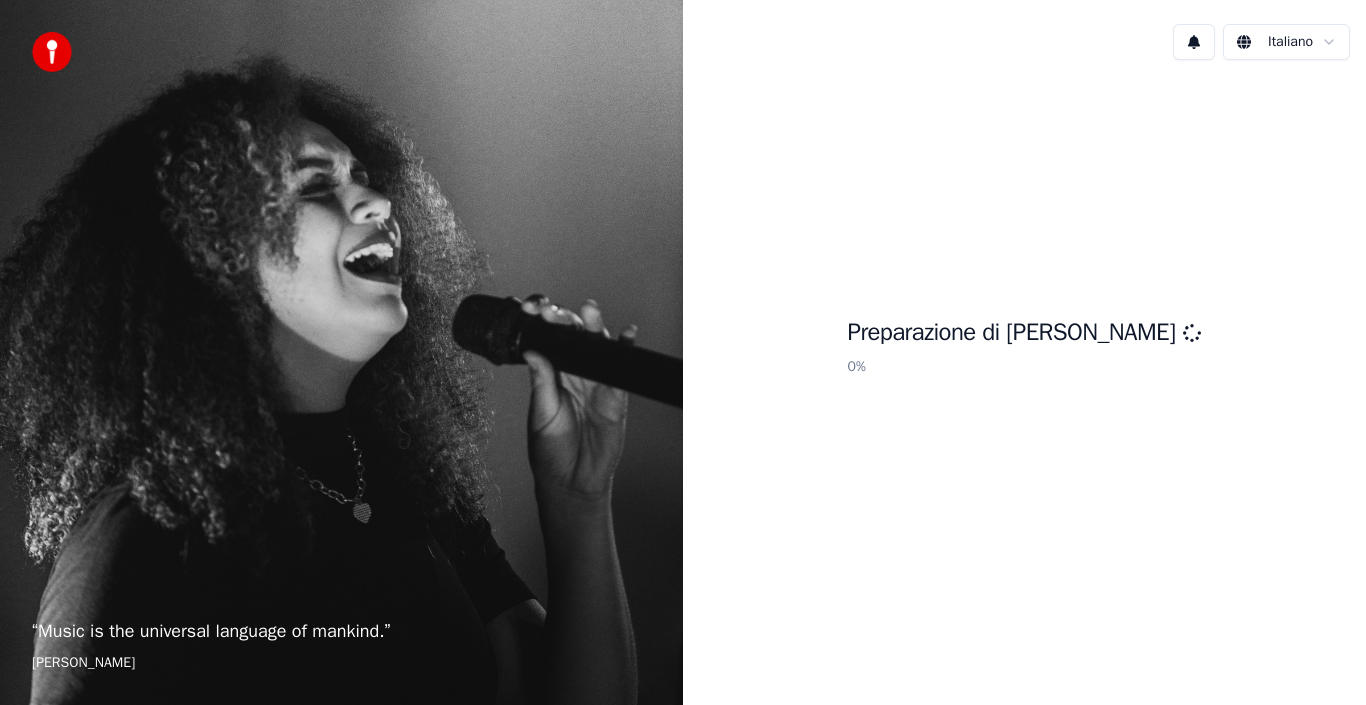 scroll, scrollTop: 0, scrollLeft: 0, axis: both 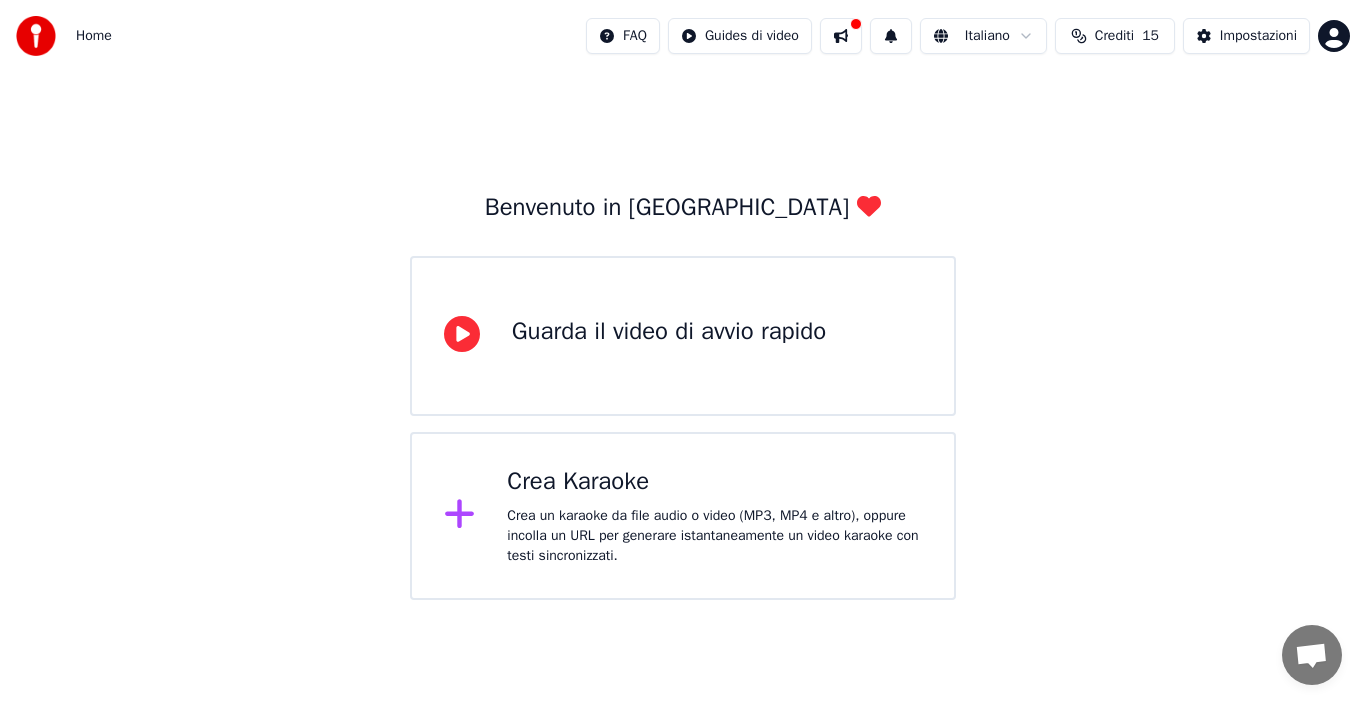click on "Crea un karaoke da file audio o video (MP3, MP4 e altro), oppure incolla un URL per generare istantaneamente un video karaoke con testi sincronizzati." at bounding box center (714, 536) 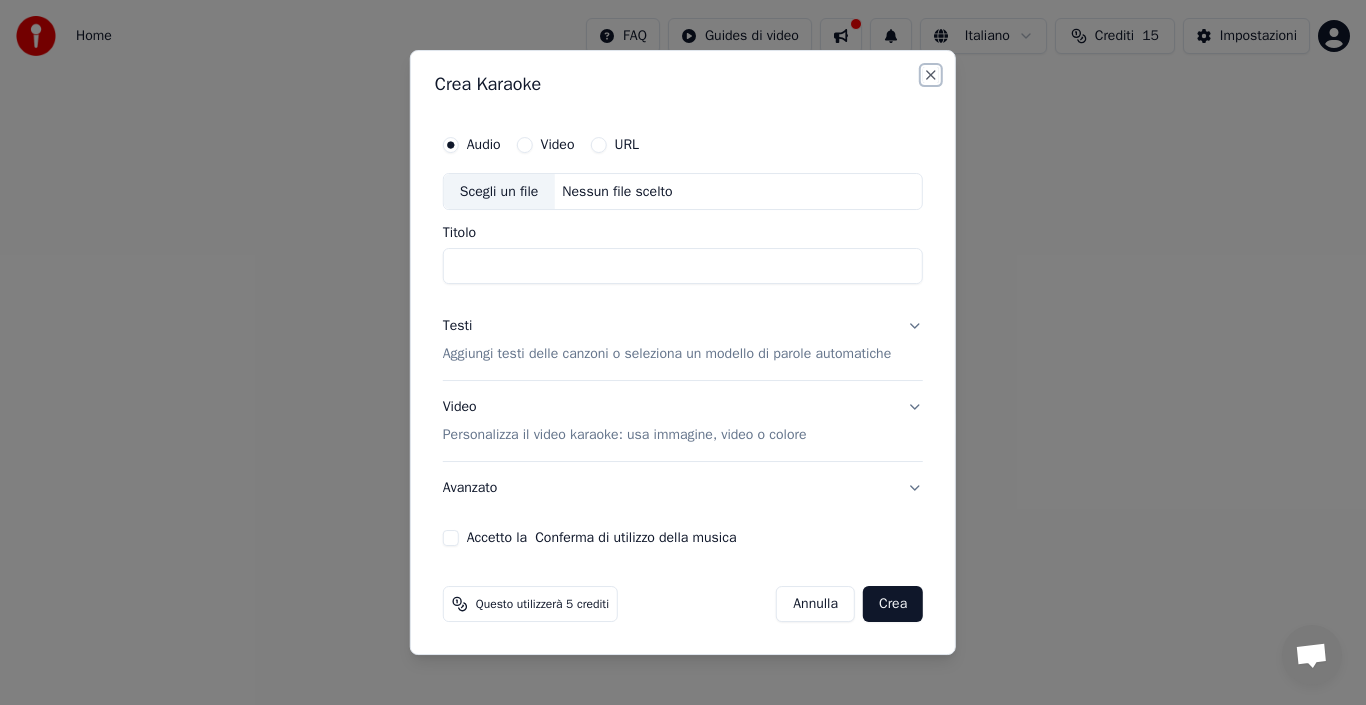 click on "Close" at bounding box center (931, 75) 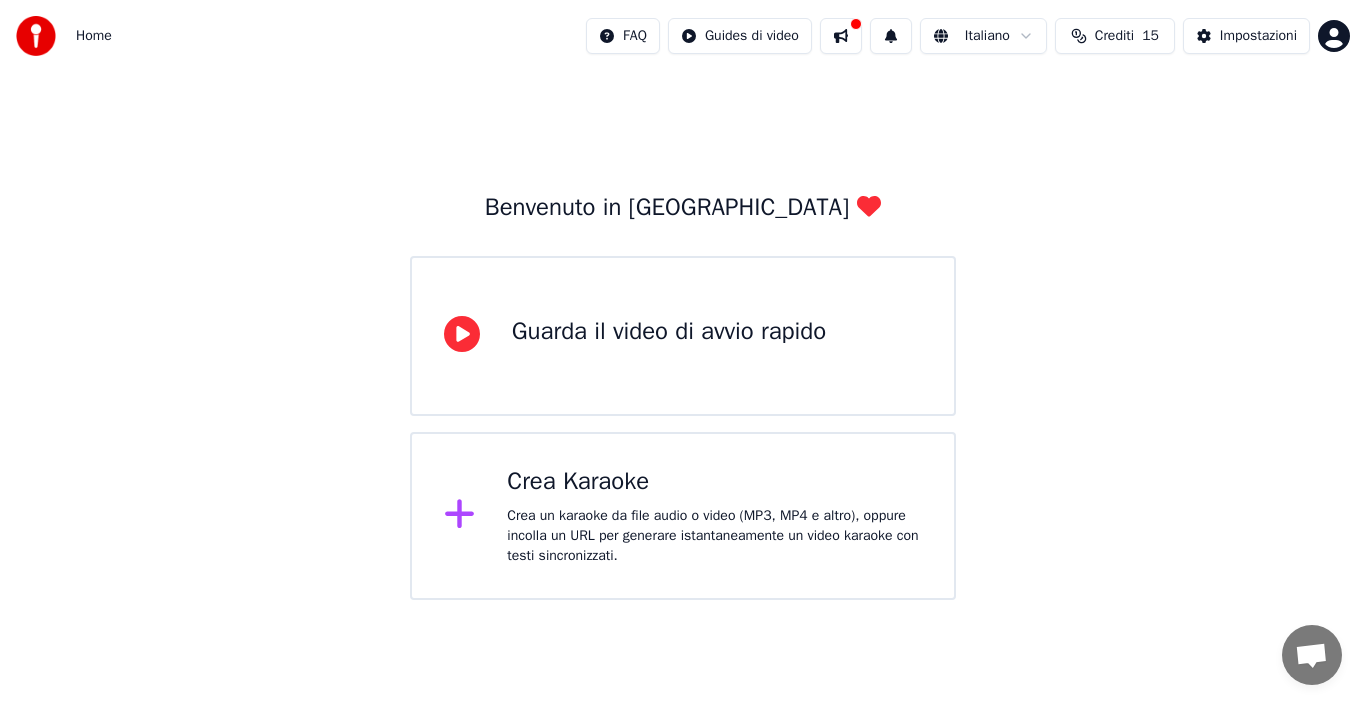 click at bounding box center [841, 36] 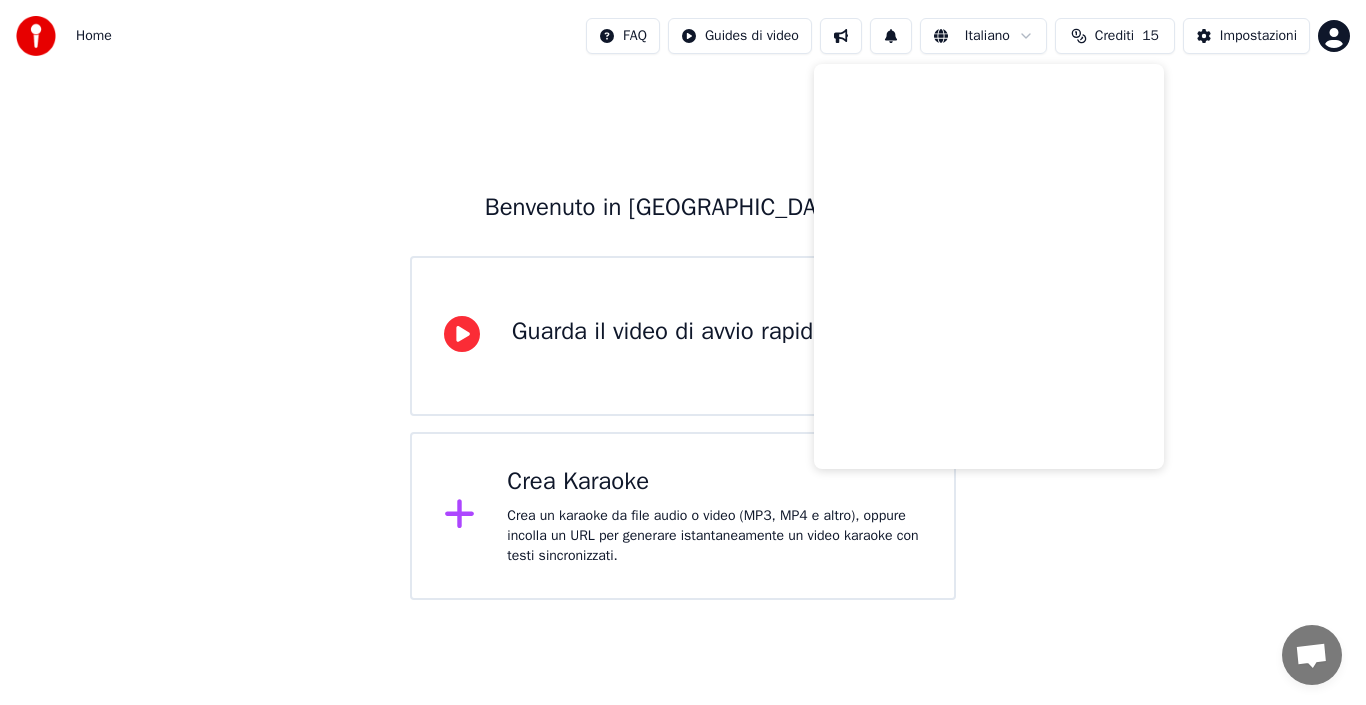 click on "Benvenuto in Youka Guarda il video di avvio rapido Crea Karaoke Crea un karaoke da file audio o video (MP3, MP4 e altro), oppure incolla un URL per generare istantaneamente un video karaoke con testi sincronizzati." at bounding box center [683, 336] 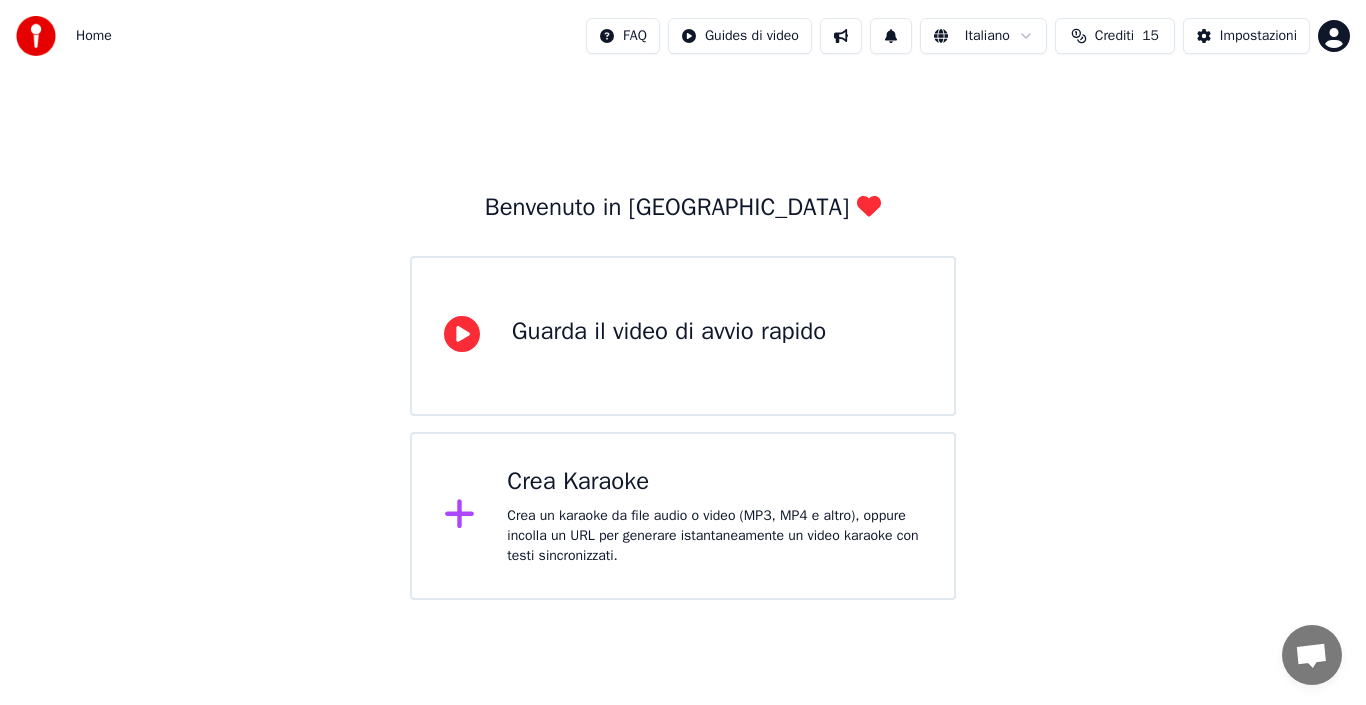 click on "Crea un karaoke da file audio o video (MP3, MP4 e altro), oppure incolla un URL per generare istantaneamente un video karaoke con testi sincronizzati." at bounding box center (714, 536) 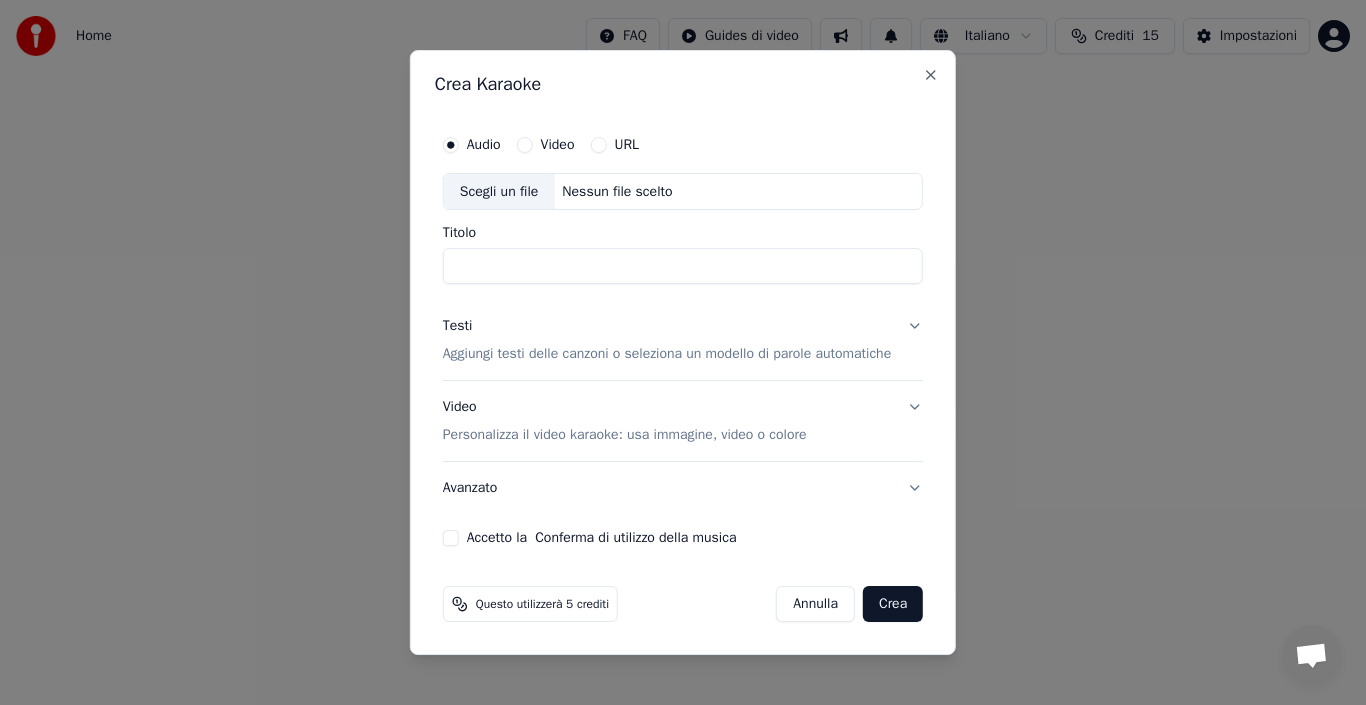 click on "Scegli un file" at bounding box center [499, 192] 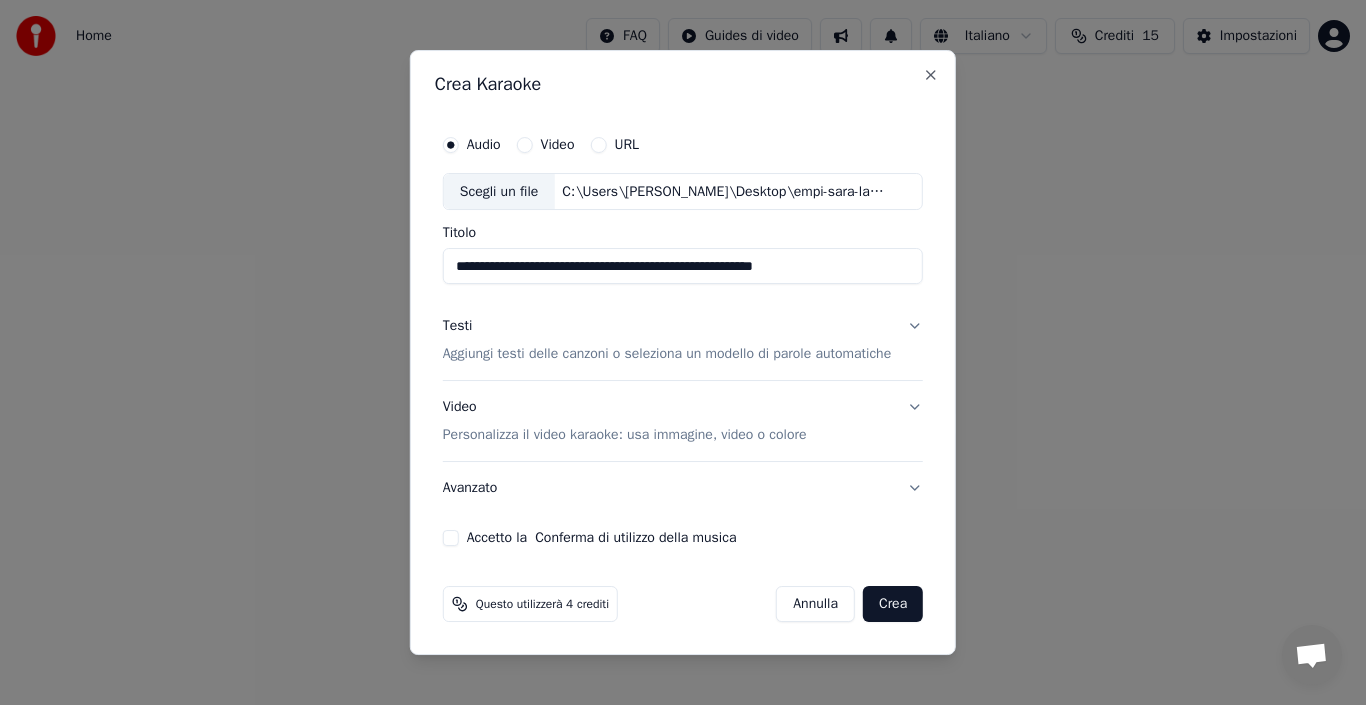 type on "**********" 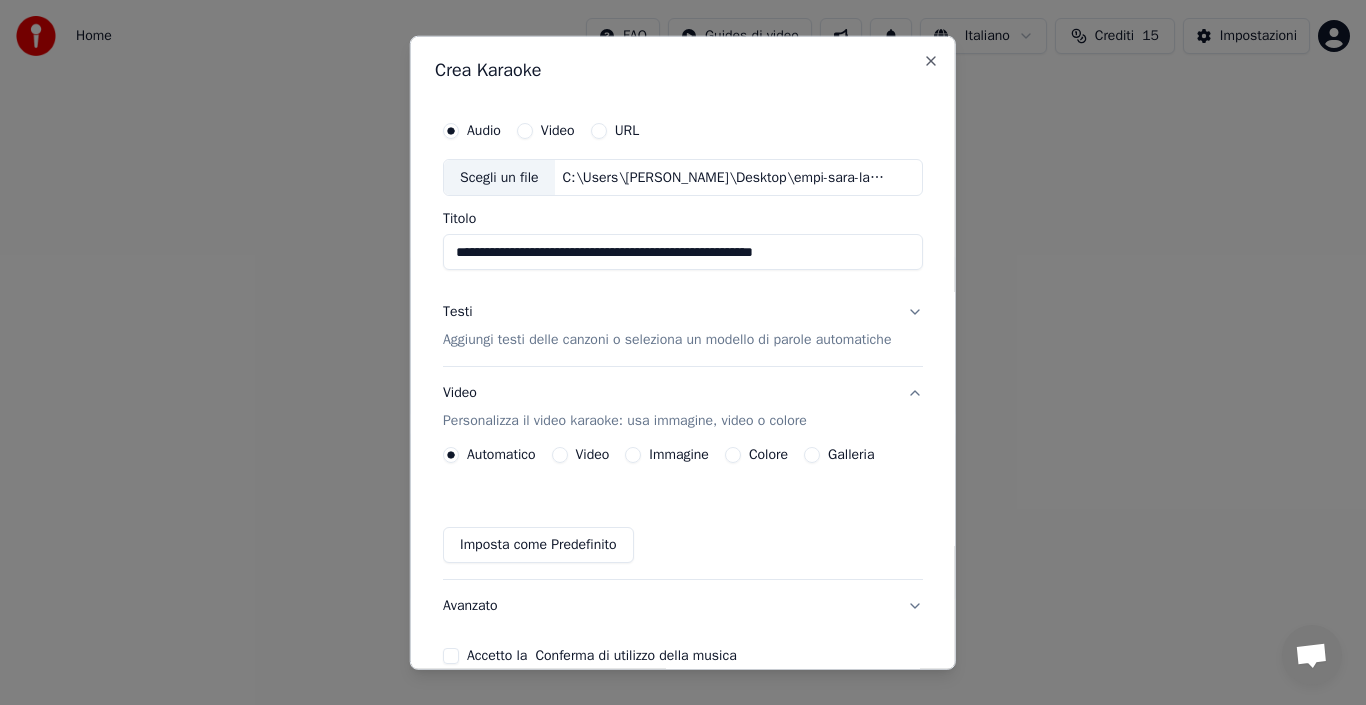 click on "**********" at bounding box center (683, 387) 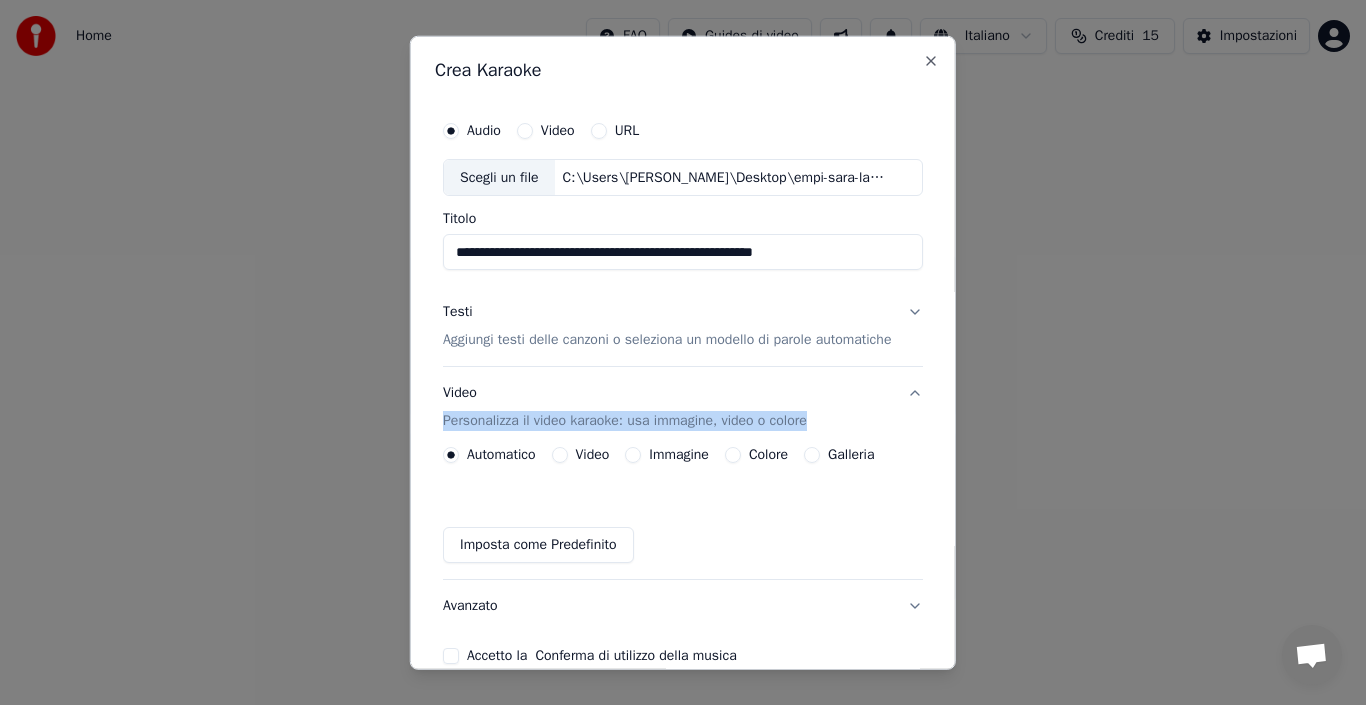 click on "Automatico" at bounding box center (501, 455) 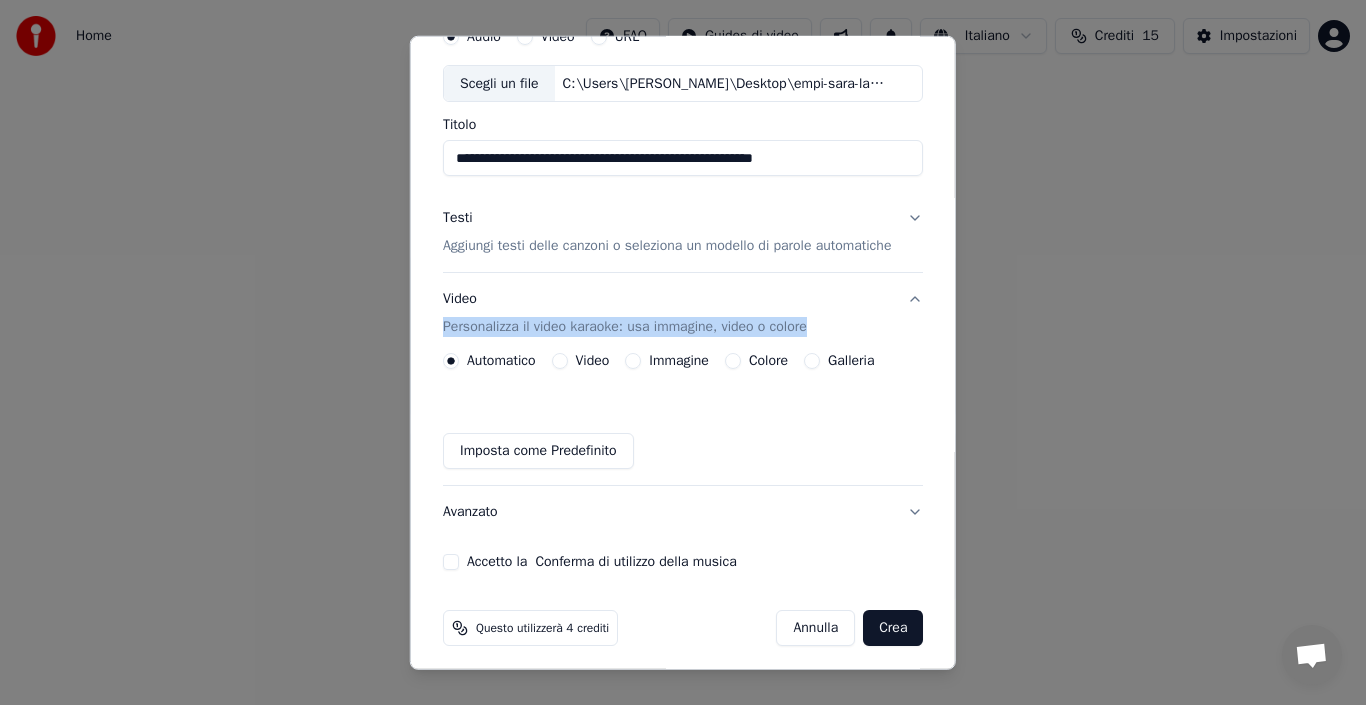 scroll, scrollTop: 103, scrollLeft: 0, axis: vertical 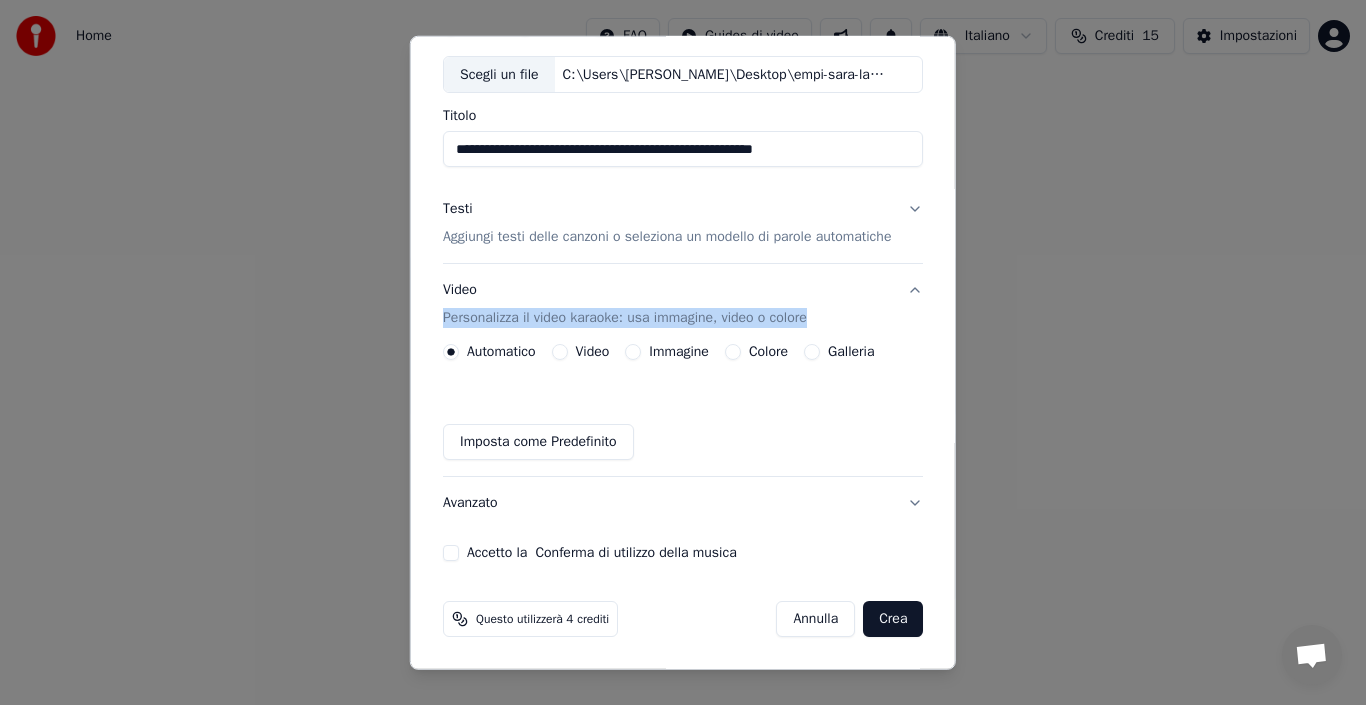 click on "Crea" at bounding box center (893, 619) 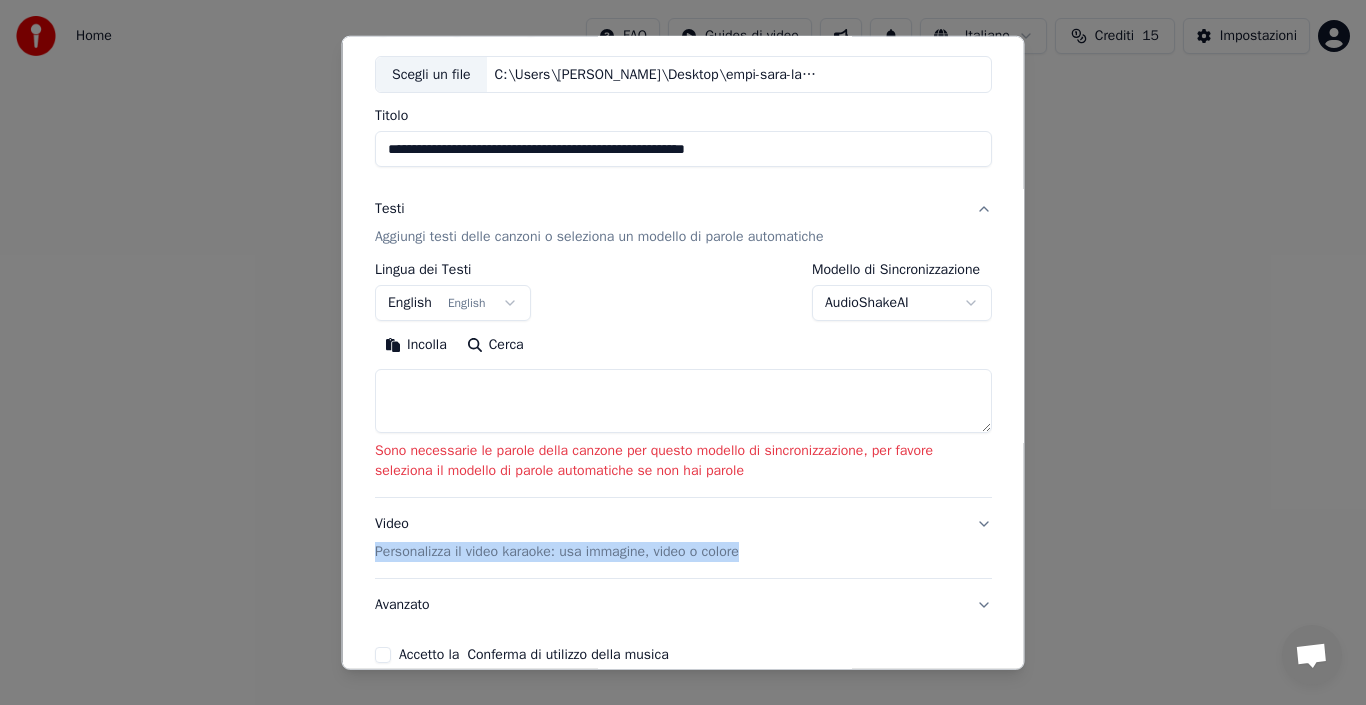 click on "Avanzato" at bounding box center [683, 605] 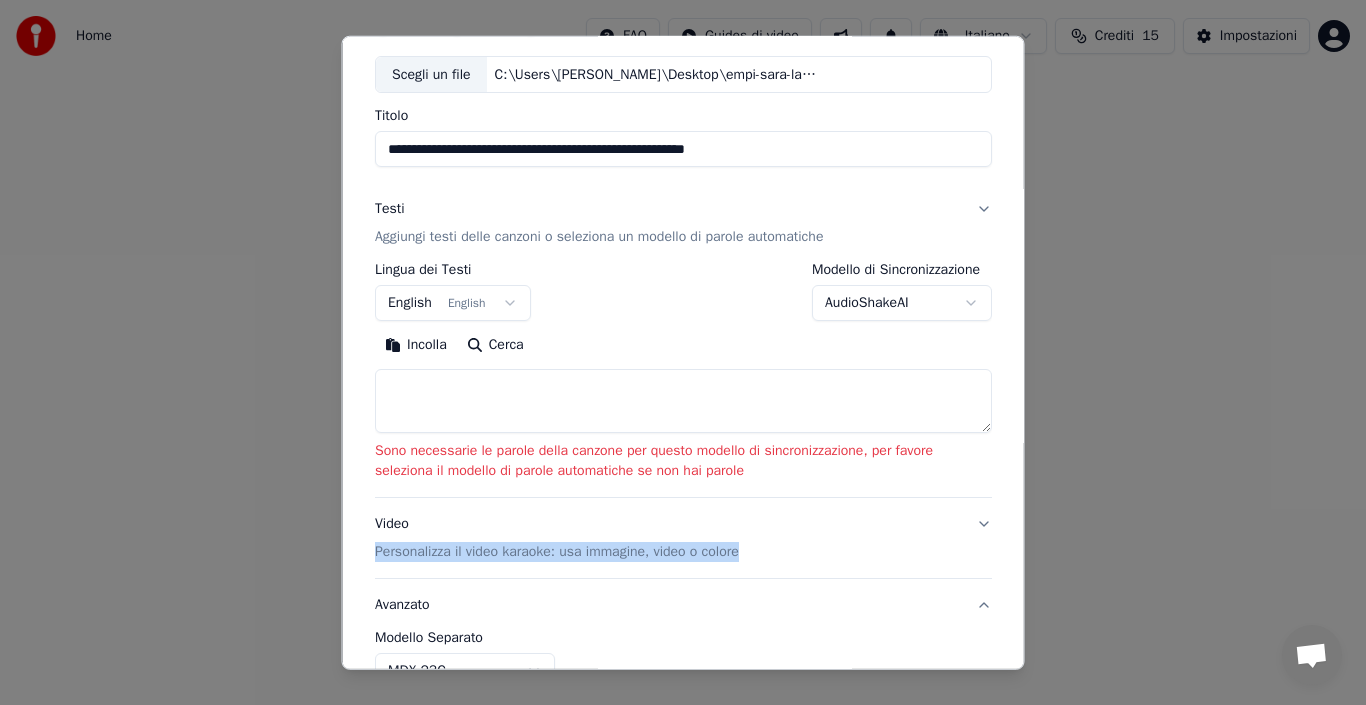 scroll, scrollTop: 73, scrollLeft: 0, axis: vertical 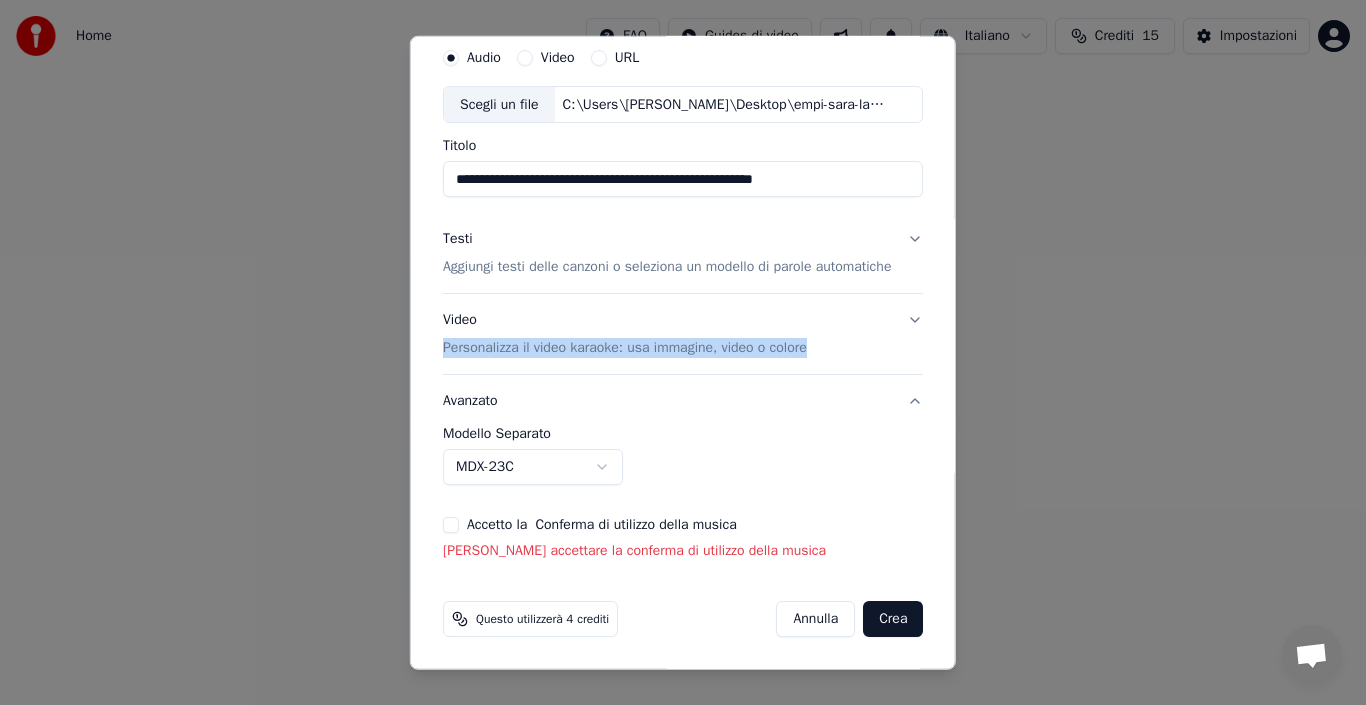 click on "Testi Aggiungi testi delle canzoni o seleziona un modello di parole automatiche" at bounding box center (683, 253) 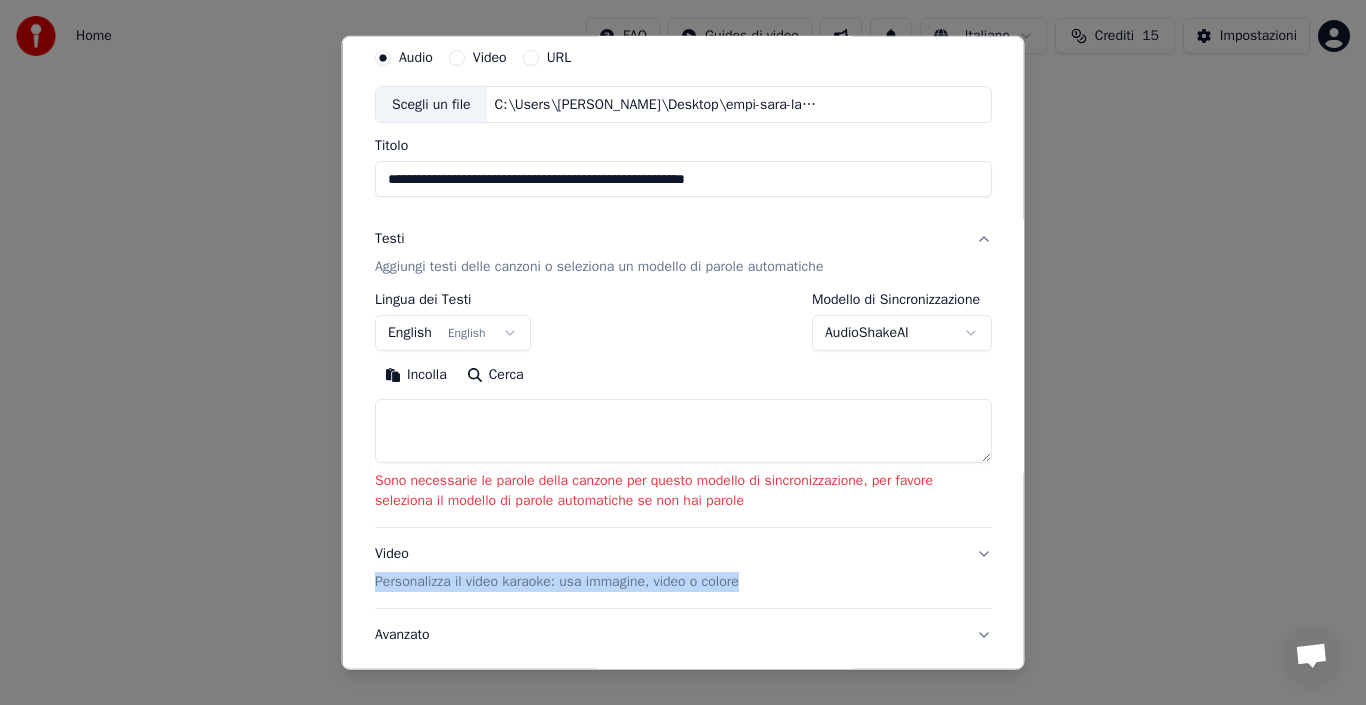 click on "Testi Aggiungi testi delle canzoni o seleziona un modello di parole automatiche" at bounding box center (683, 253) 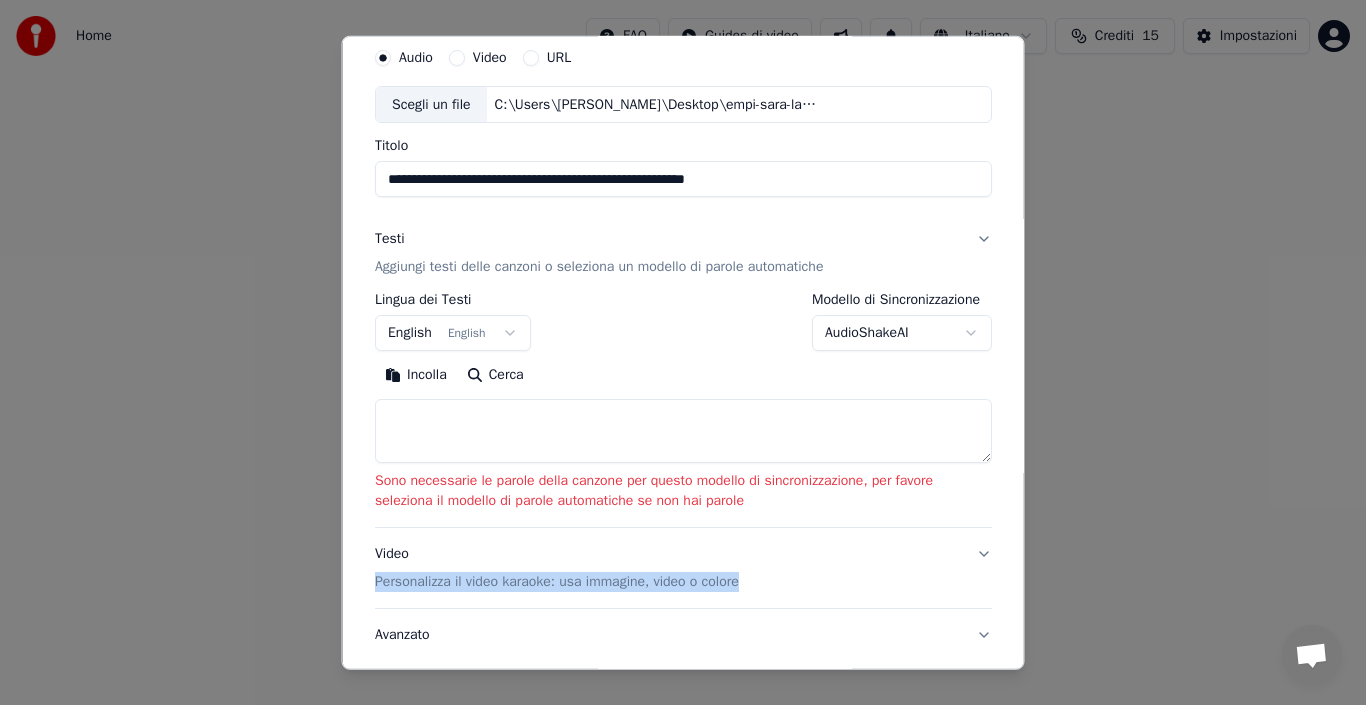 scroll, scrollTop: 0, scrollLeft: 0, axis: both 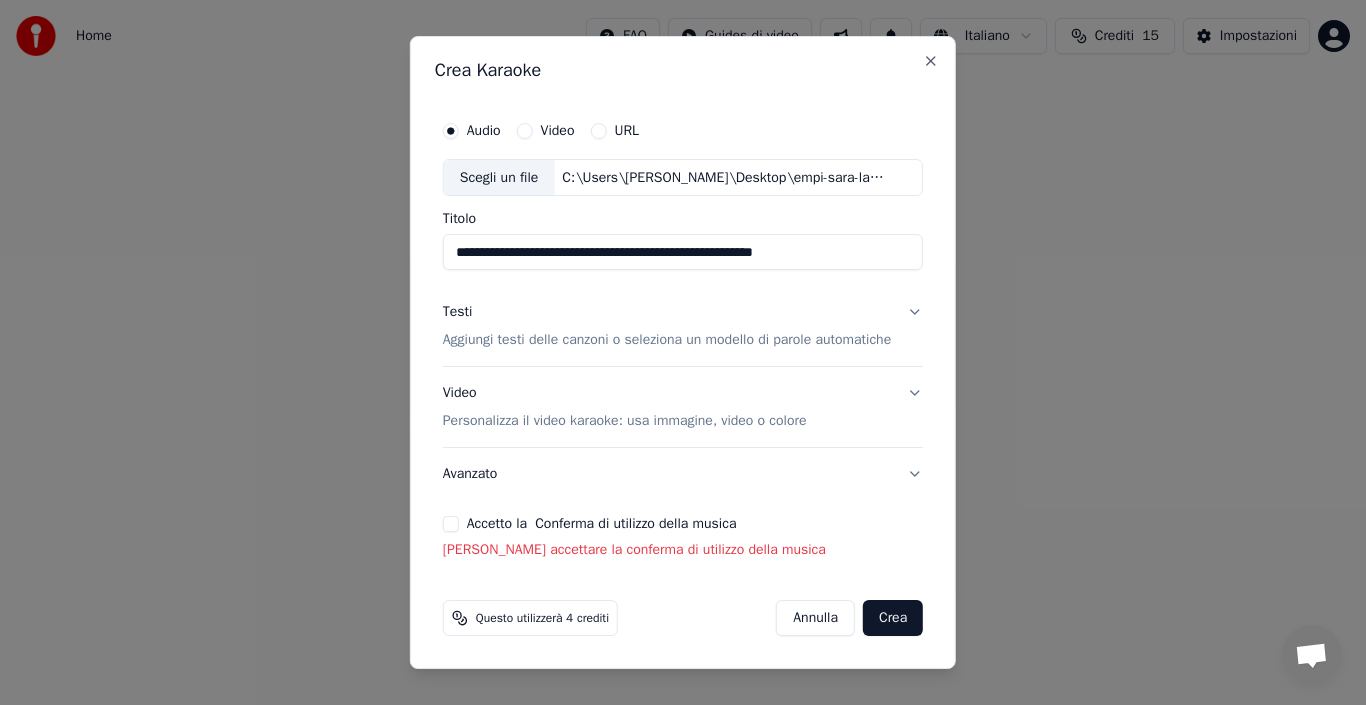 click on "**********" at bounding box center [683, 253] 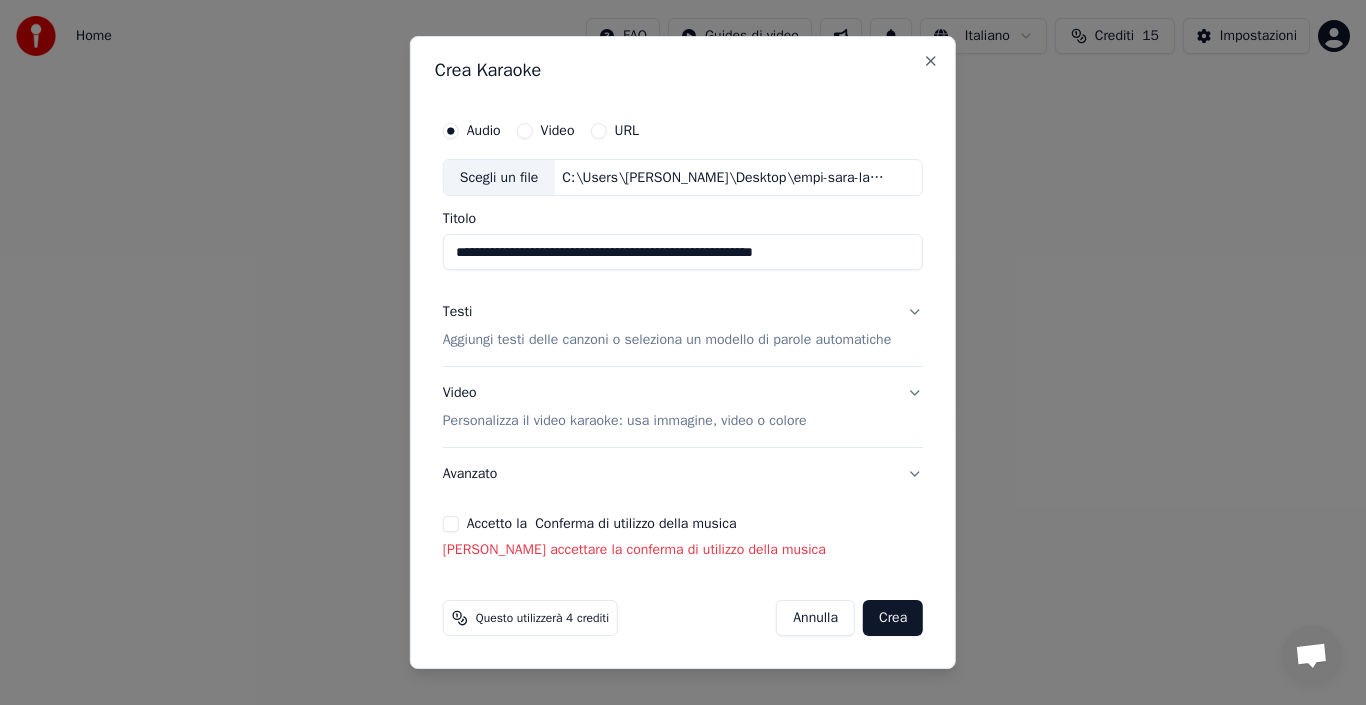 click on "Testi Aggiungi testi delle canzoni o seleziona un modello di parole automatiche" at bounding box center [683, 327] 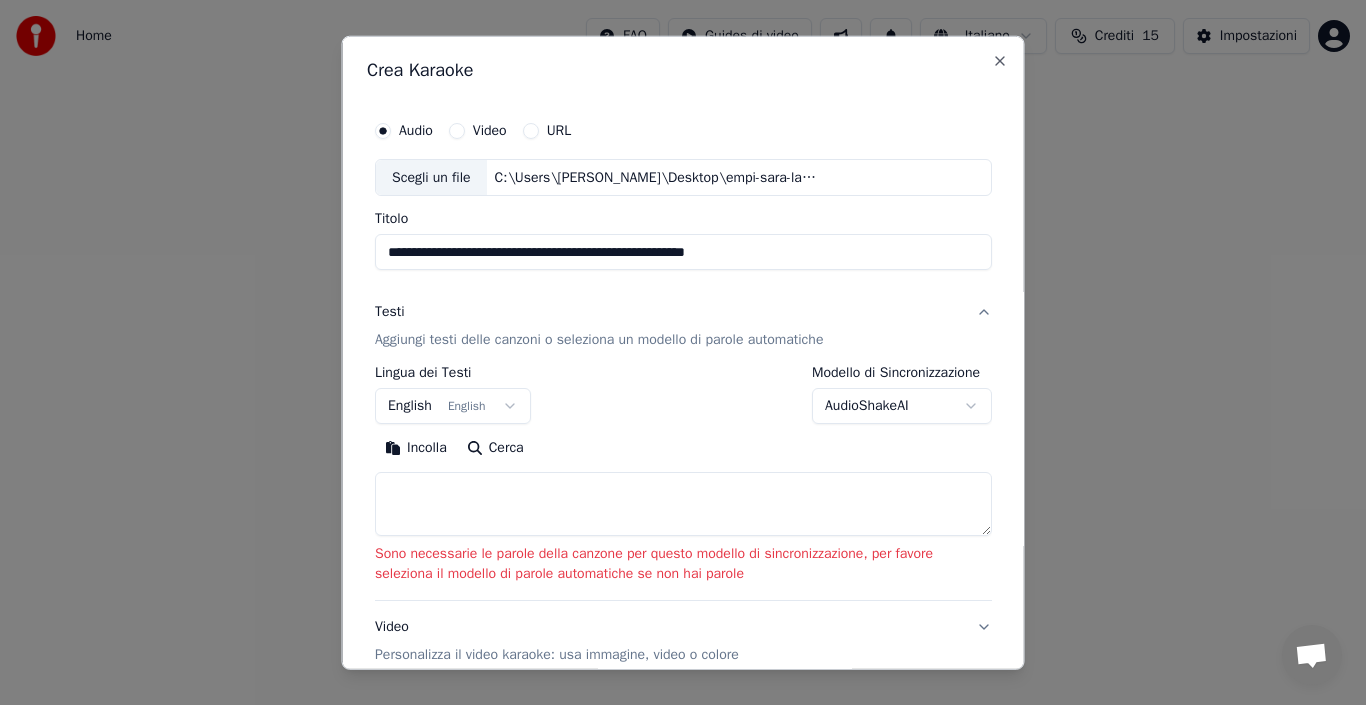 click at bounding box center (683, 504) 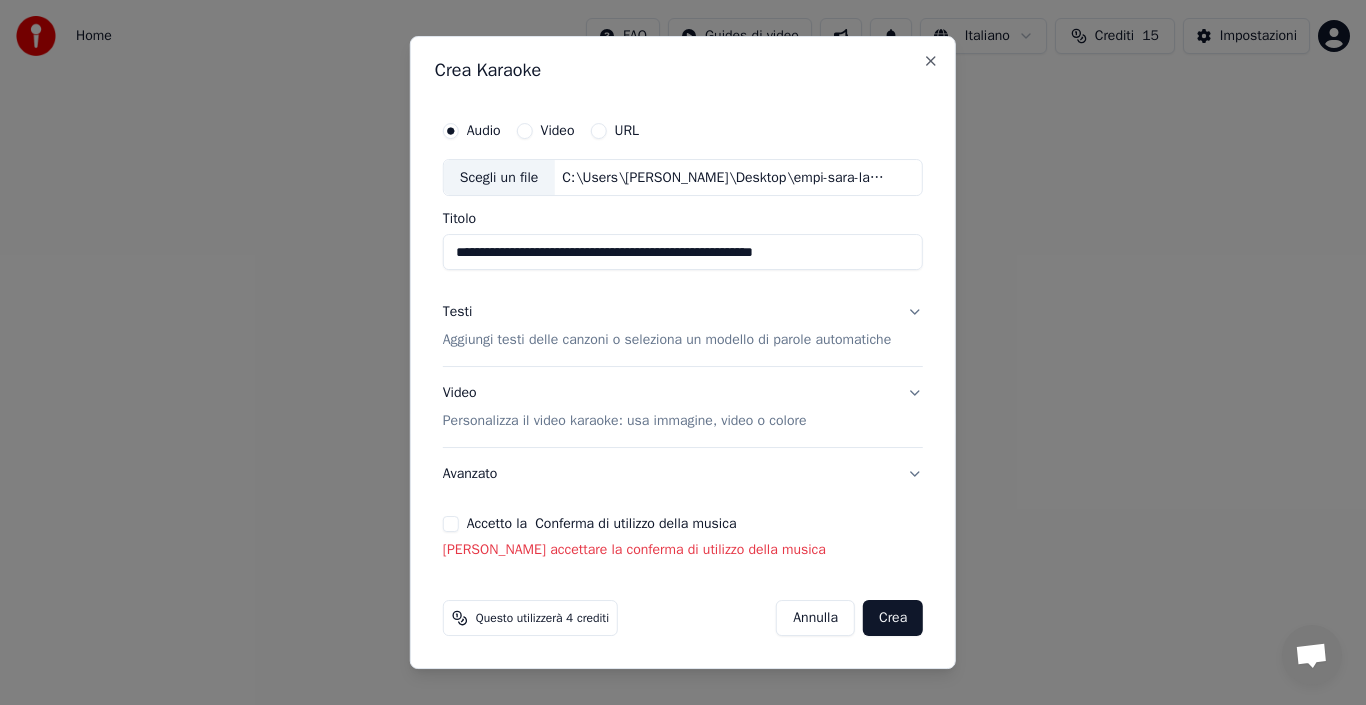 click on "Avanzato" at bounding box center (683, 474) 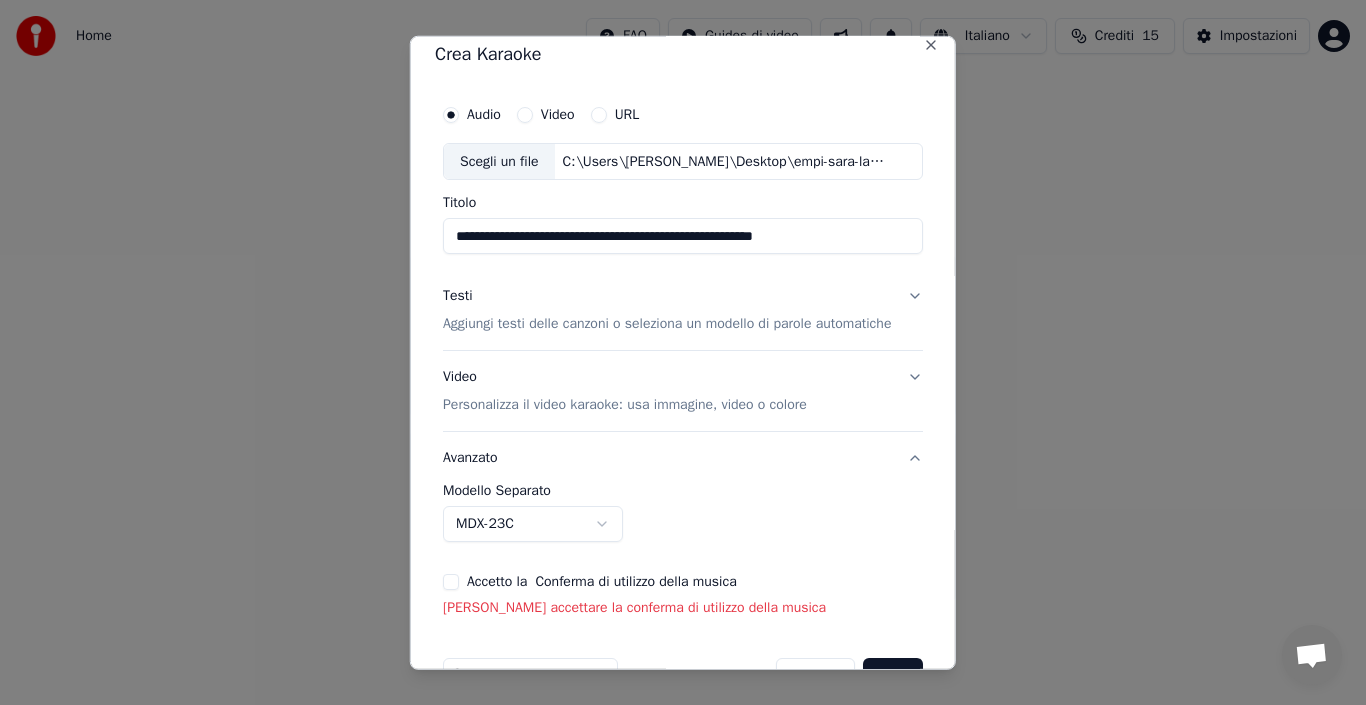 scroll, scrollTop: 0, scrollLeft: 0, axis: both 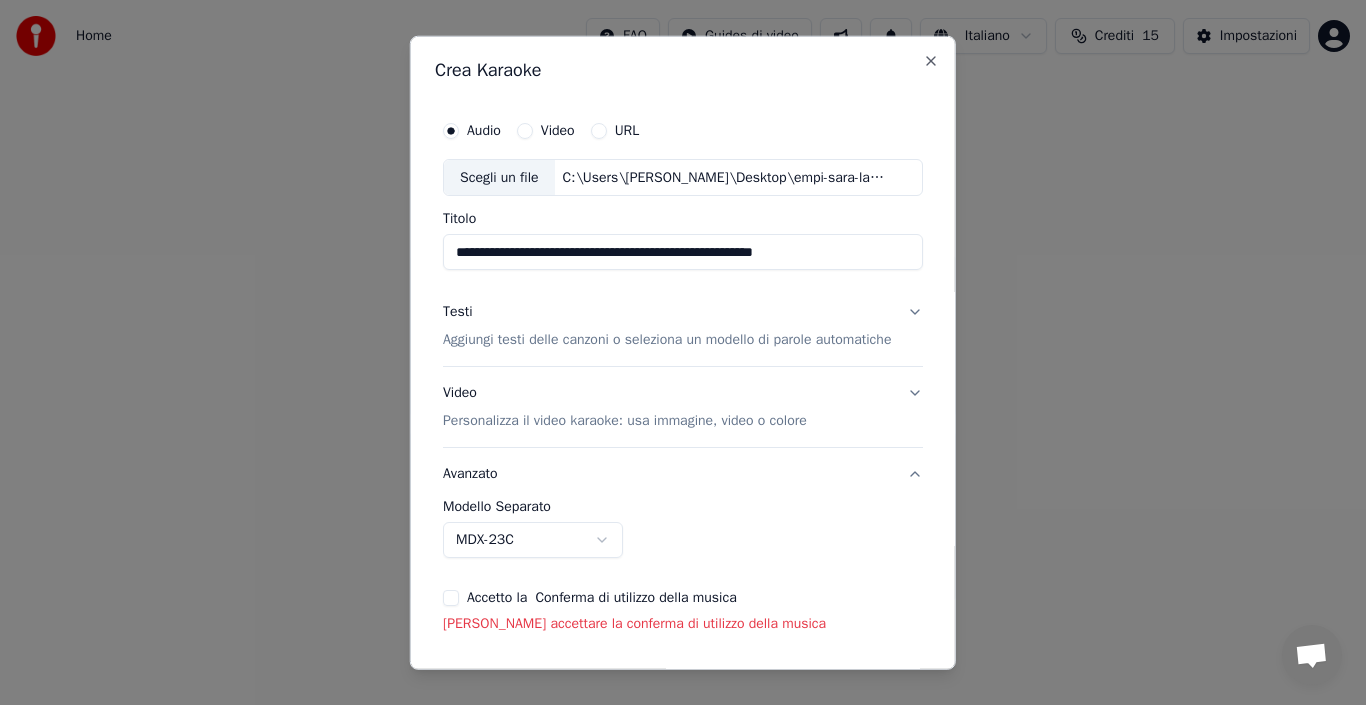 click on "Aggiungi testi delle canzoni o seleziona un modello di parole automatiche" at bounding box center [667, 340] 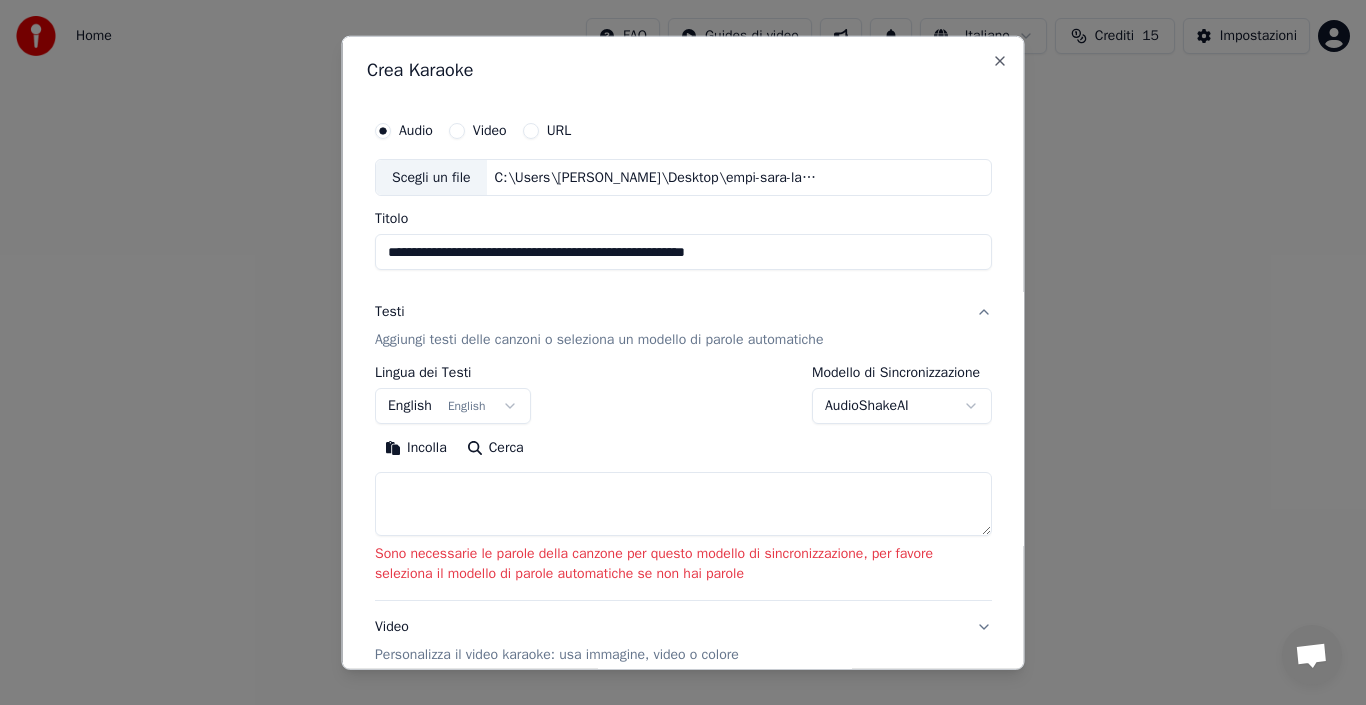 click on "AudioShakeAI" at bounding box center (902, 406) 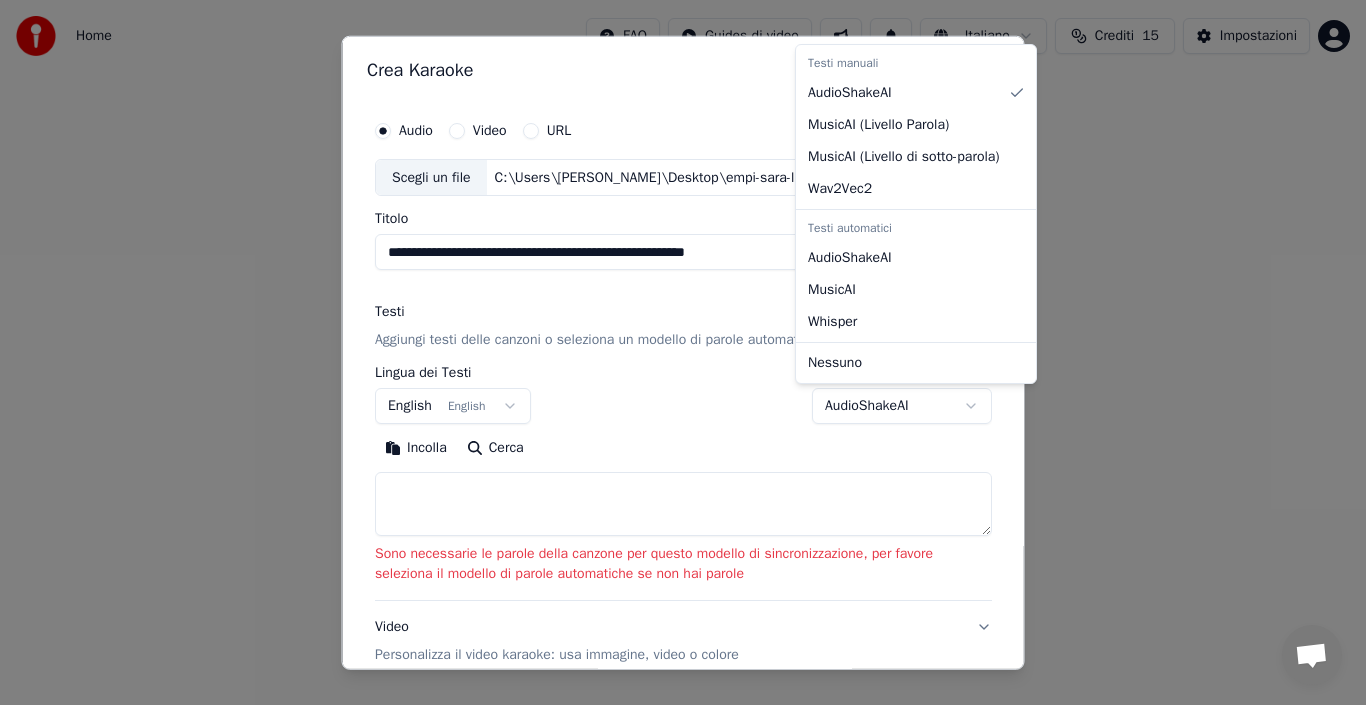 select on "**********" 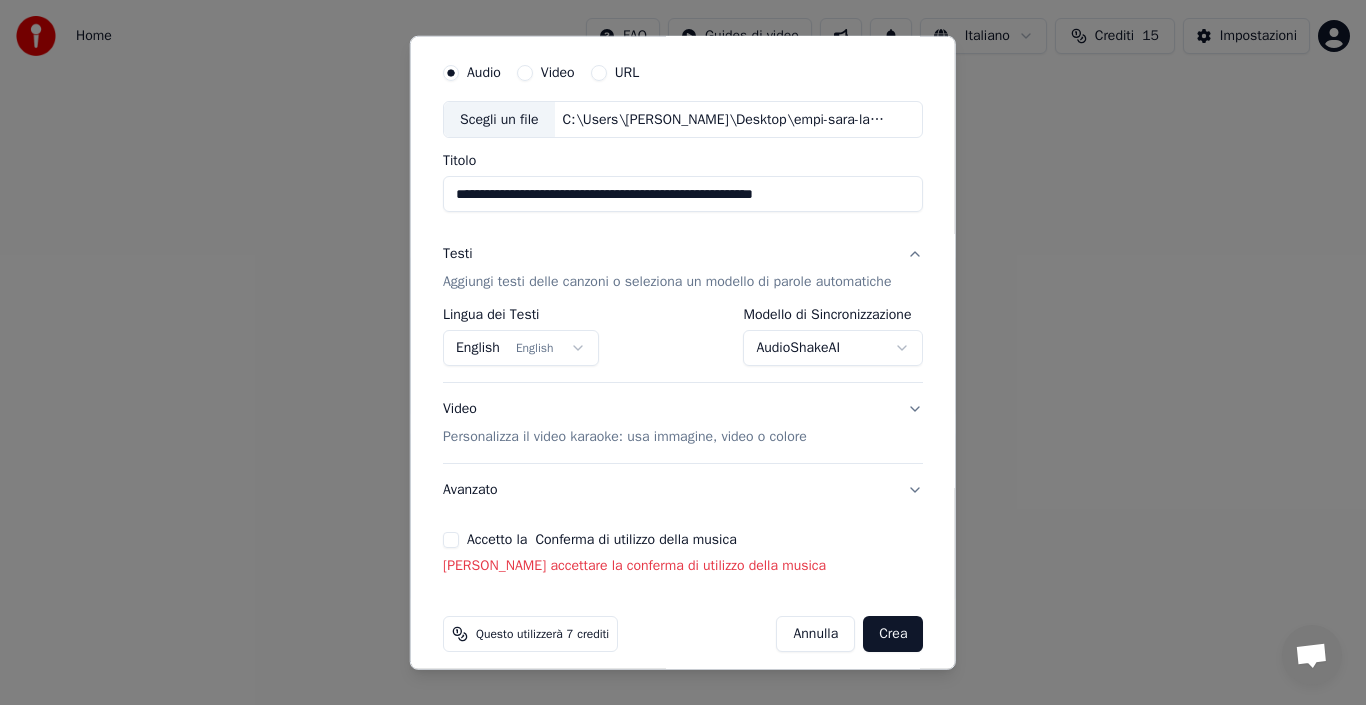 scroll, scrollTop: 73, scrollLeft: 0, axis: vertical 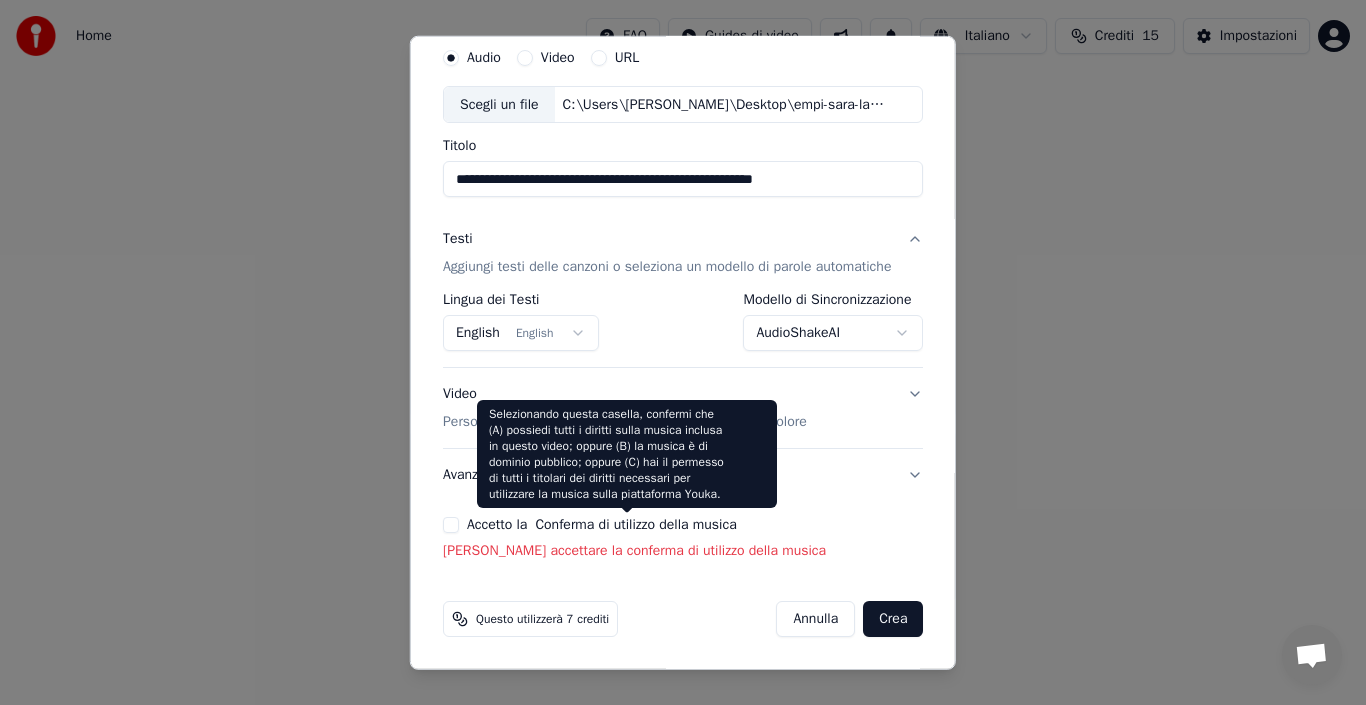 click on "Conferma di utilizzo della musica" at bounding box center [635, 525] 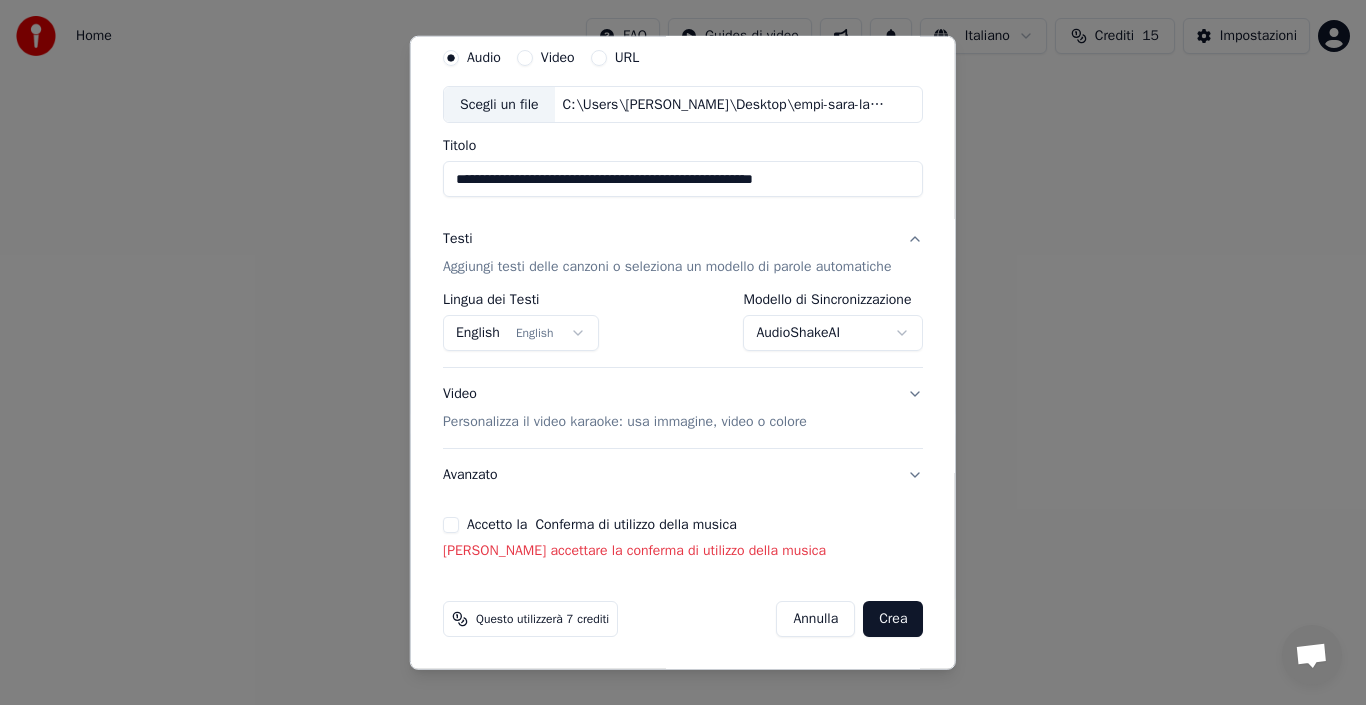 click on "Crea" at bounding box center (893, 619) 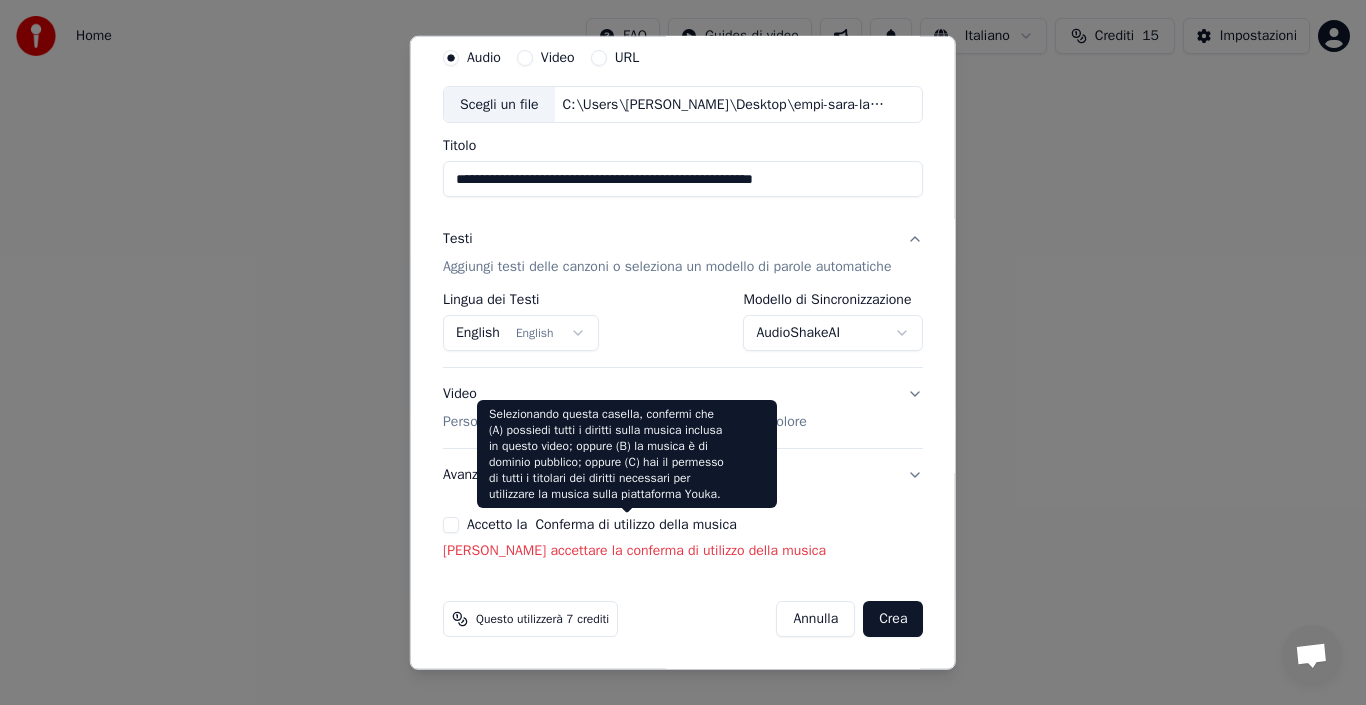 click on "Conferma di utilizzo della musica" at bounding box center [635, 525] 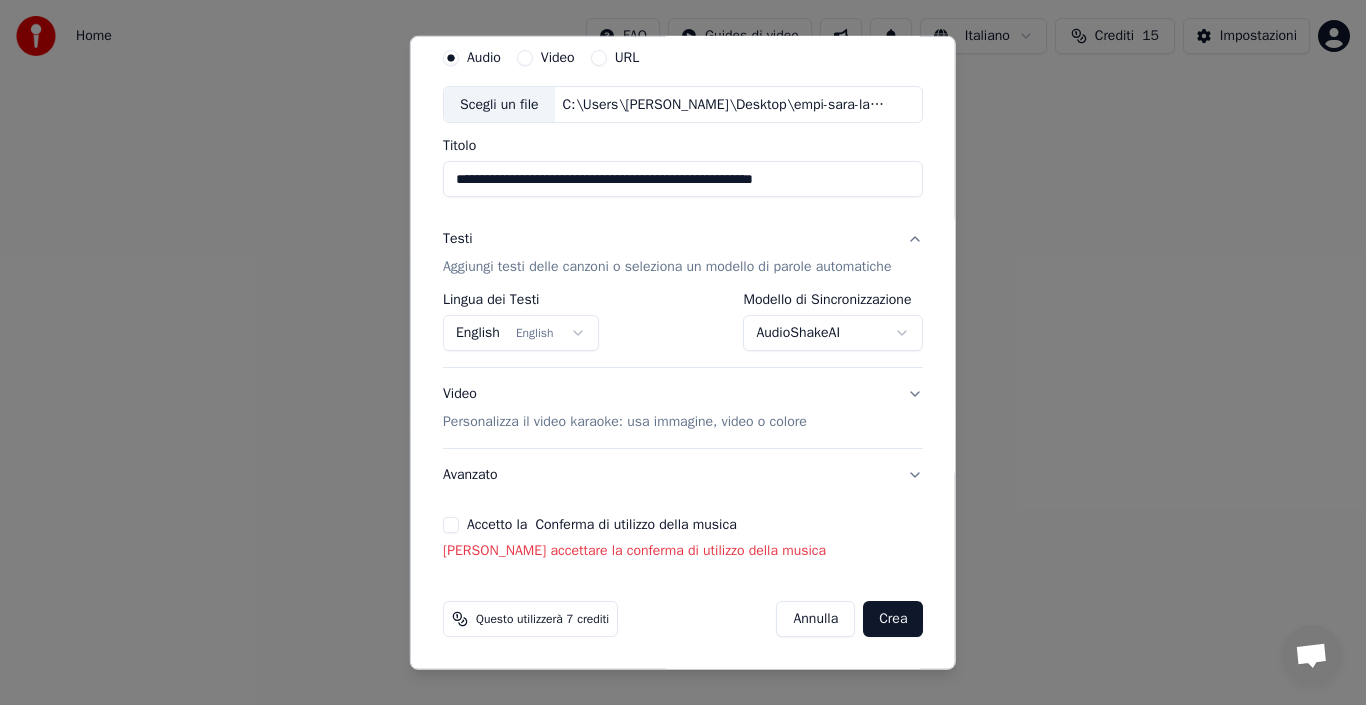 click on "Crea" at bounding box center (893, 619) 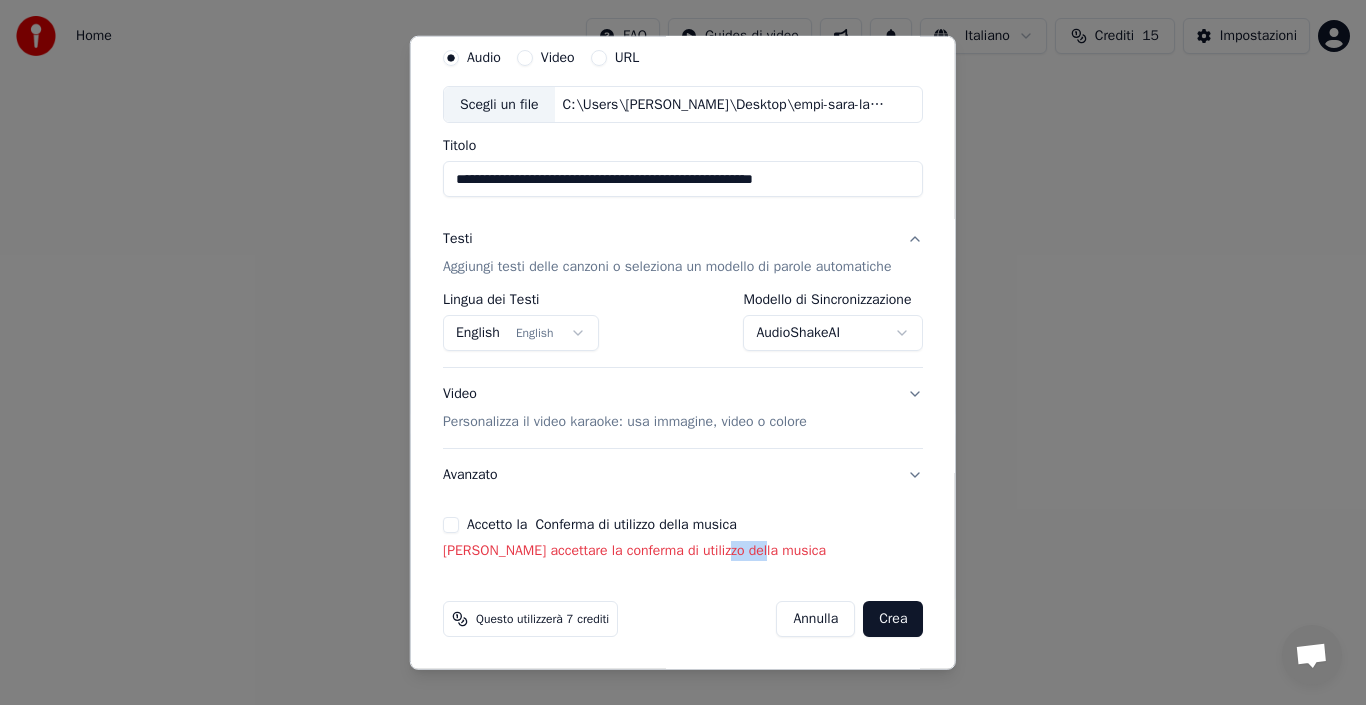 click on "[PERSON_NAME] accettare la conferma di utilizzo della musica" at bounding box center (683, 551) 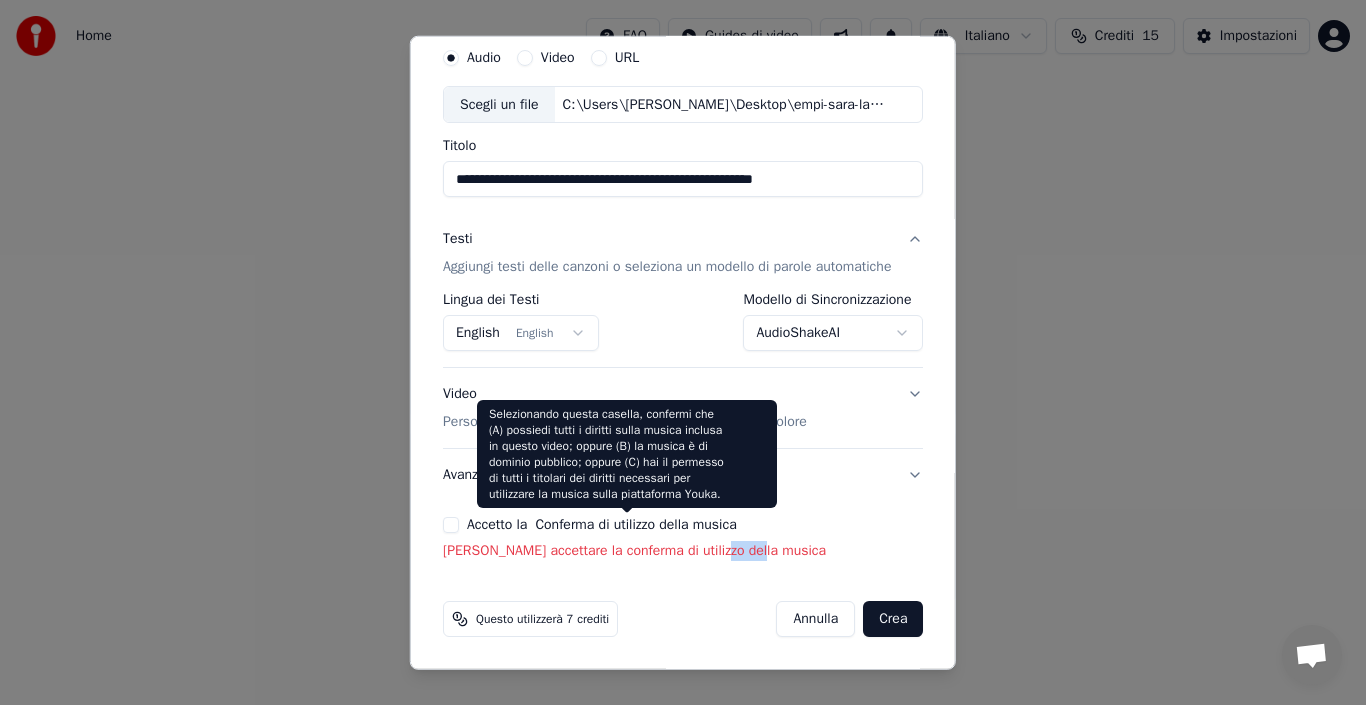 click on "Conferma di utilizzo della musica" at bounding box center [635, 525] 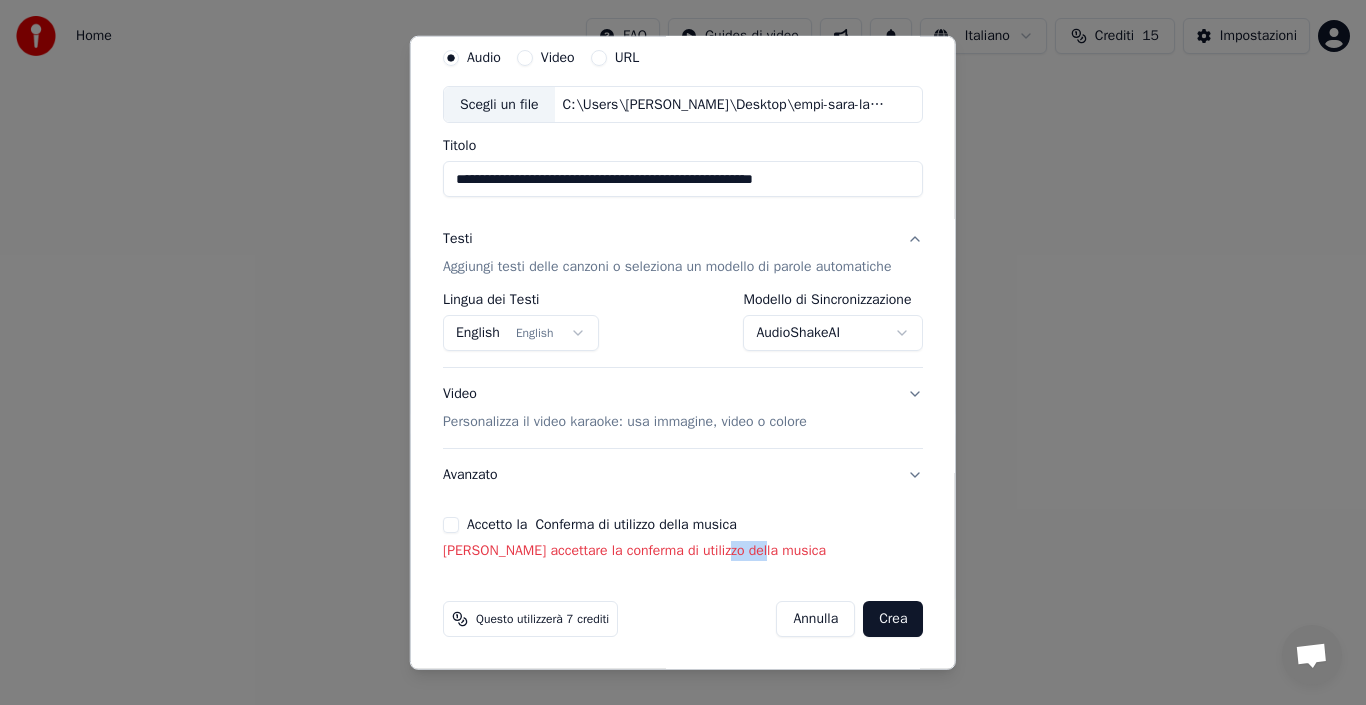 click on "Conferma di utilizzo della musica" at bounding box center [635, 525] 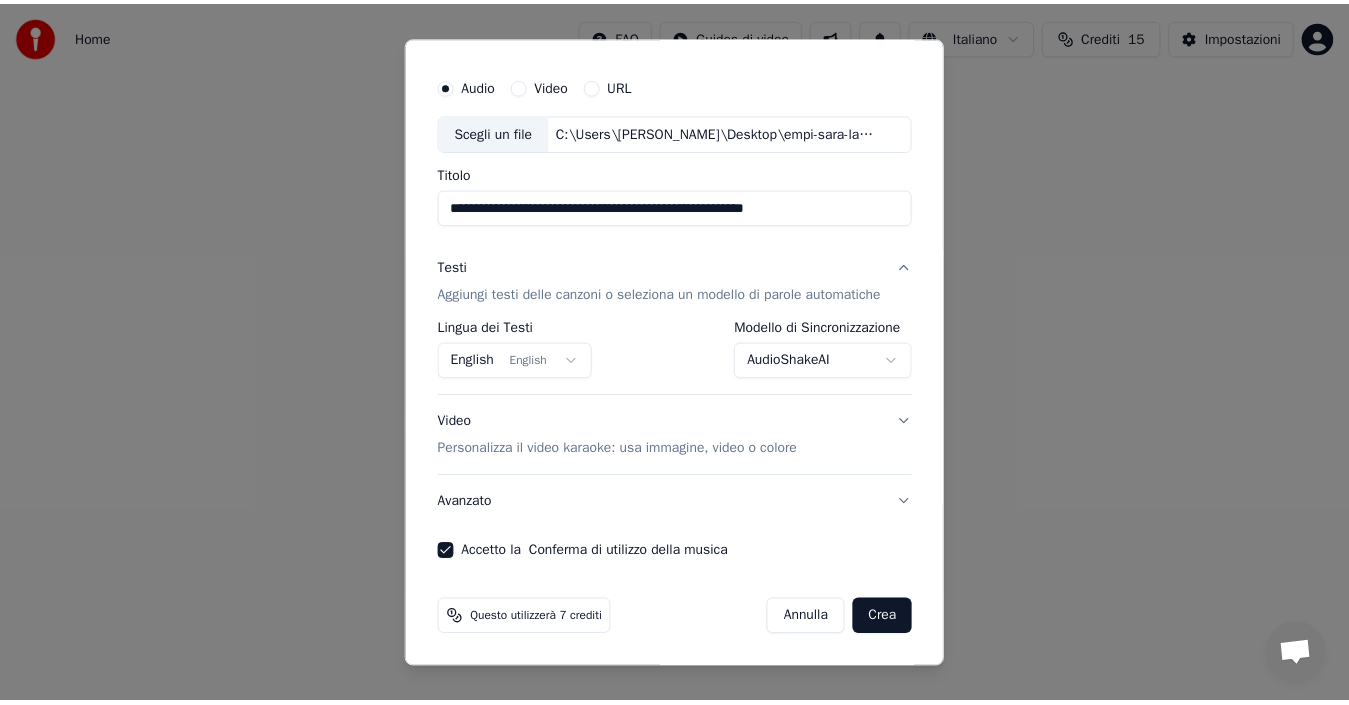 scroll, scrollTop: 45, scrollLeft: 0, axis: vertical 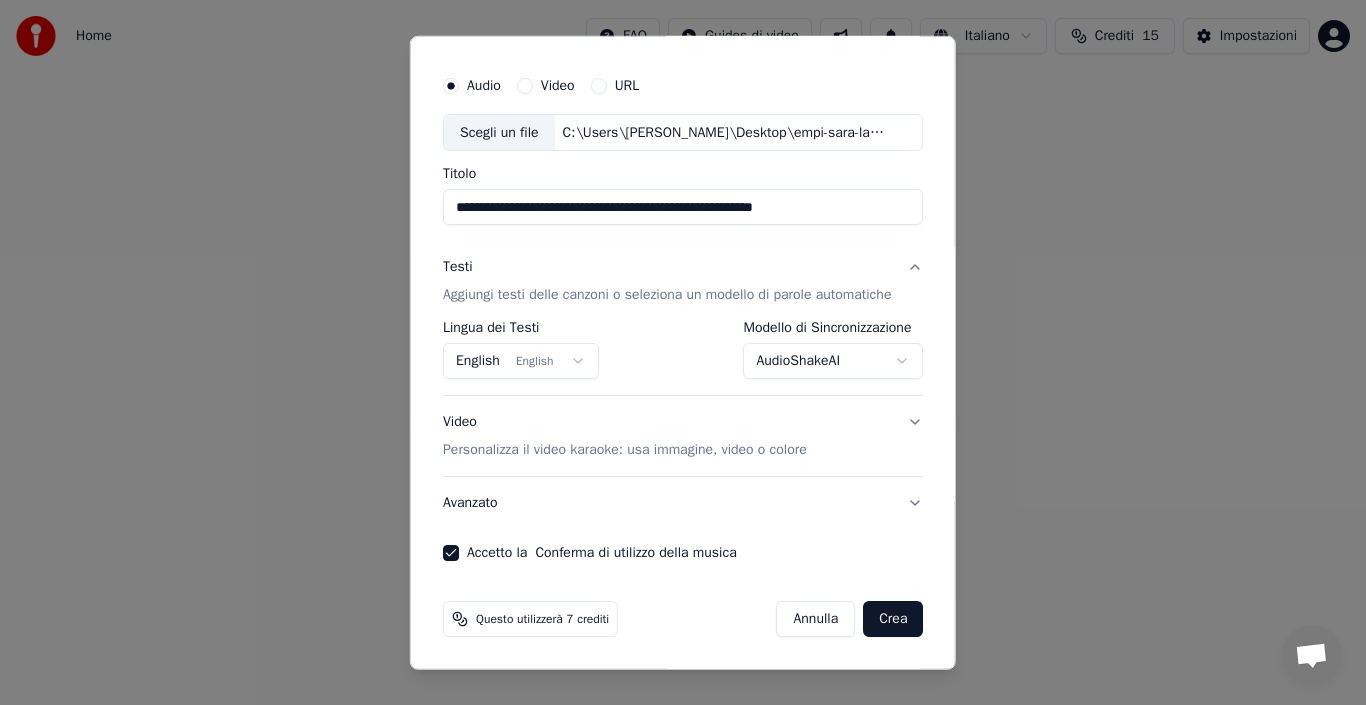 click on "Crea" at bounding box center [893, 619] 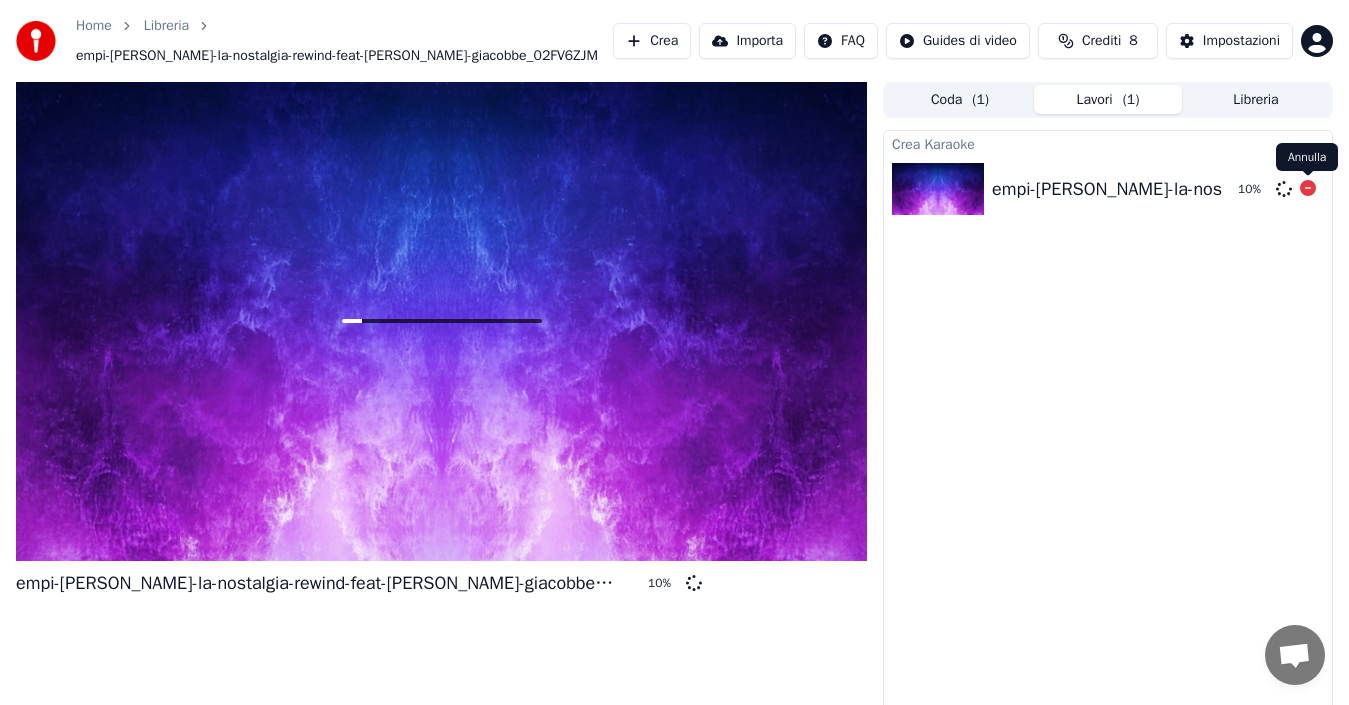 click 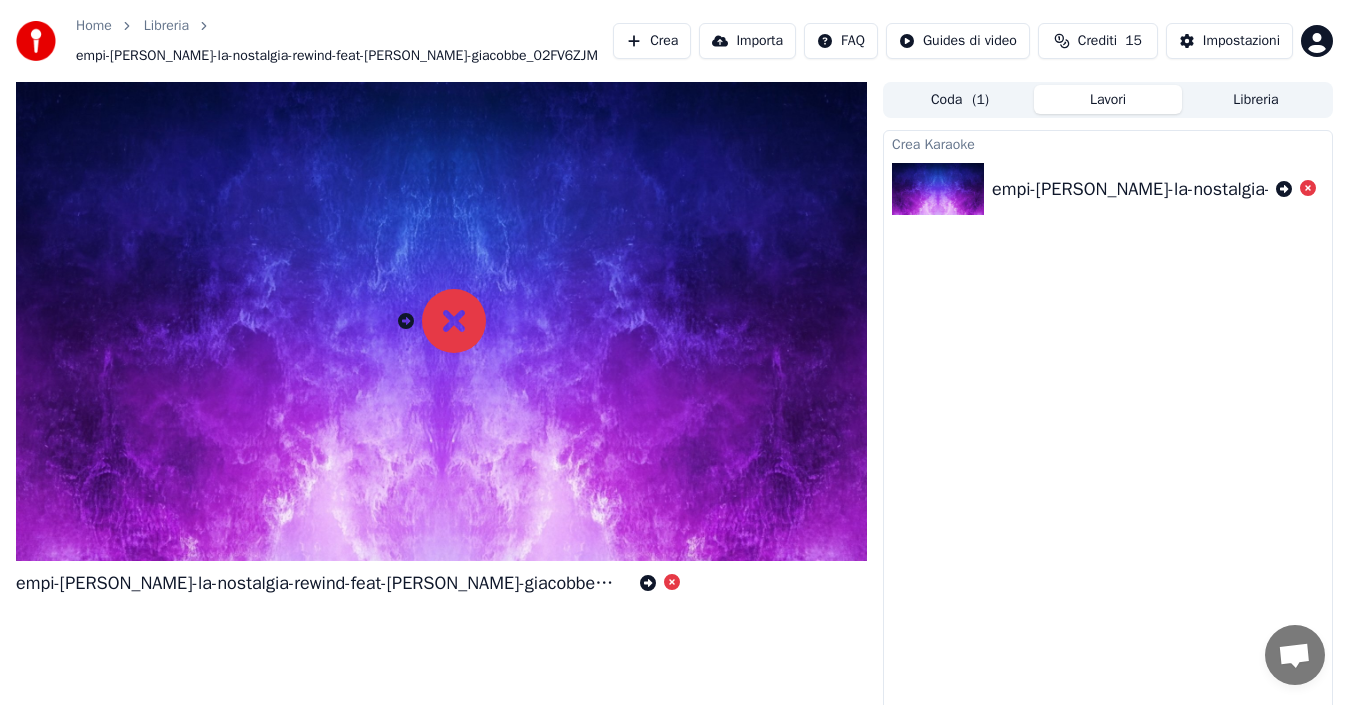 click on "Coda ( 1 )" at bounding box center (960, 99) 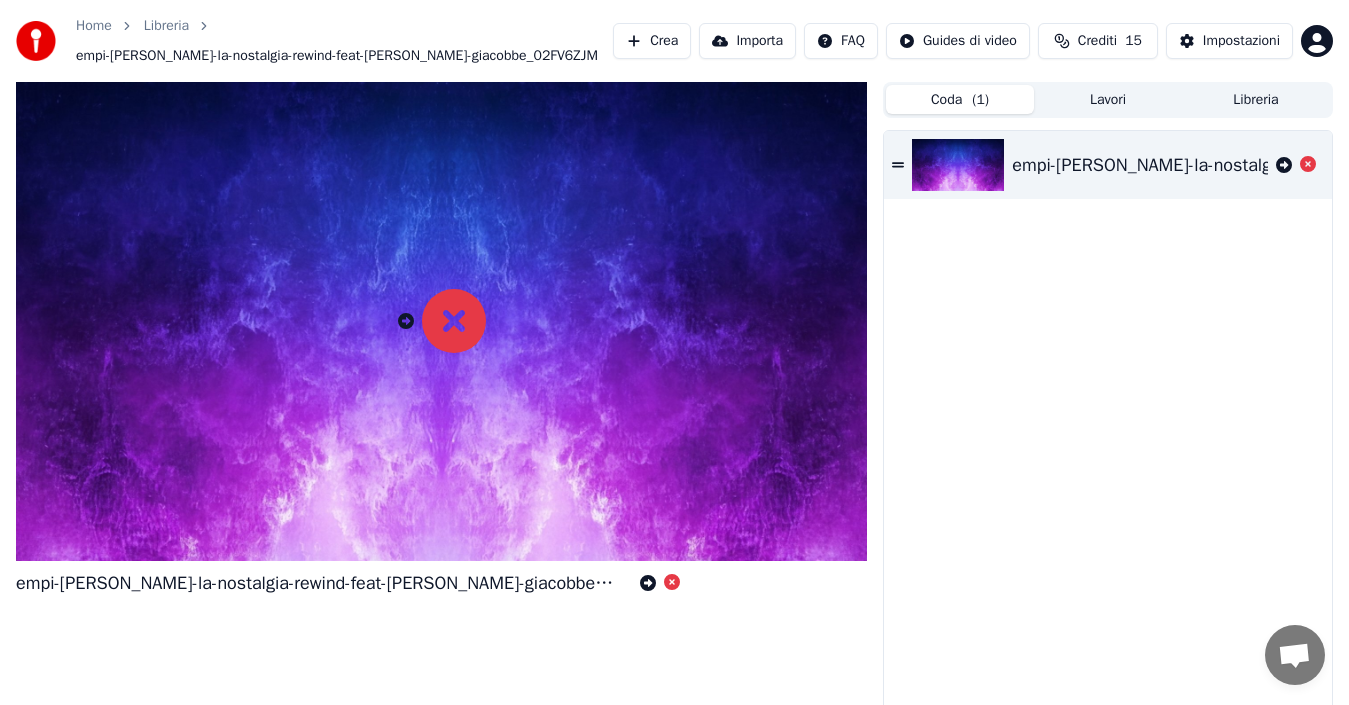 click 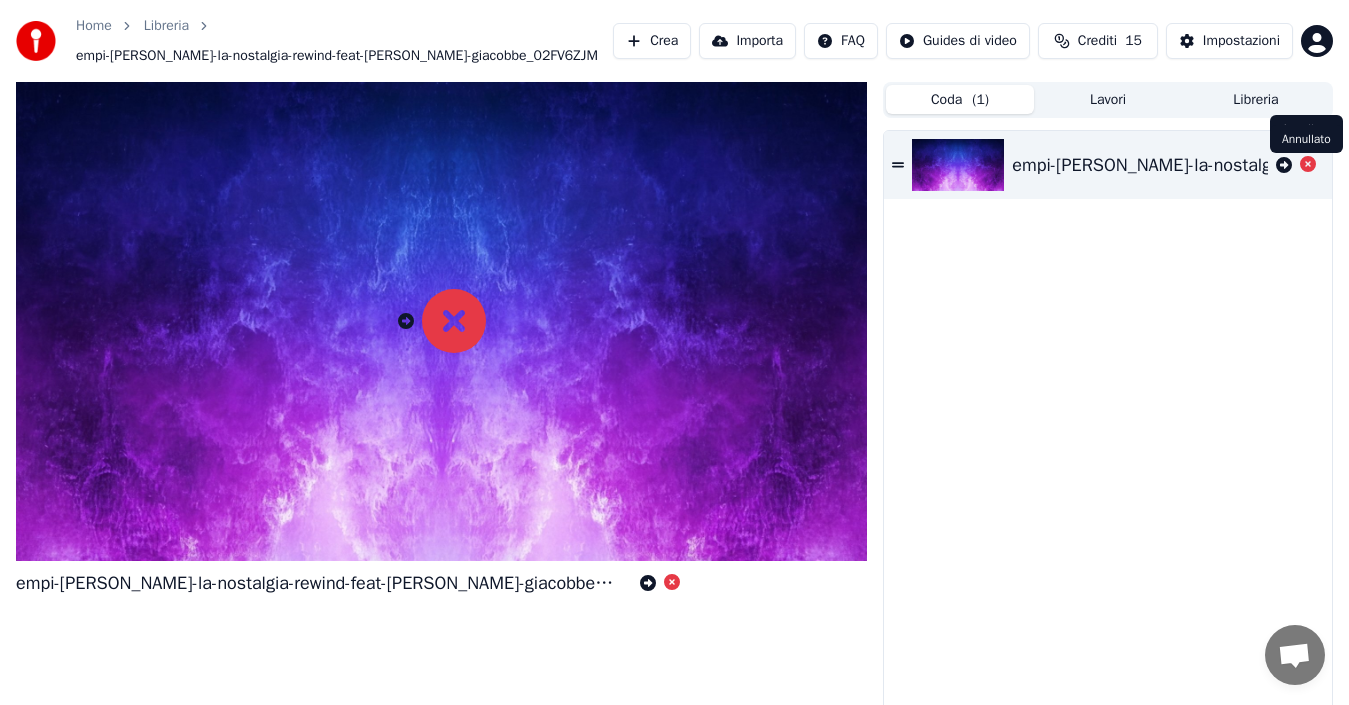 click 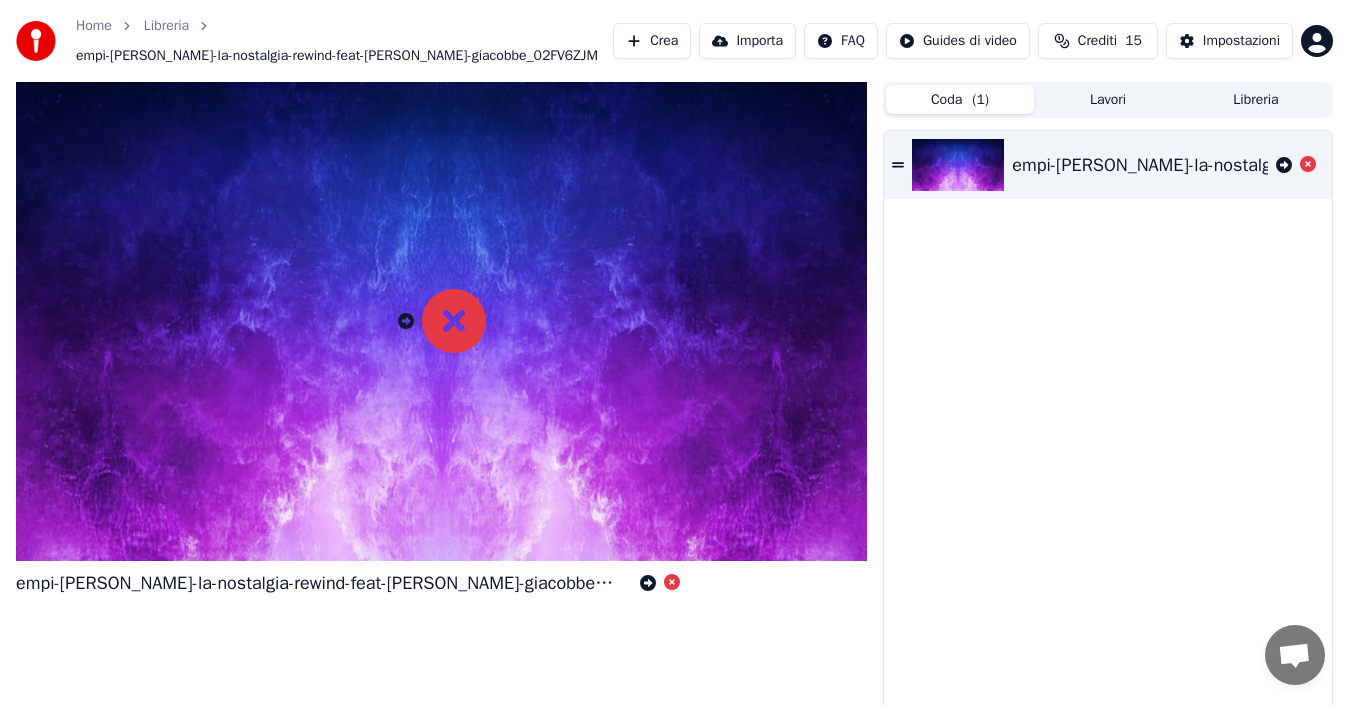 click on "Crea" at bounding box center [652, 41] 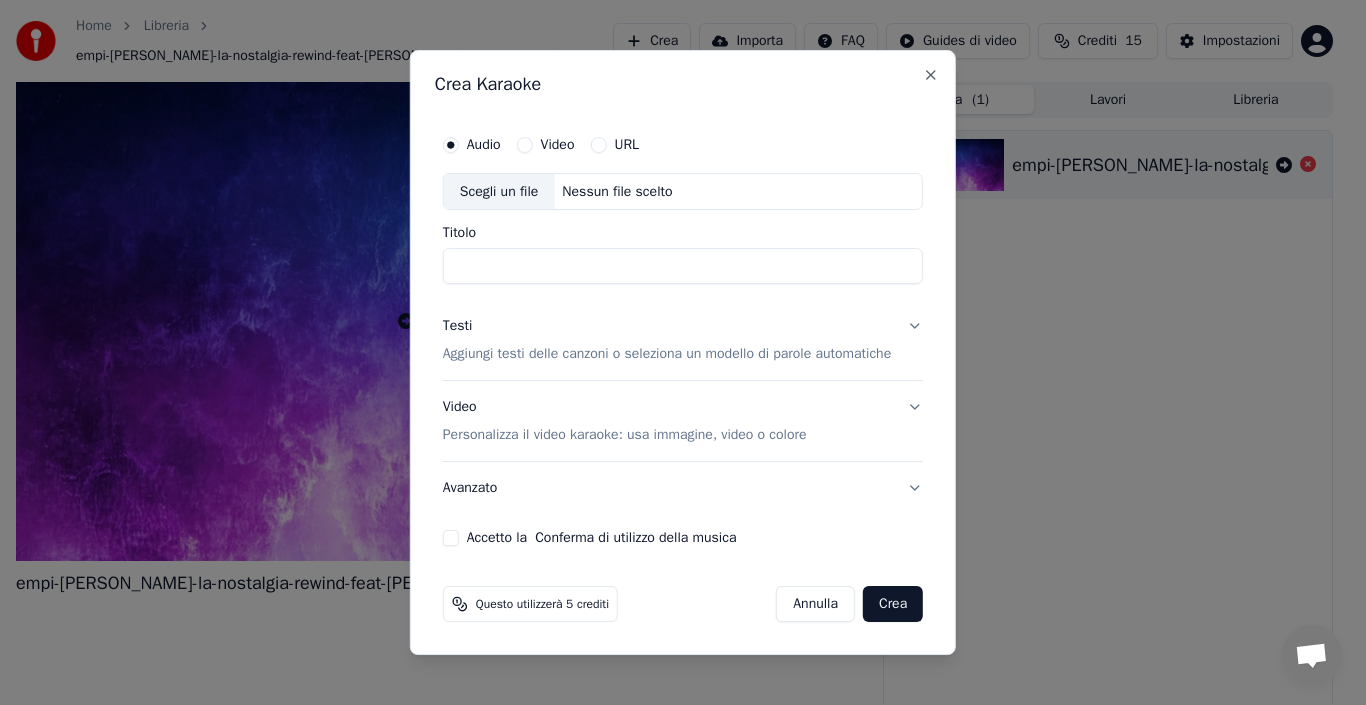 click on "Testi Aggiungi testi delle canzoni o seleziona un modello di parole automatiche" at bounding box center (667, 341) 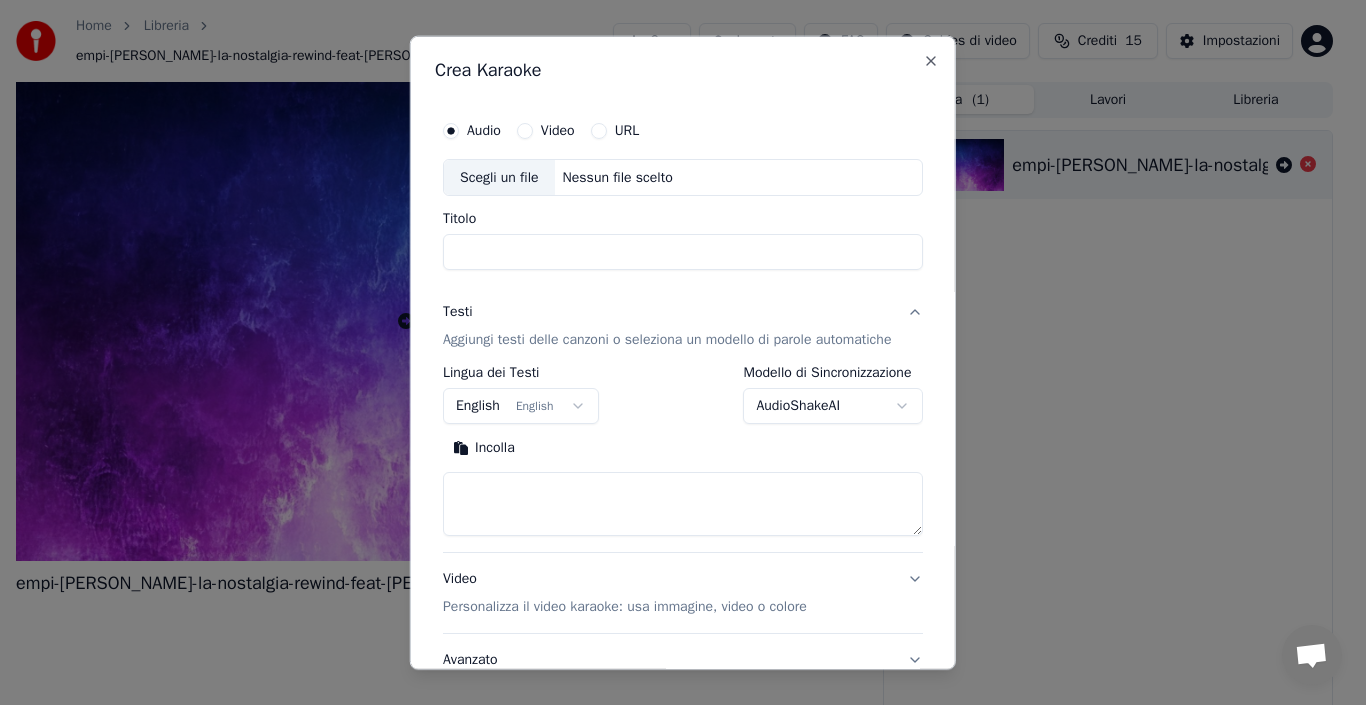 click on "Aggiungi testi delle canzoni o seleziona un modello di parole automatiche" at bounding box center (667, 340) 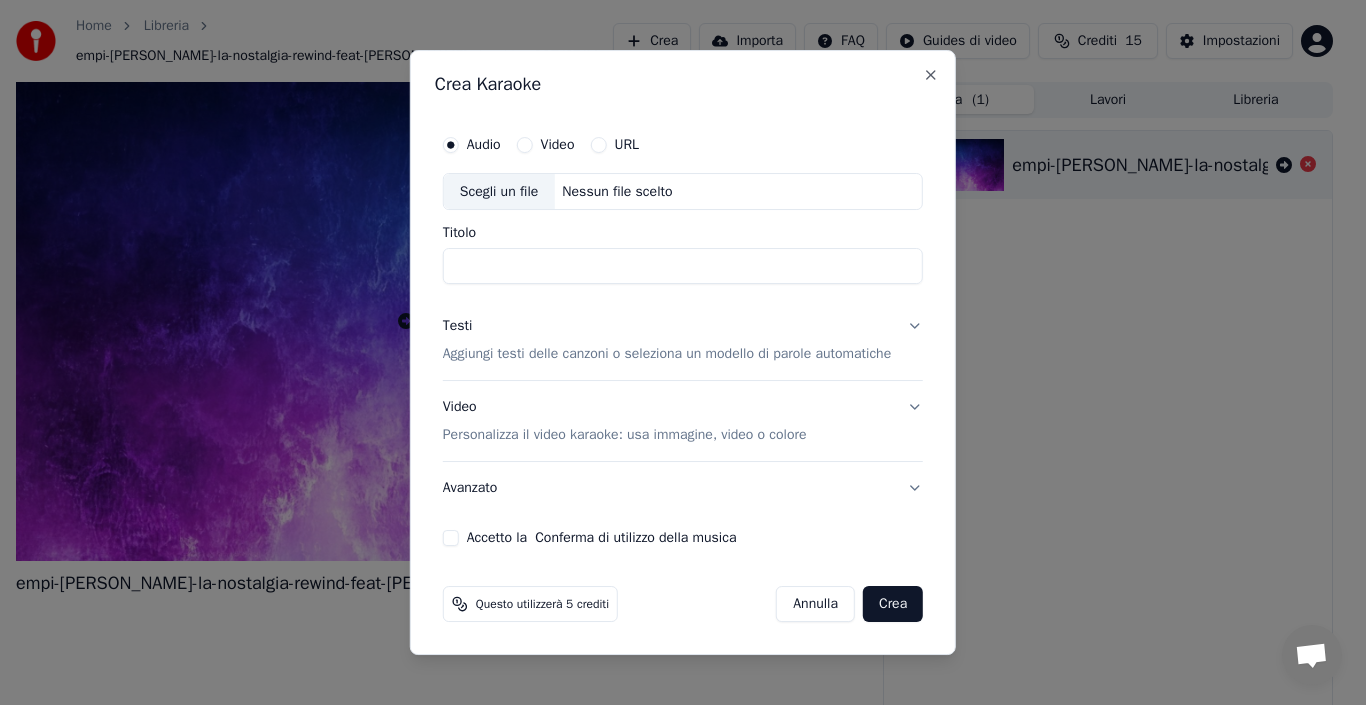 click on "Testi" at bounding box center (458, 327) 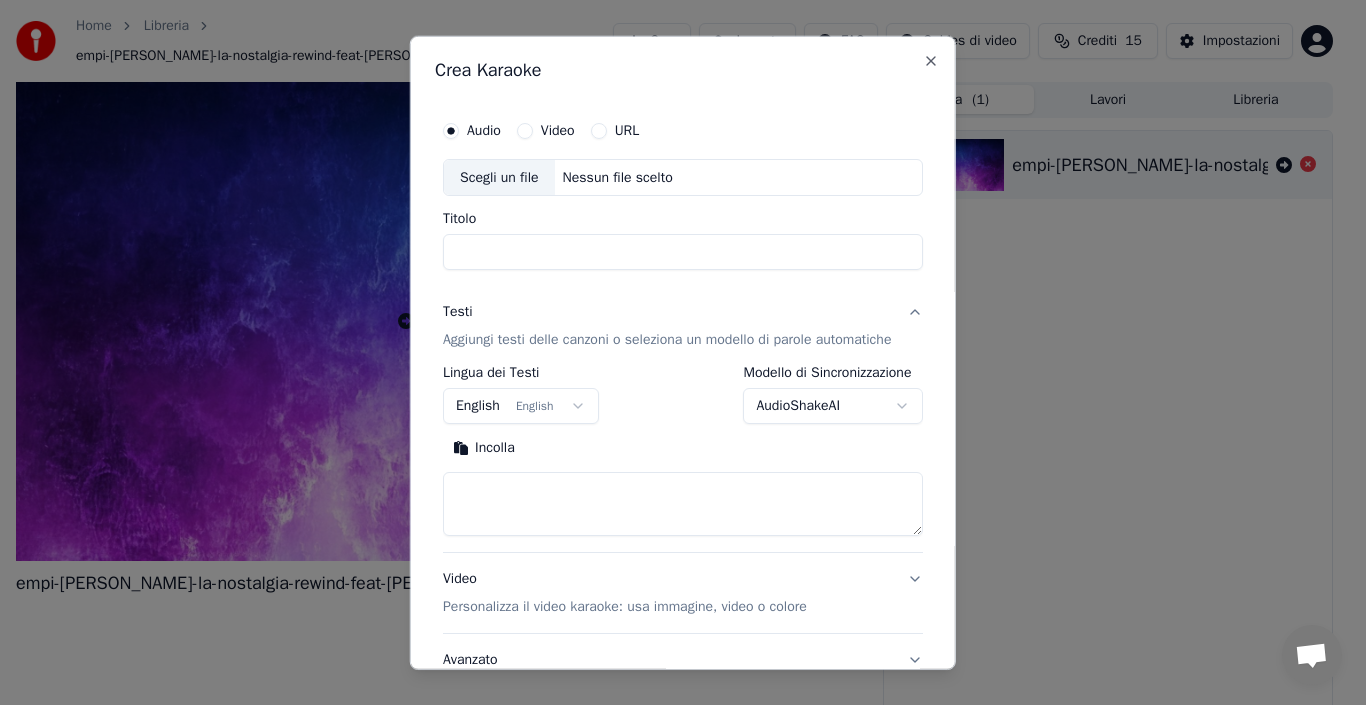 click on "Aggiungi testi delle canzoni o seleziona un modello di parole automatiche" at bounding box center (667, 340) 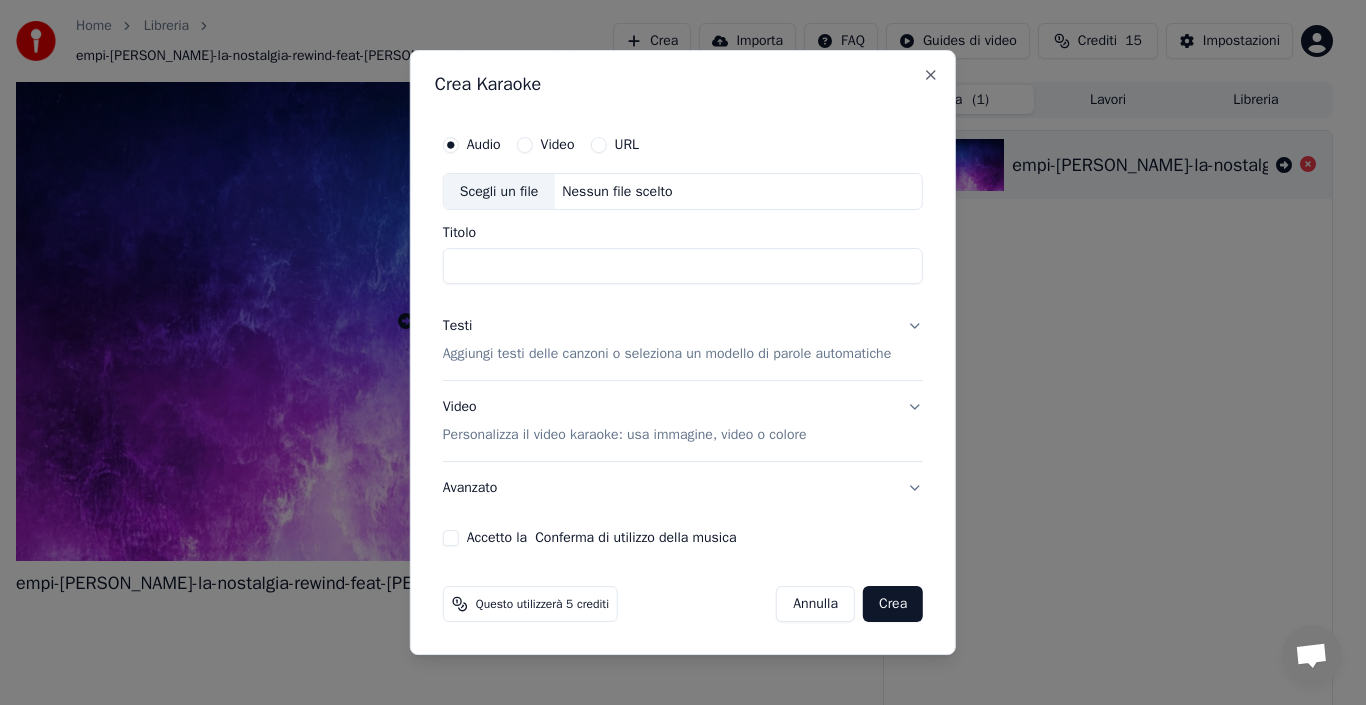 click on "Accetto la   Conferma di utilizzo della musica" at bounding box center [451, 538] 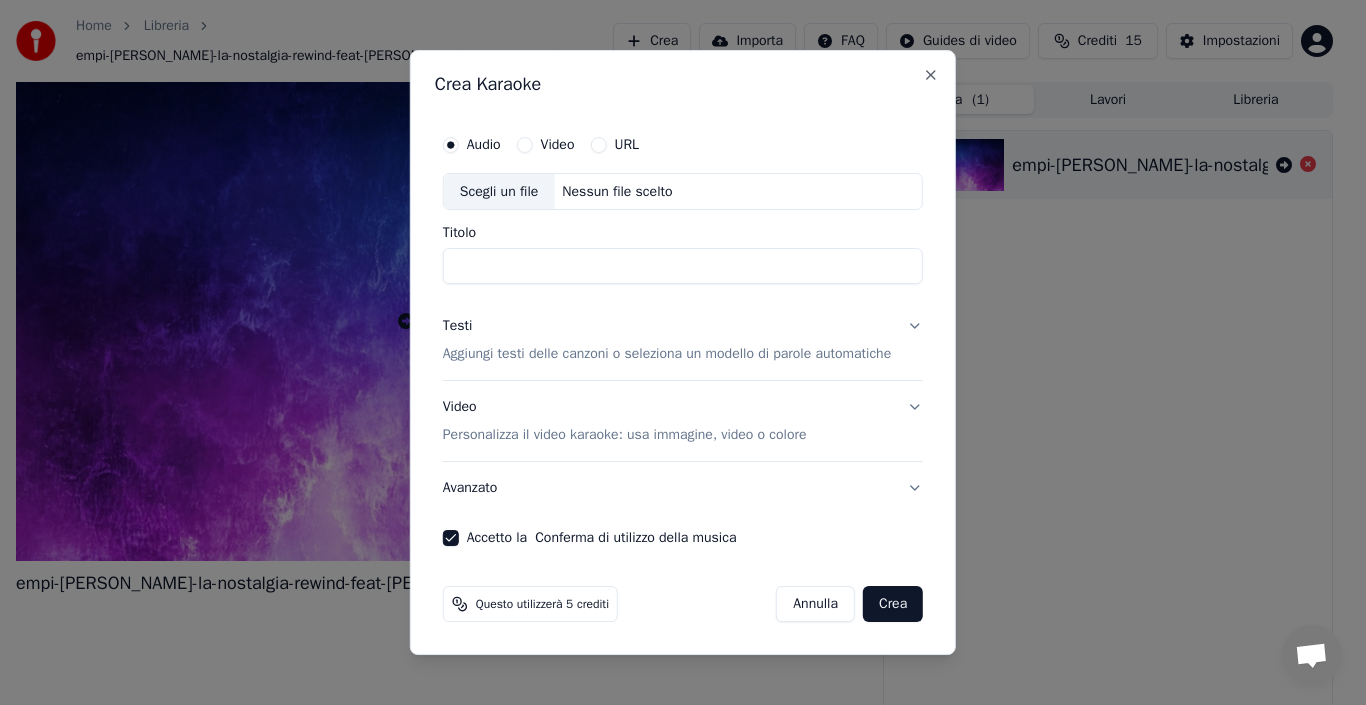 click on "Accetto la   Conferma di utilizzo della musica" at bounding box center (451, 538) 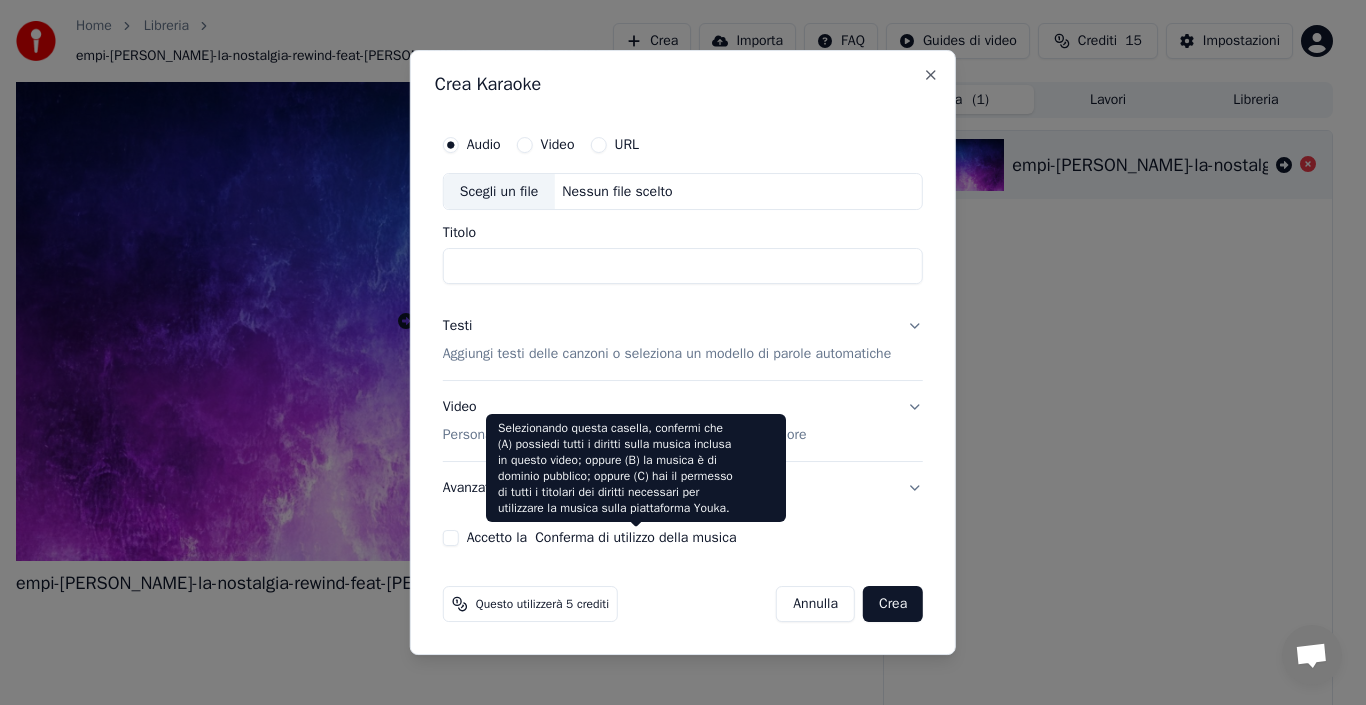click on "Conferma di utilizzo della musica" at bounding box center (635, 538) 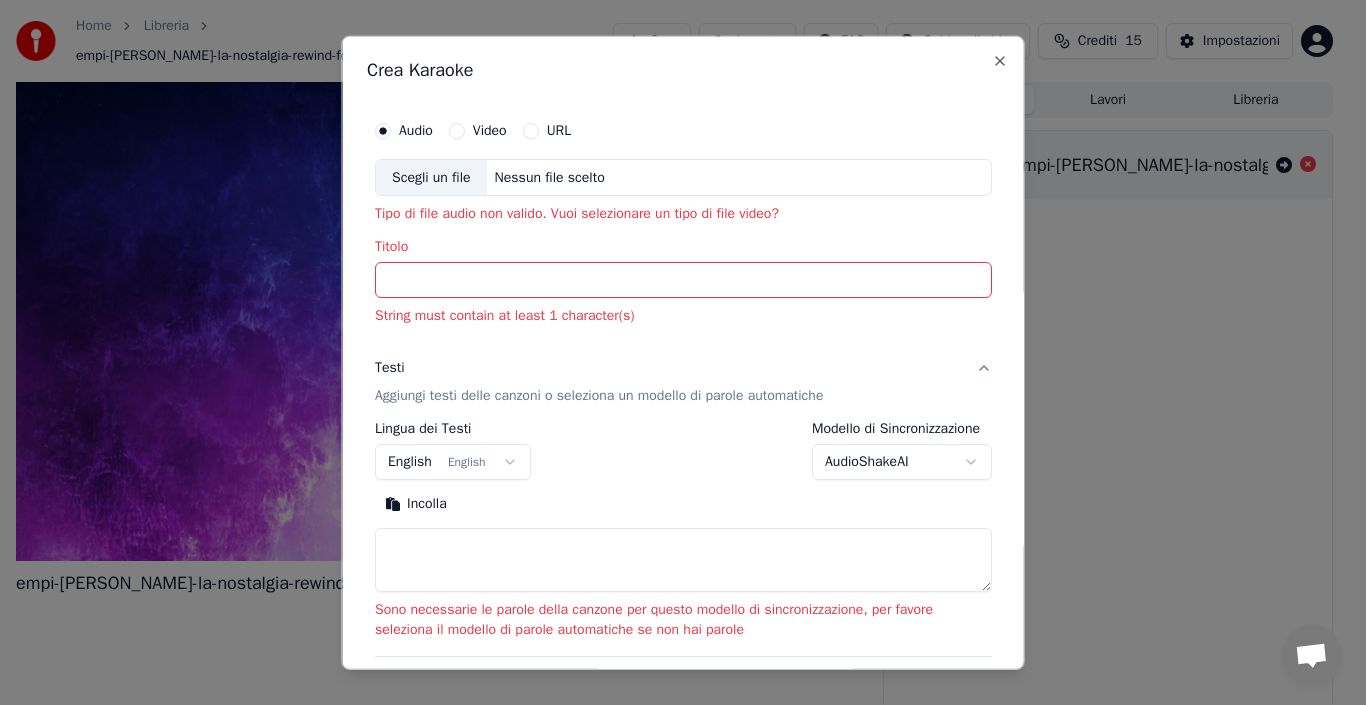 click on "AudioShakeAI" at bounding box center (902, 462) 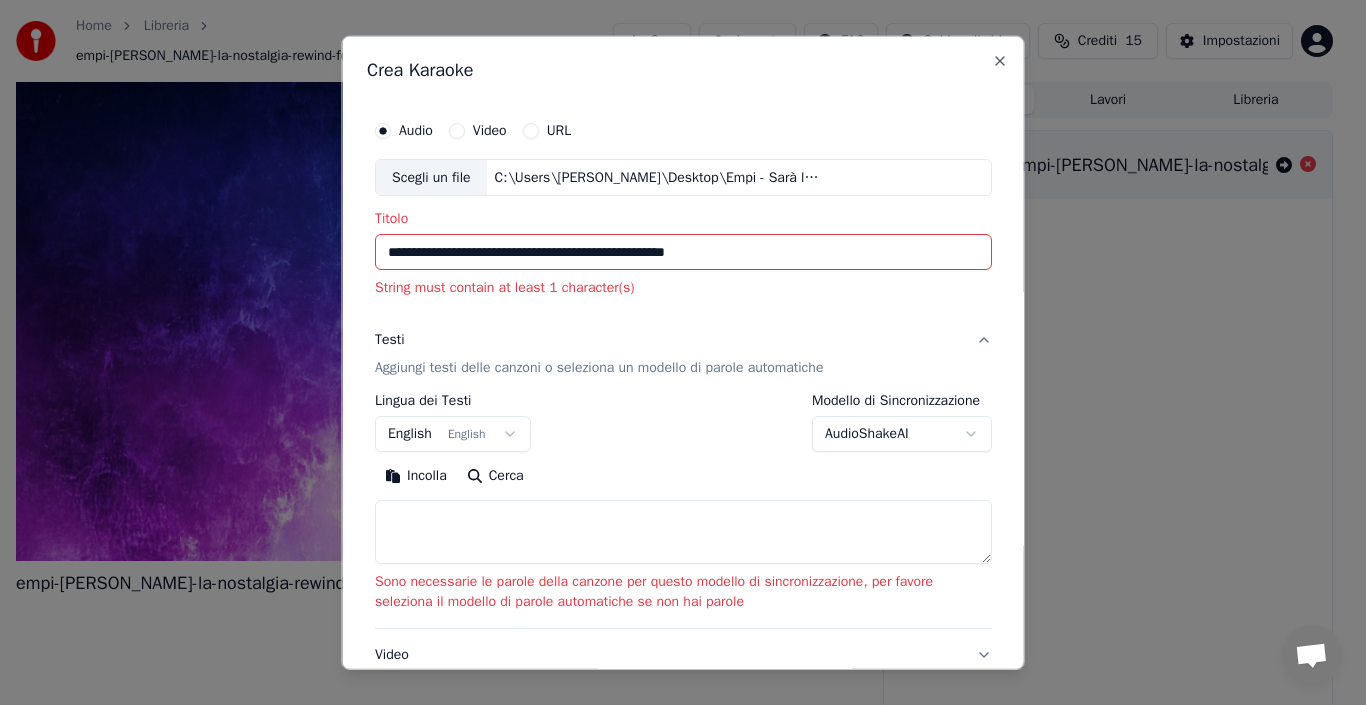 click on "**********" at bounding box center (683, 252) 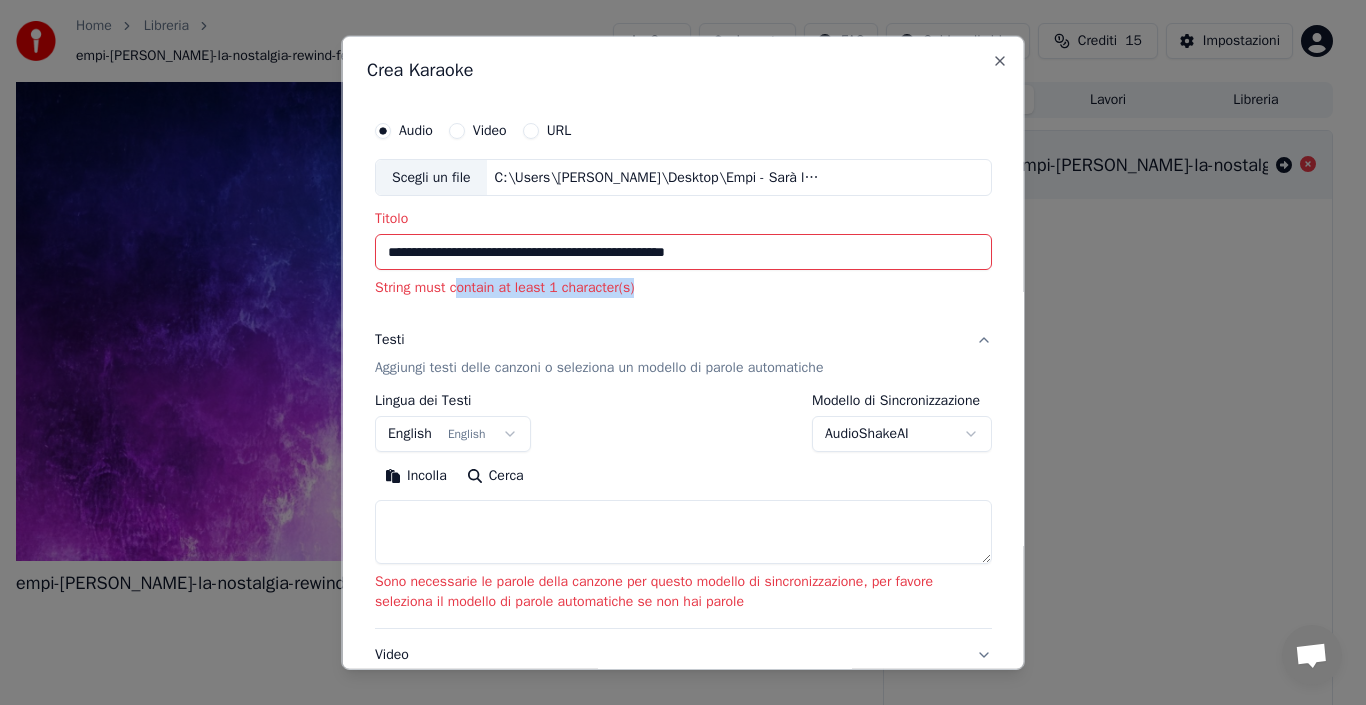 drag, startPoint x: 631, startPoint y: 287, endPoint x: 456, endPoint y: 286, distance: 175.00285 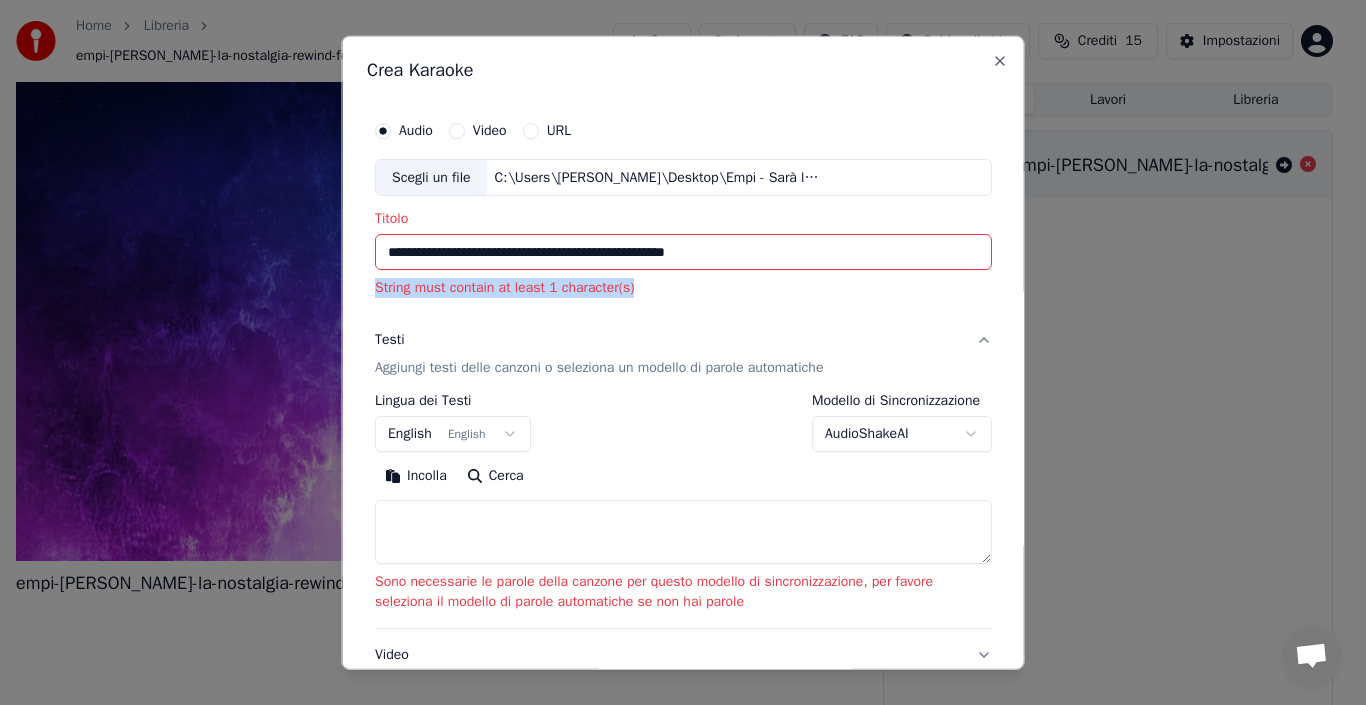 drag, startPoint x: 377, startPoint y: 285, endPoint x: 638, endPoint y: 283, distance: 261.00766 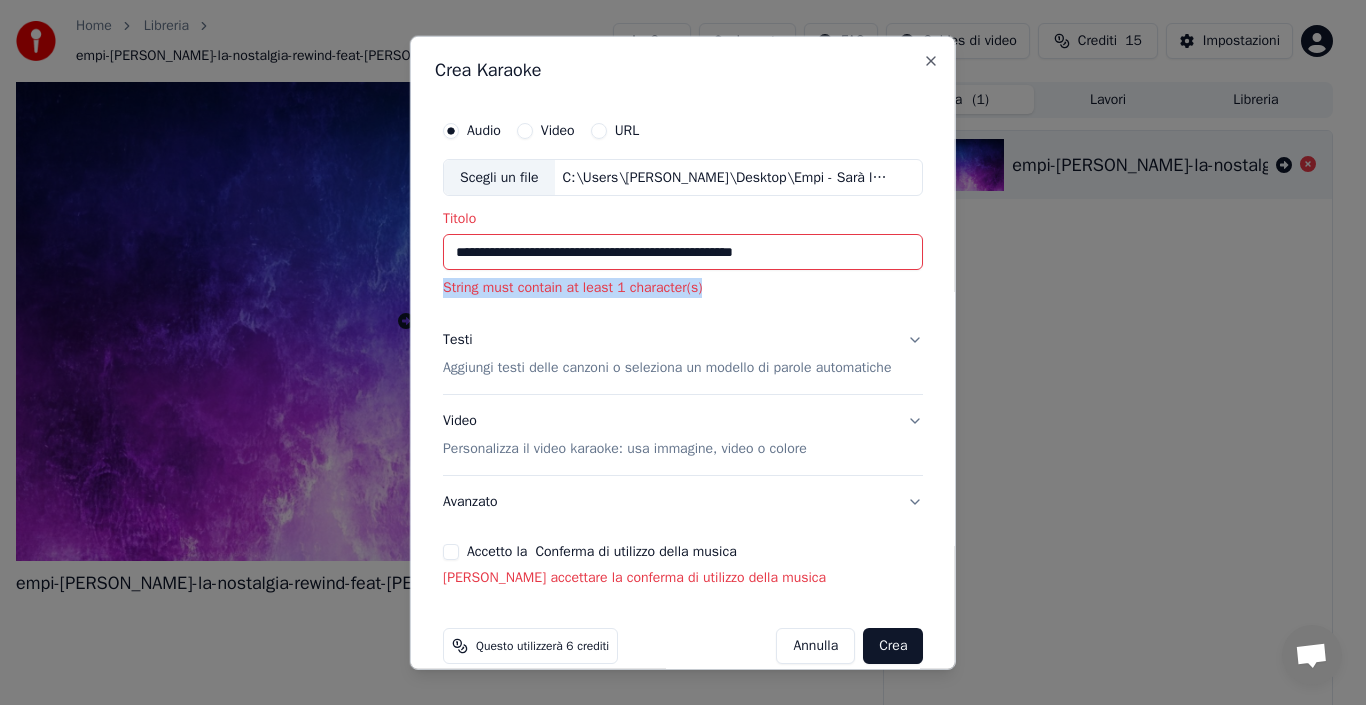 click on "Aggiungi testi delle canzoni o seleziona un modello di parole automatiche" at bounding box center [667, 368] 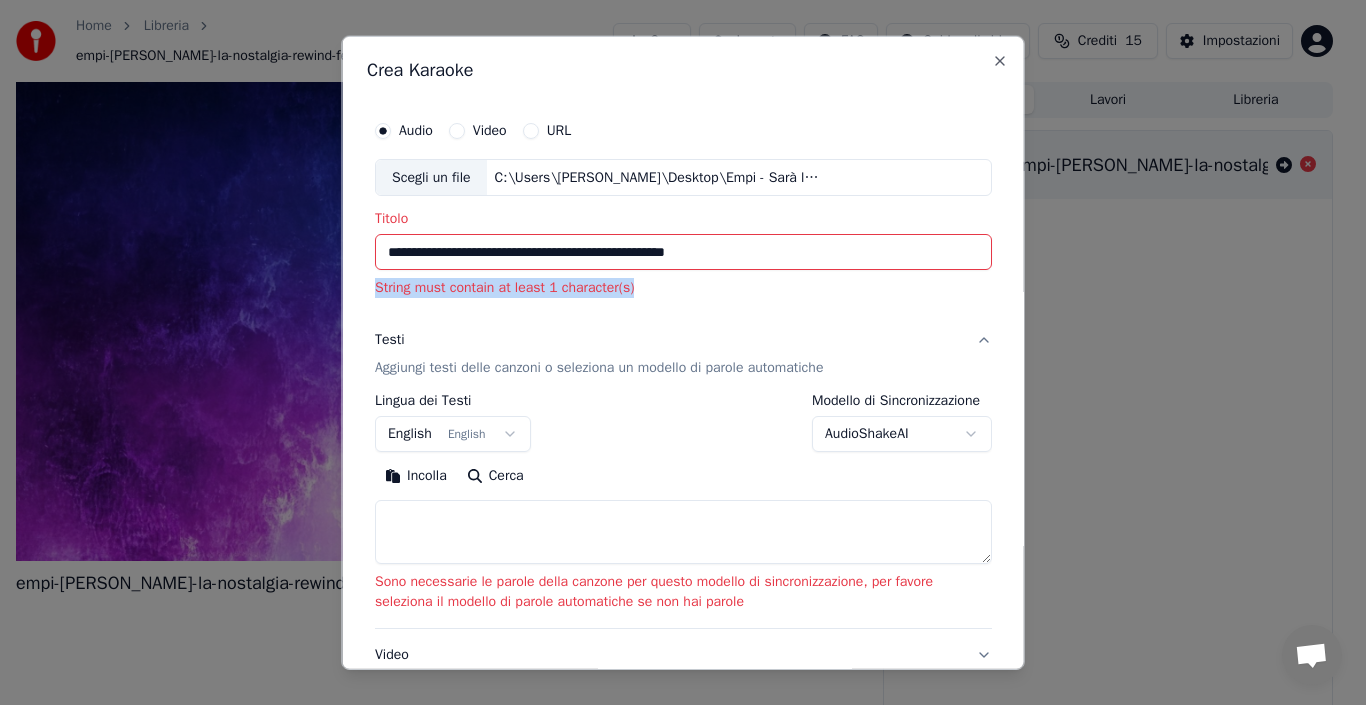 click on "Testi Aggiungi testi delle canzoni o seleziona un modello di parole automatiche" at bounding box center [683, 354] 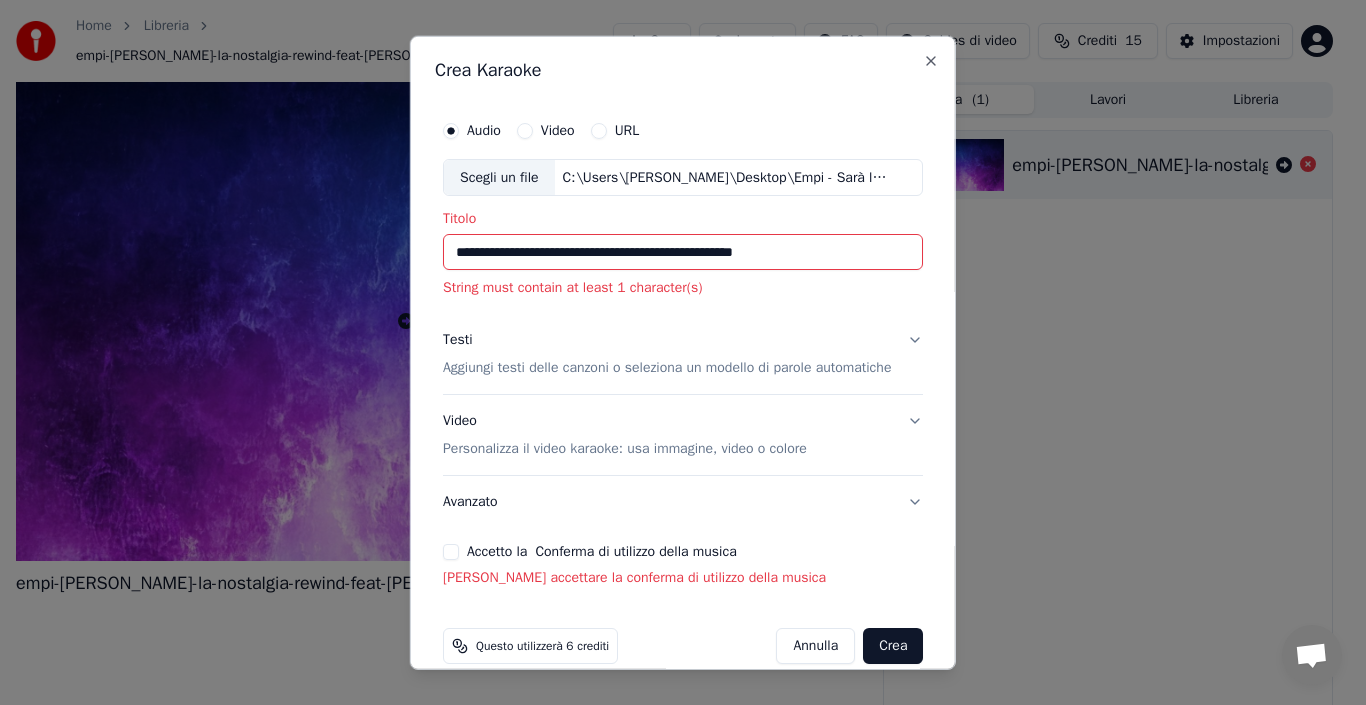 click on "**********" at bounding box center [683, 252] 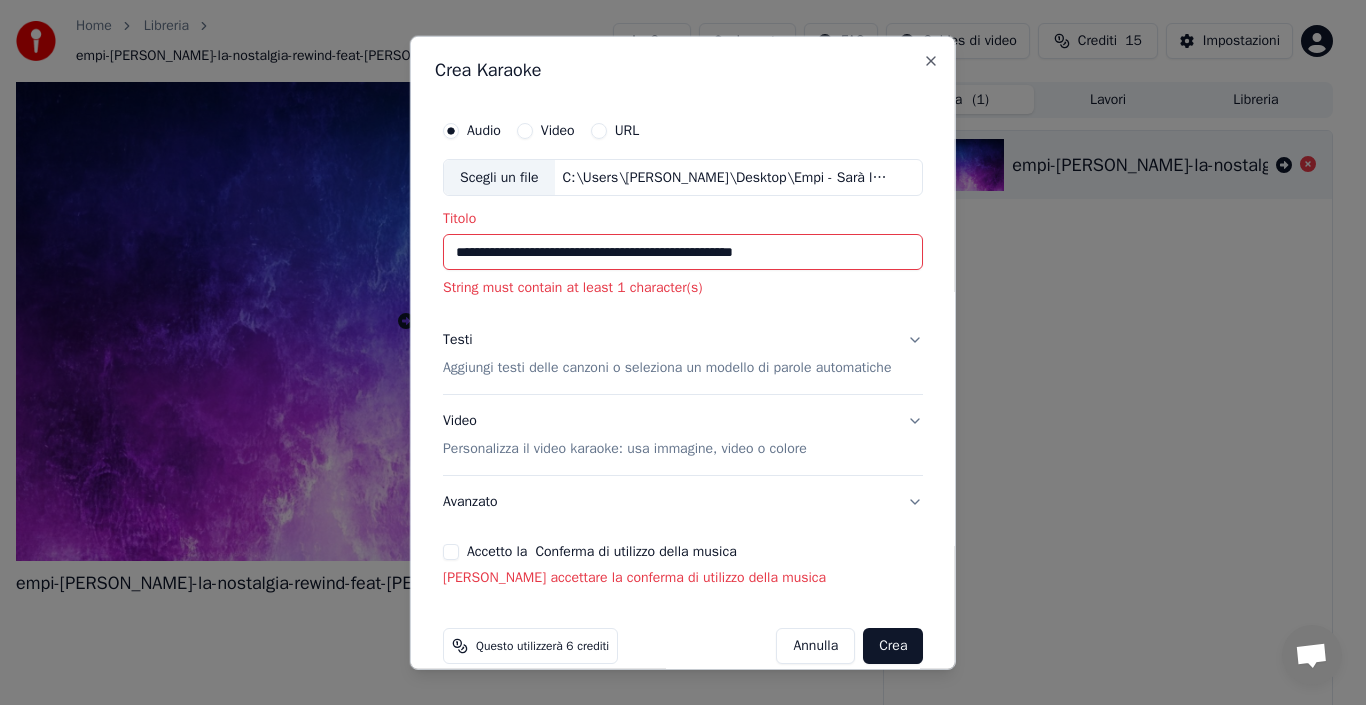 click on "**********" at bounding box center (683, 252) 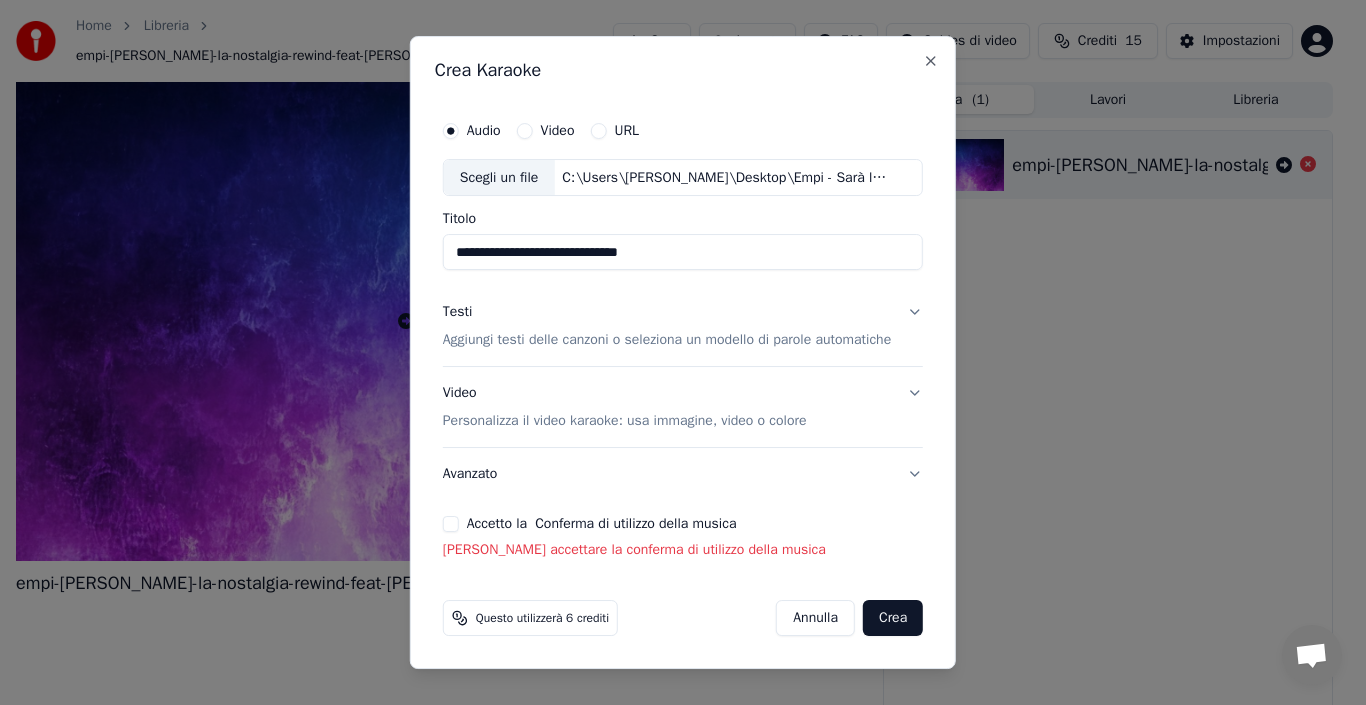 type on "**********" 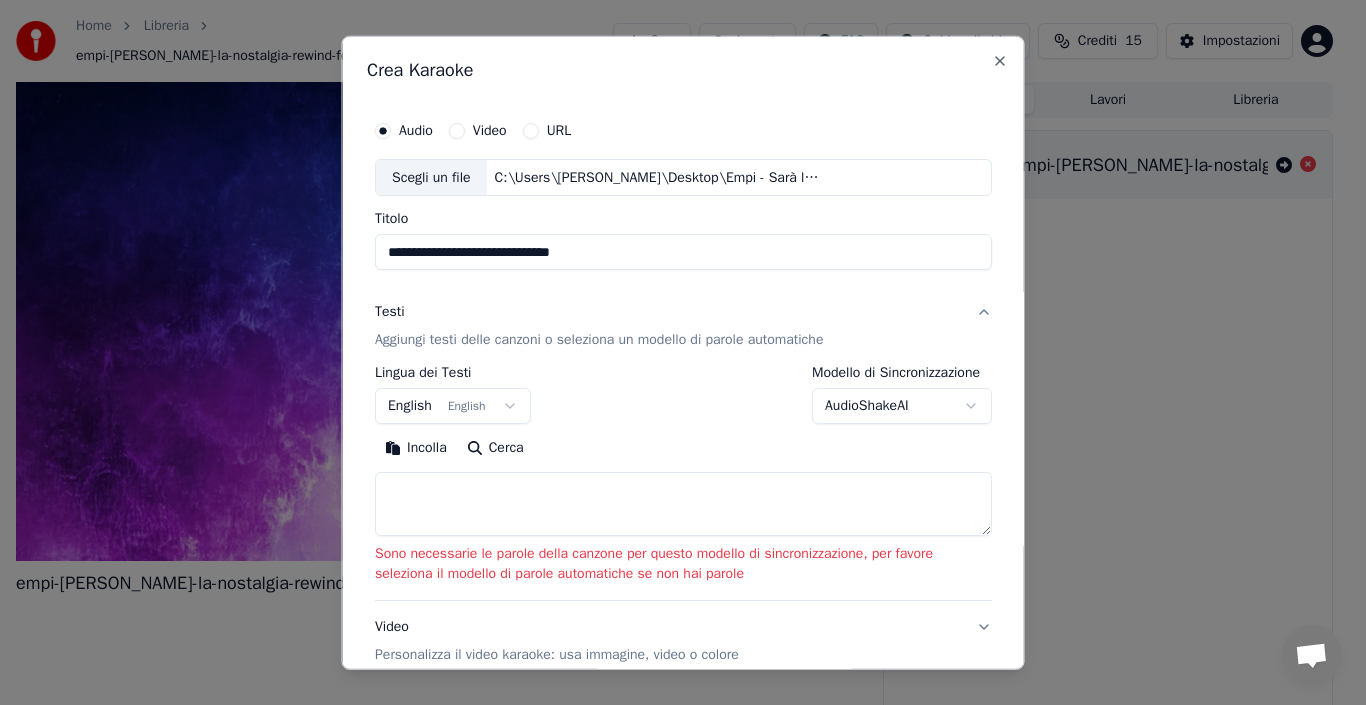 click on "Aggiungi testi delle canzoni o seleziona un modello di parole automatiche" at bounding box center [599, 340] 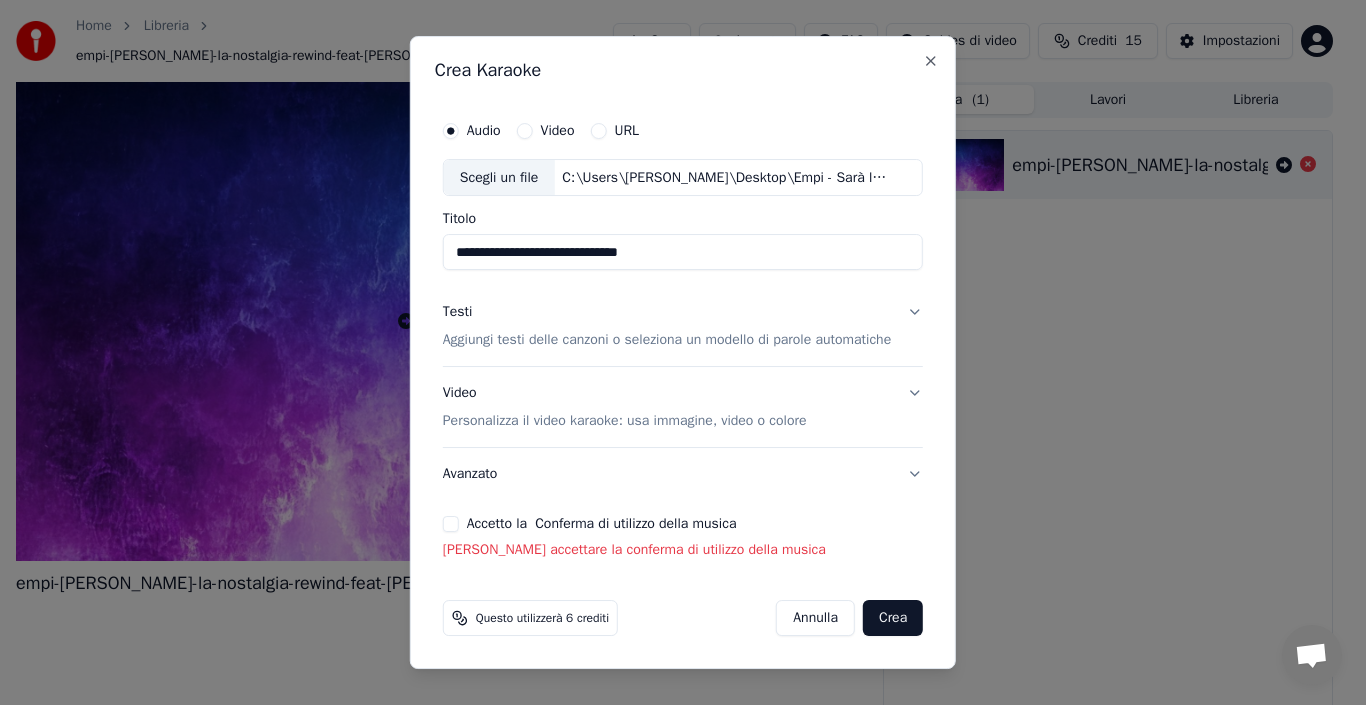 click on "Testi Aggiungi testi delle canzoni o seleziona un modello di parole automatiche" at bounding box center [683, 327] 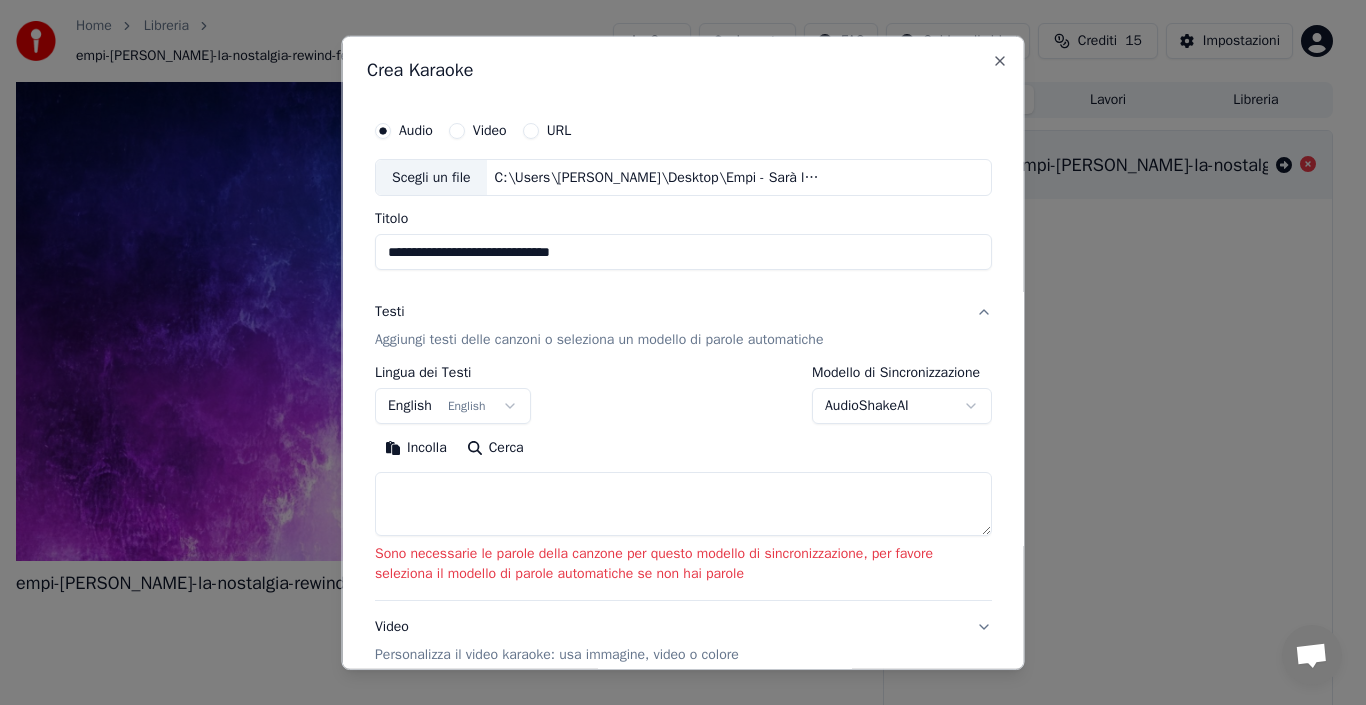 click on "Aggiungi testi delle canzoni o seleziona un modello di parole automatiche" at bounding box center (599, 340) 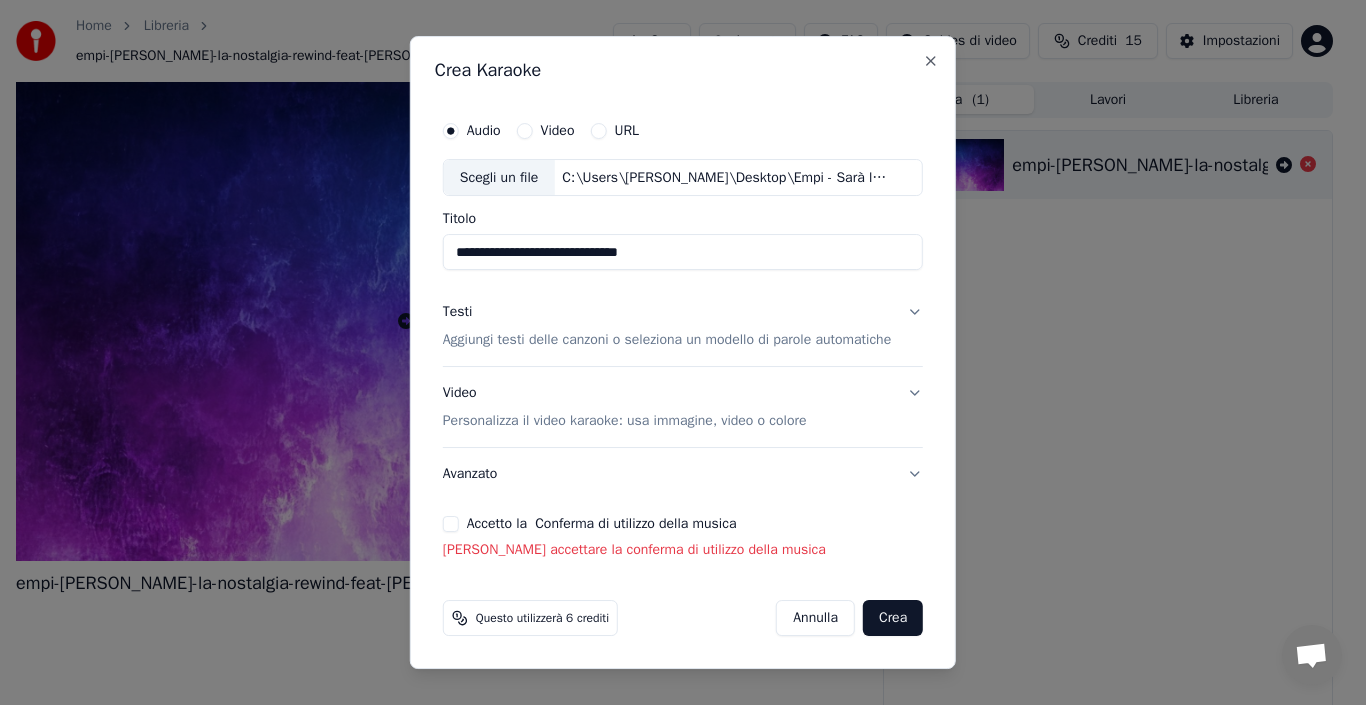 click on "Accetto la   Conferma di utilizzo della musica" at bounding box center (451, 524) 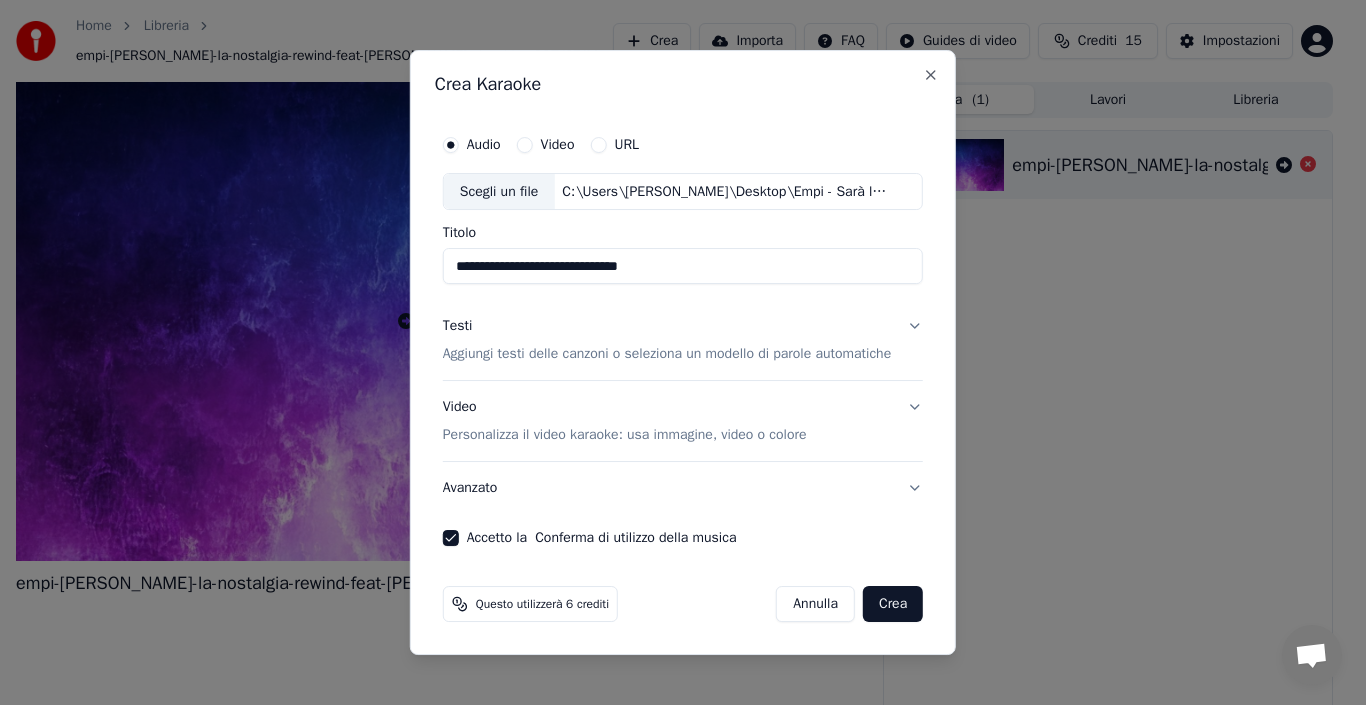 click on "Avanzato" at bounding box center [683, 488] 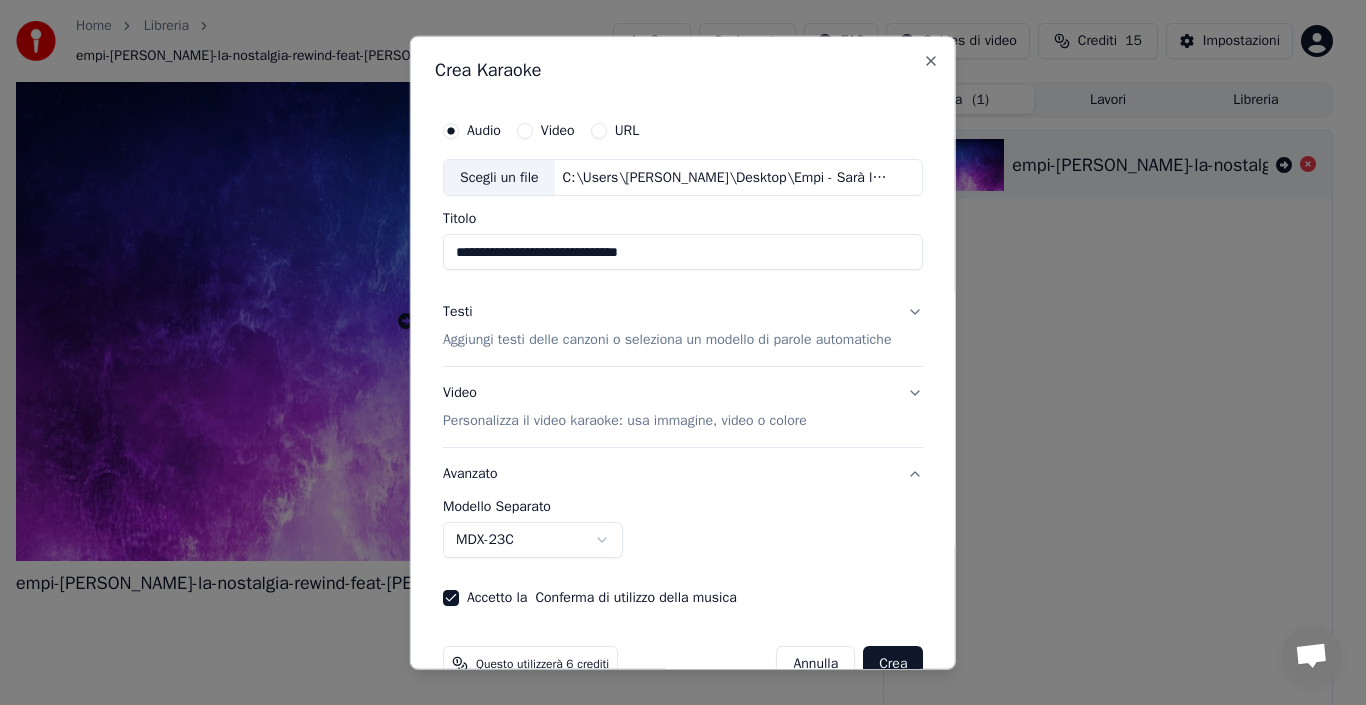 click on "Modello Separato" at bounding box center [683, 507] 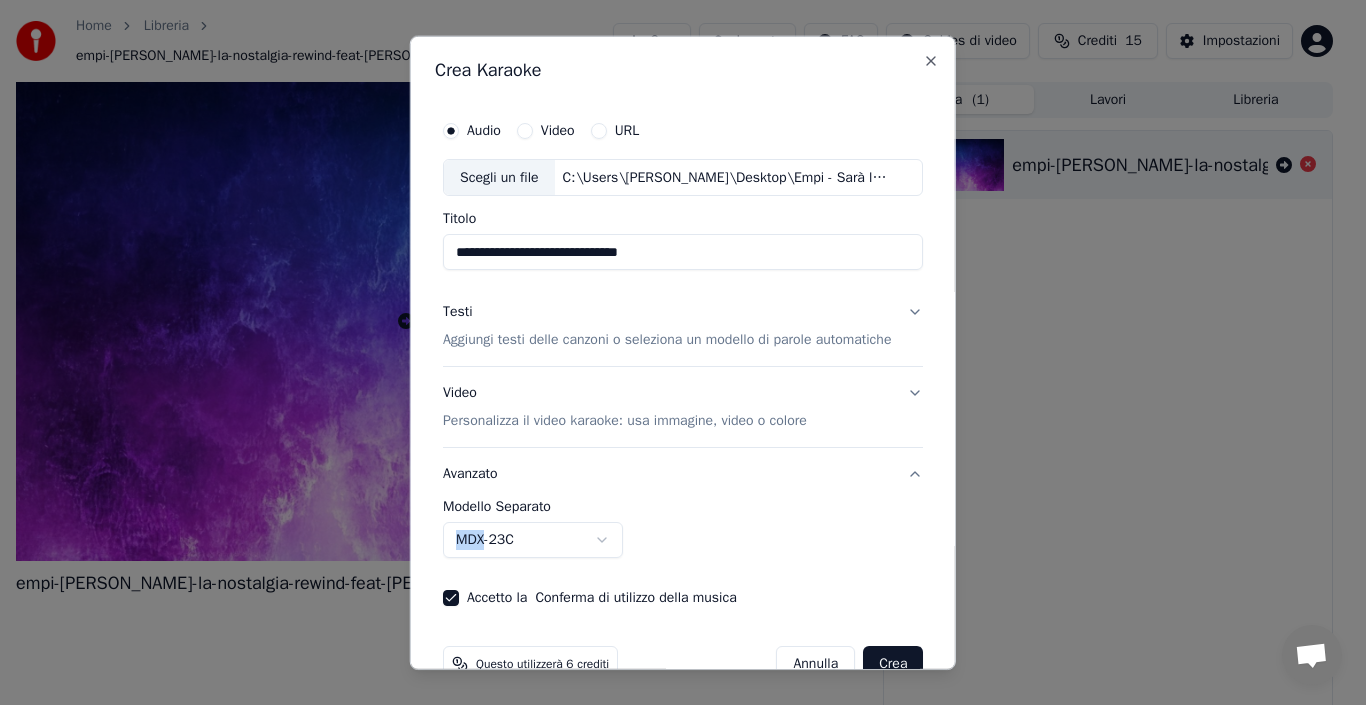 click on "**********" at bounding box center [683, 529] 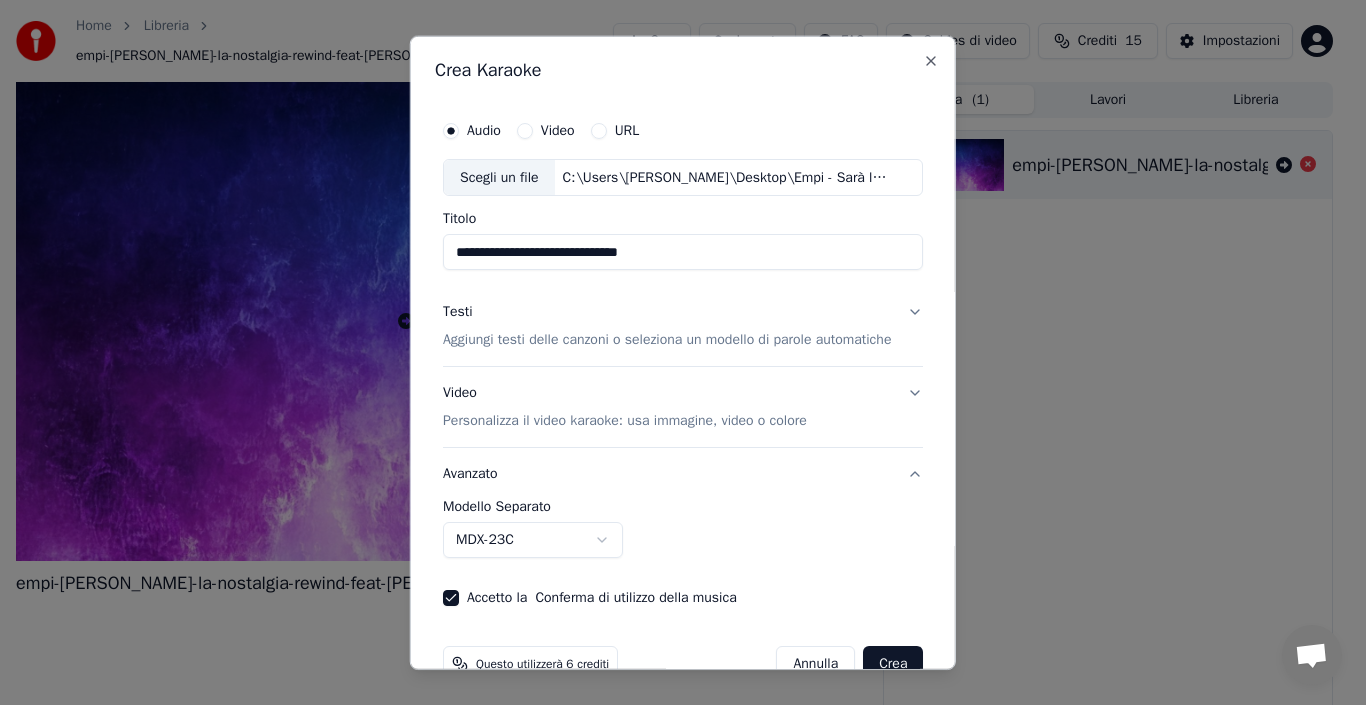click on "**********" at bounding box center (683, 529) 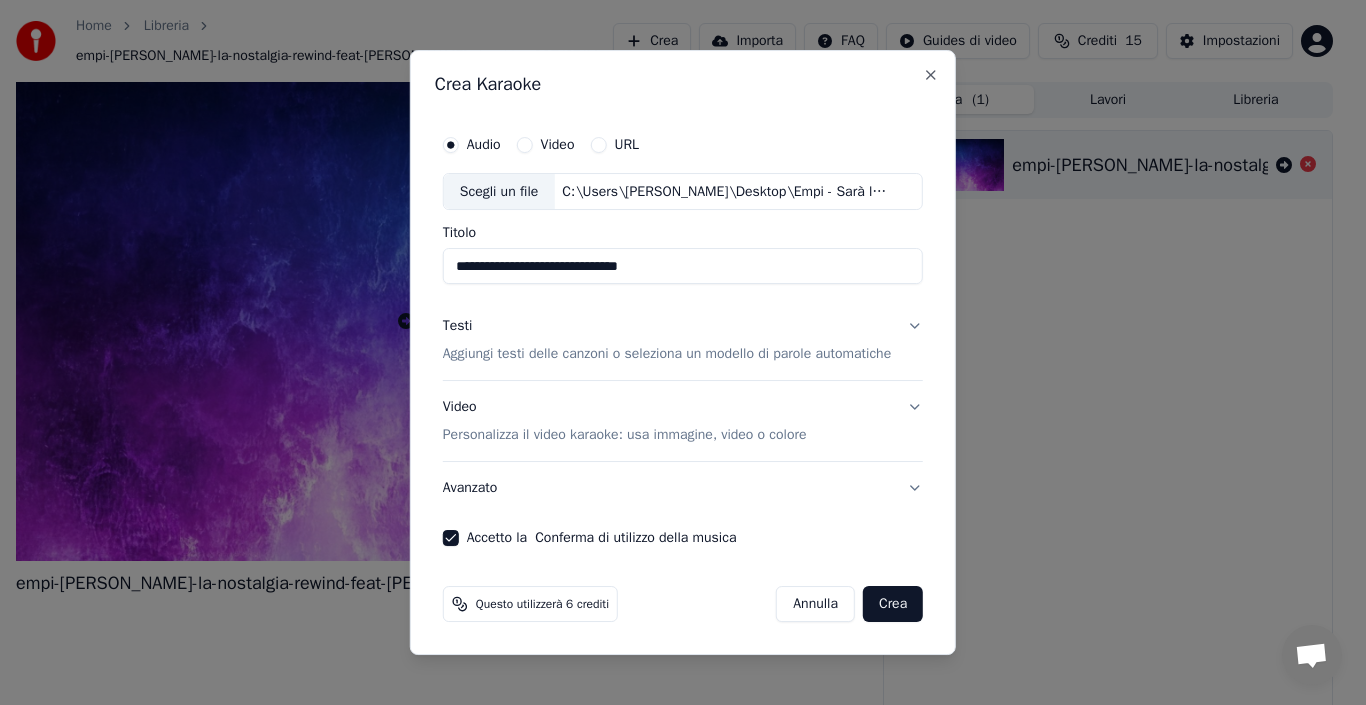 click on "Aggiungi testi delle canzoni o seleziona un modello di parole automatiche" at bounding box center [667, 355] 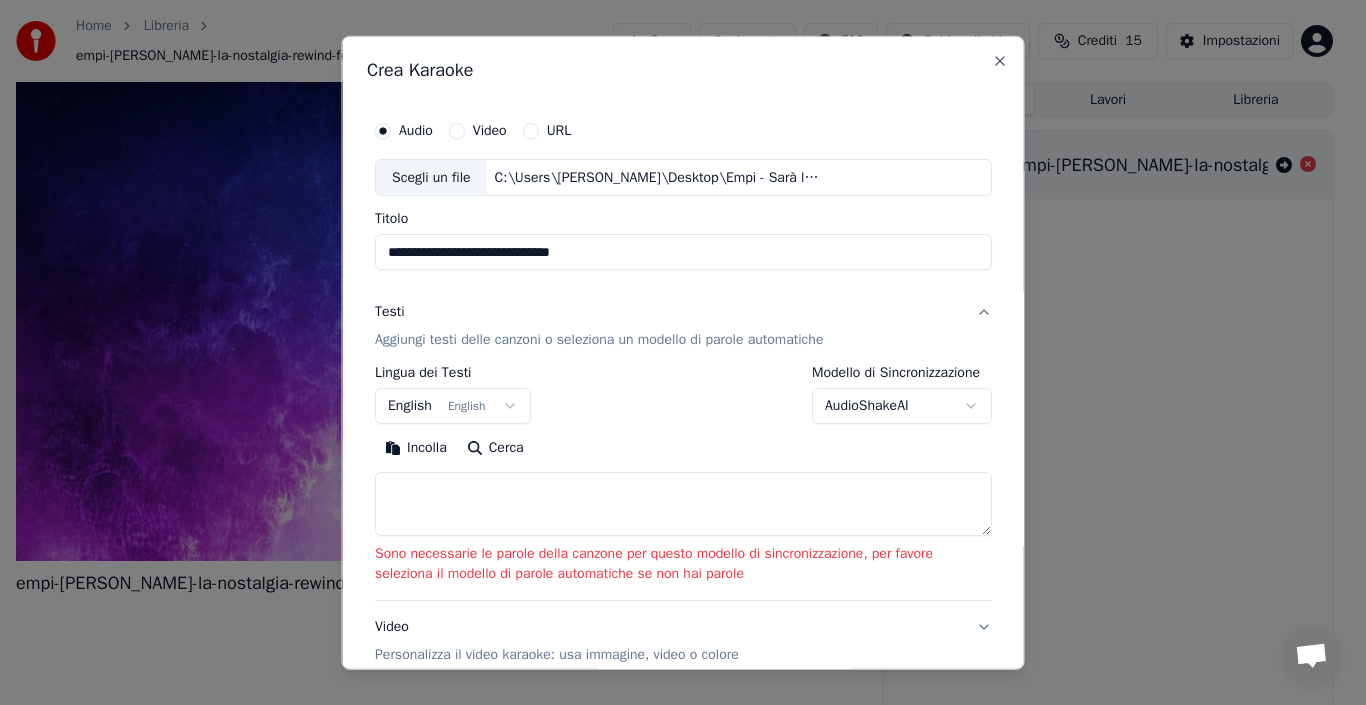 click on "Testi" at bounding box center [390, 312] 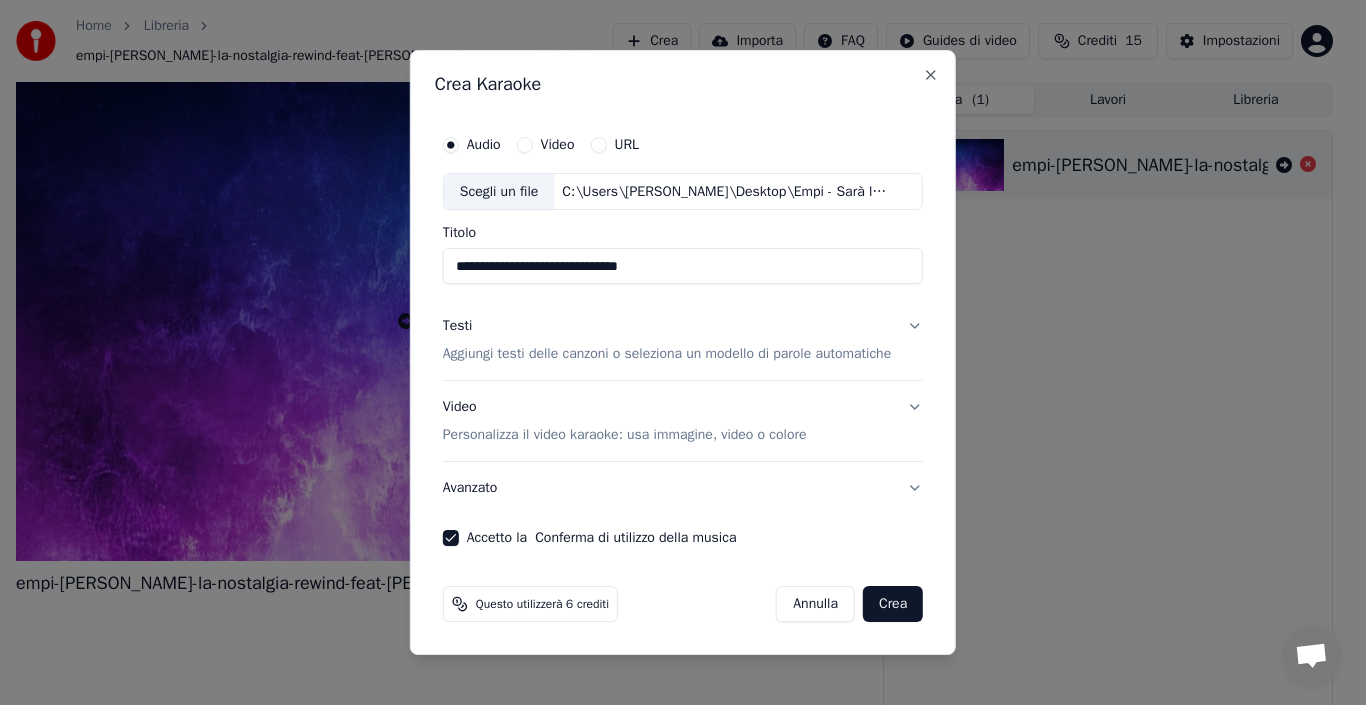 click on "**********" at bounding box center (683, 267) 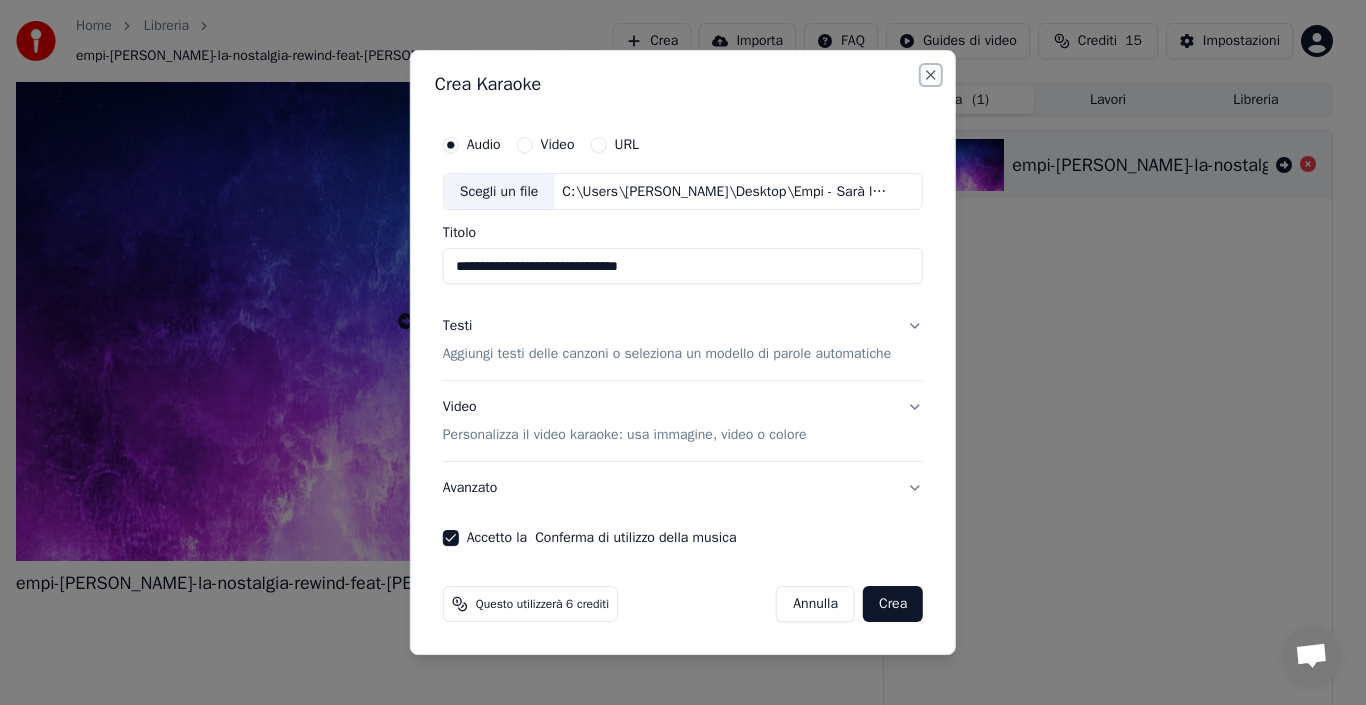 click on "Close" at bounding box center [931, 75] 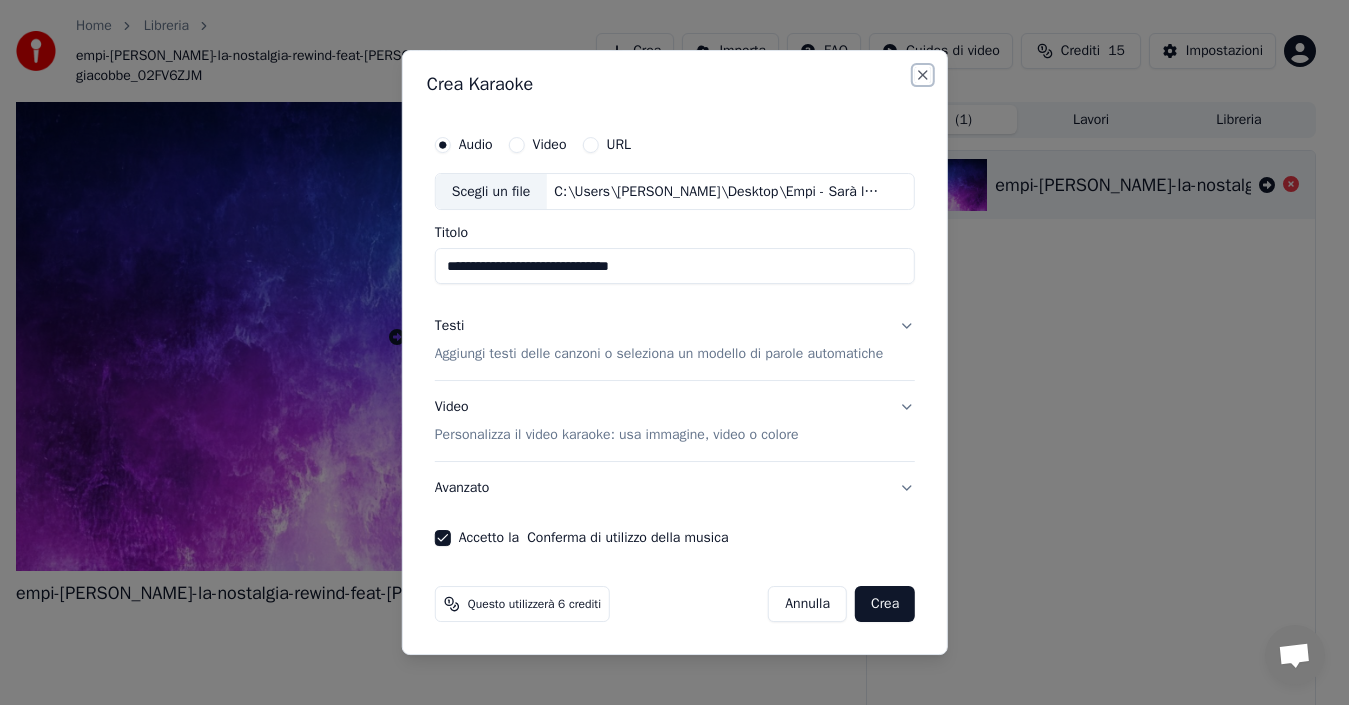 type 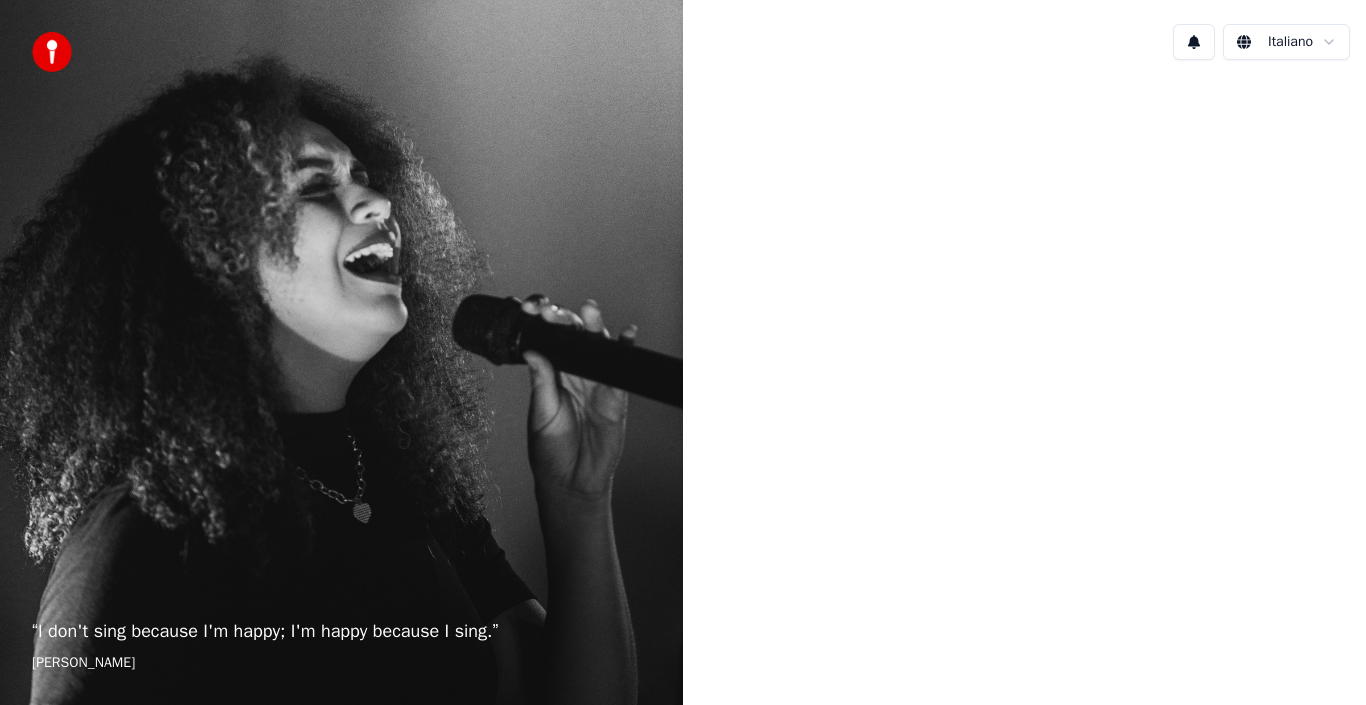 scroll, scrollTop: 0, scrollLeft: 0, axis: both 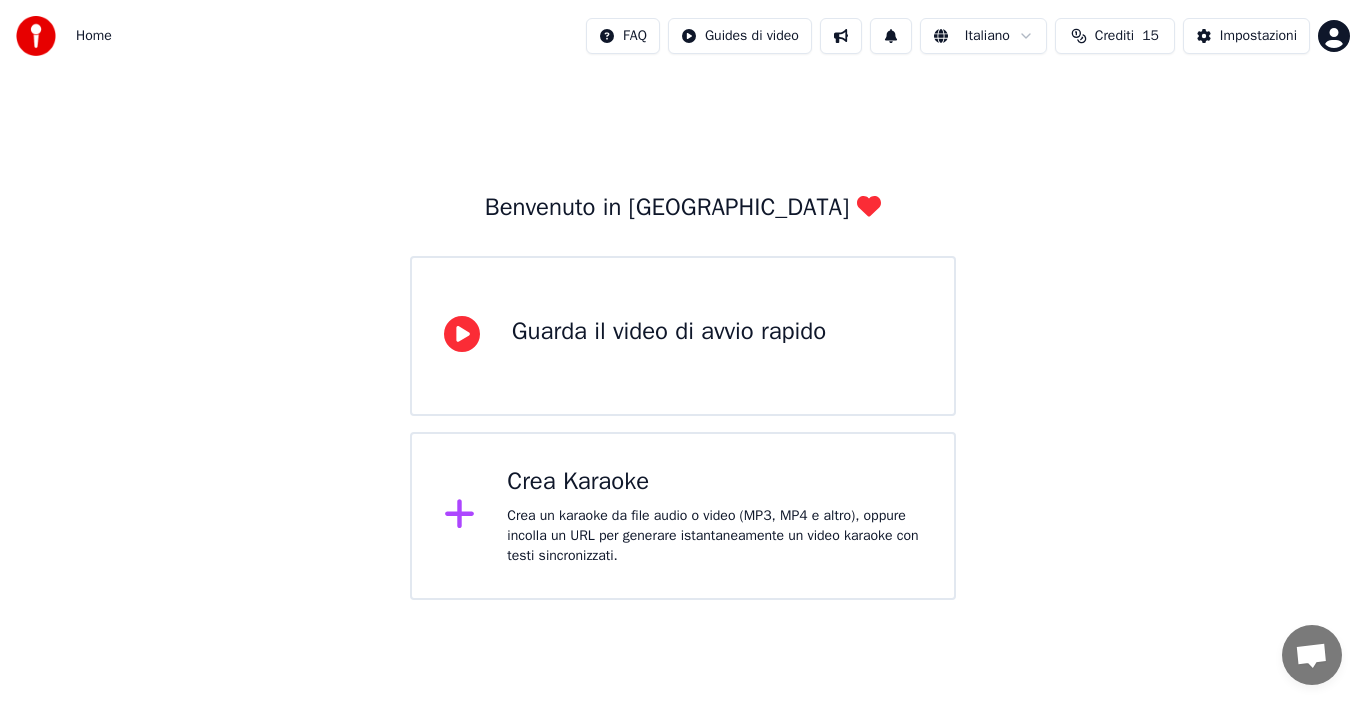click on "Crea Karaoke" at bounding box center (714, 482) 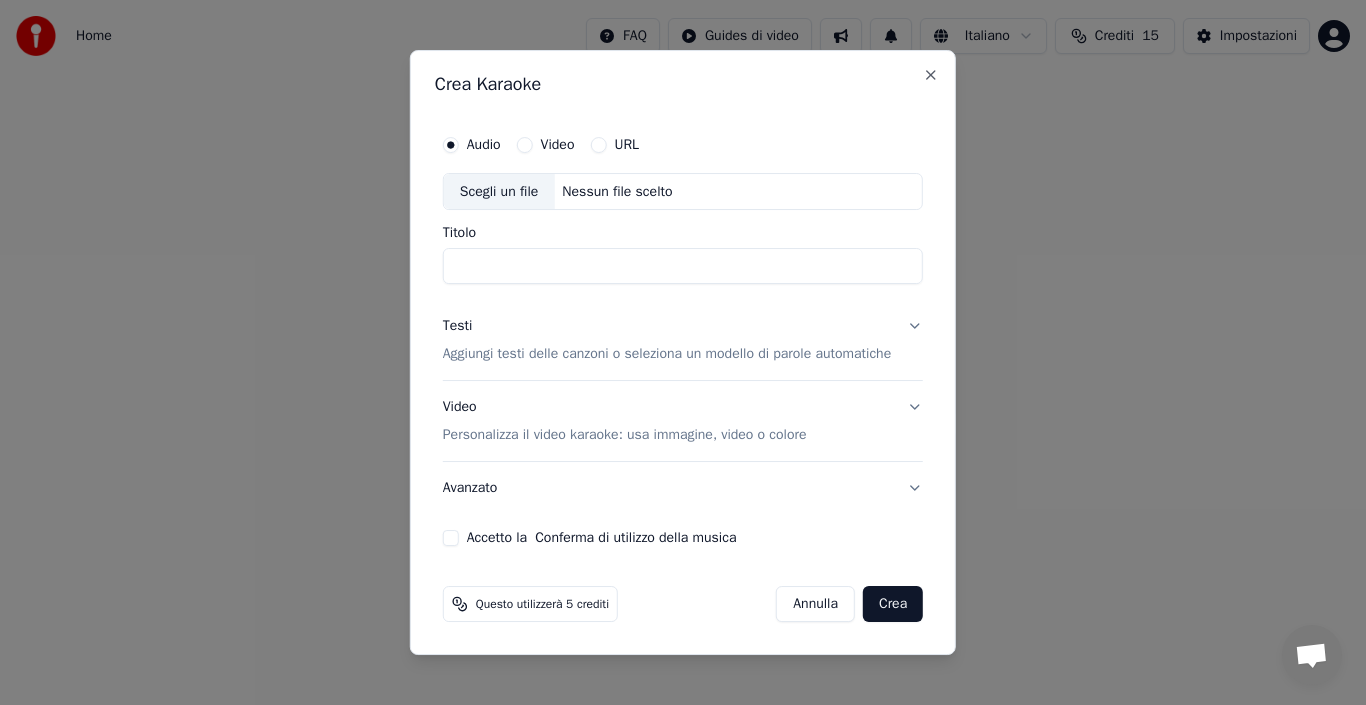 click on "Aggiungi testi delle canzoni o seleziona un modello di parole automatiche" at bounding box center [667, 355] 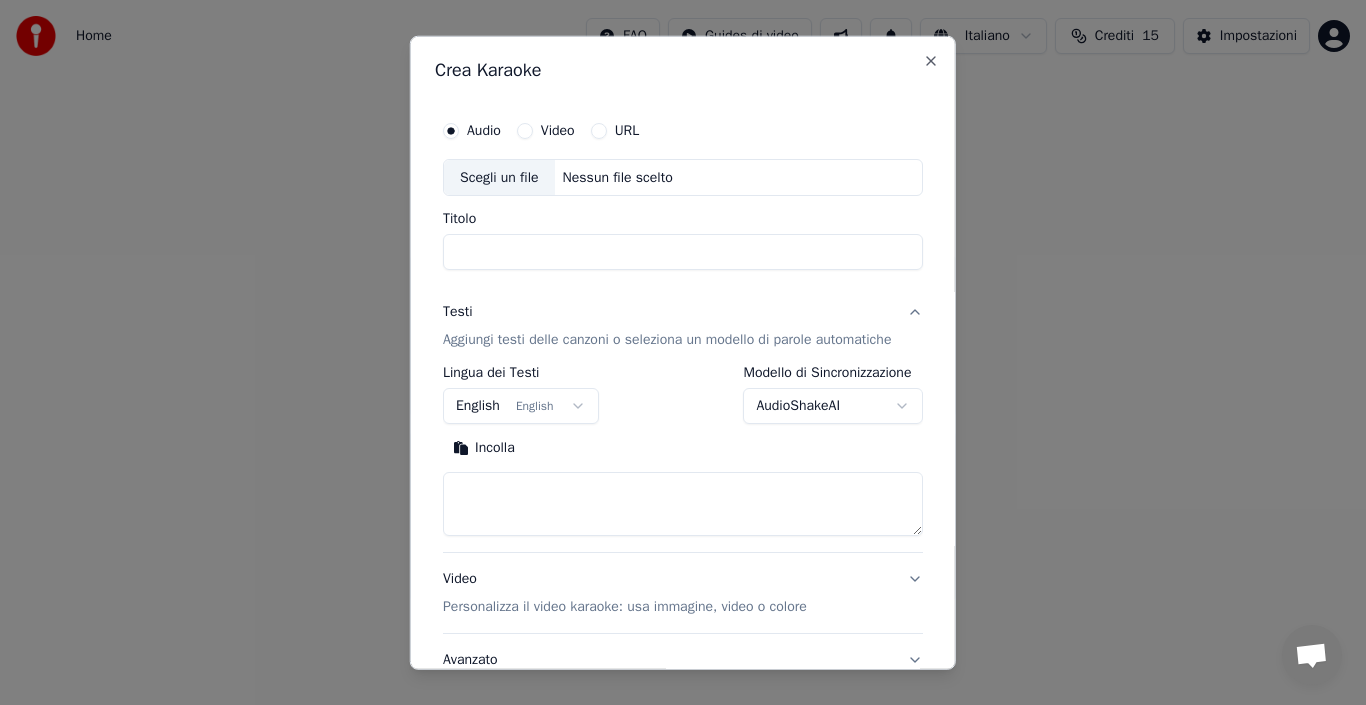 click on "Testi Aggiungi testi delle canzoni o seleziona un modello di parole automatiche" at bounding box center (683, 326) 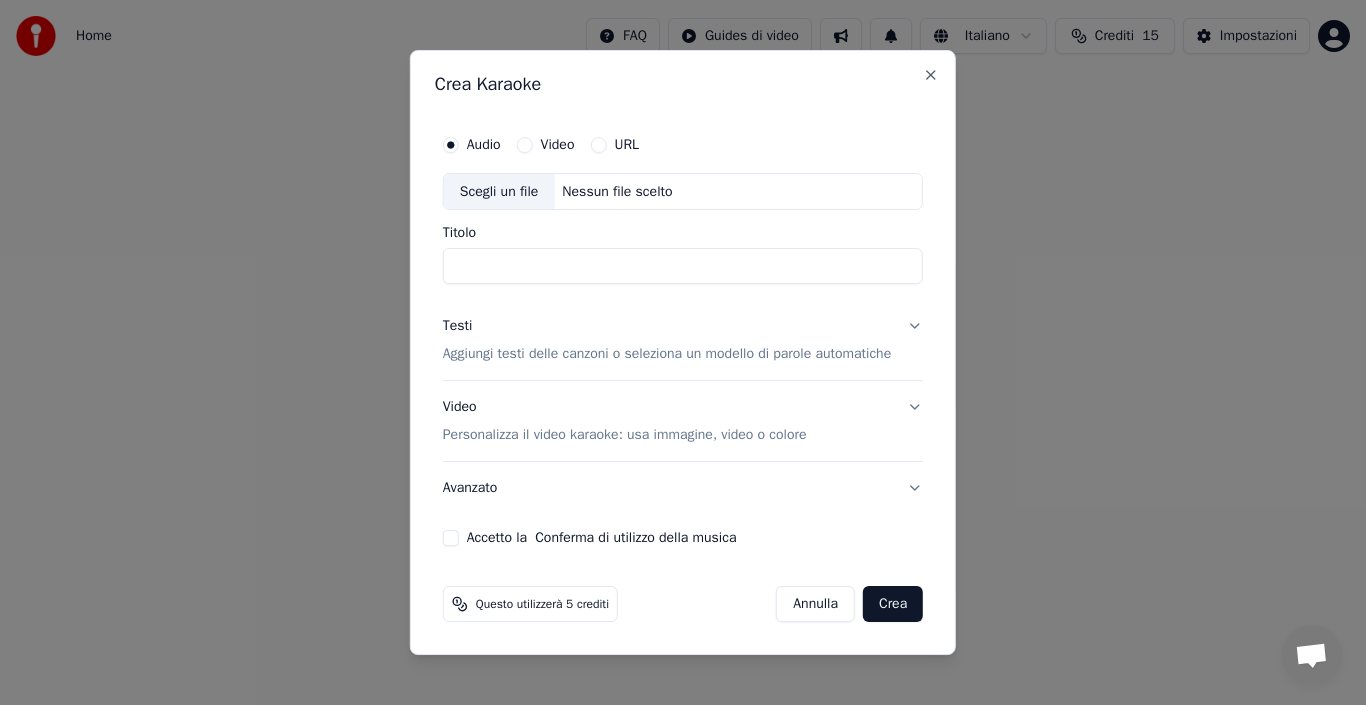 click on "Titolo" at bounding box center (683, 267) 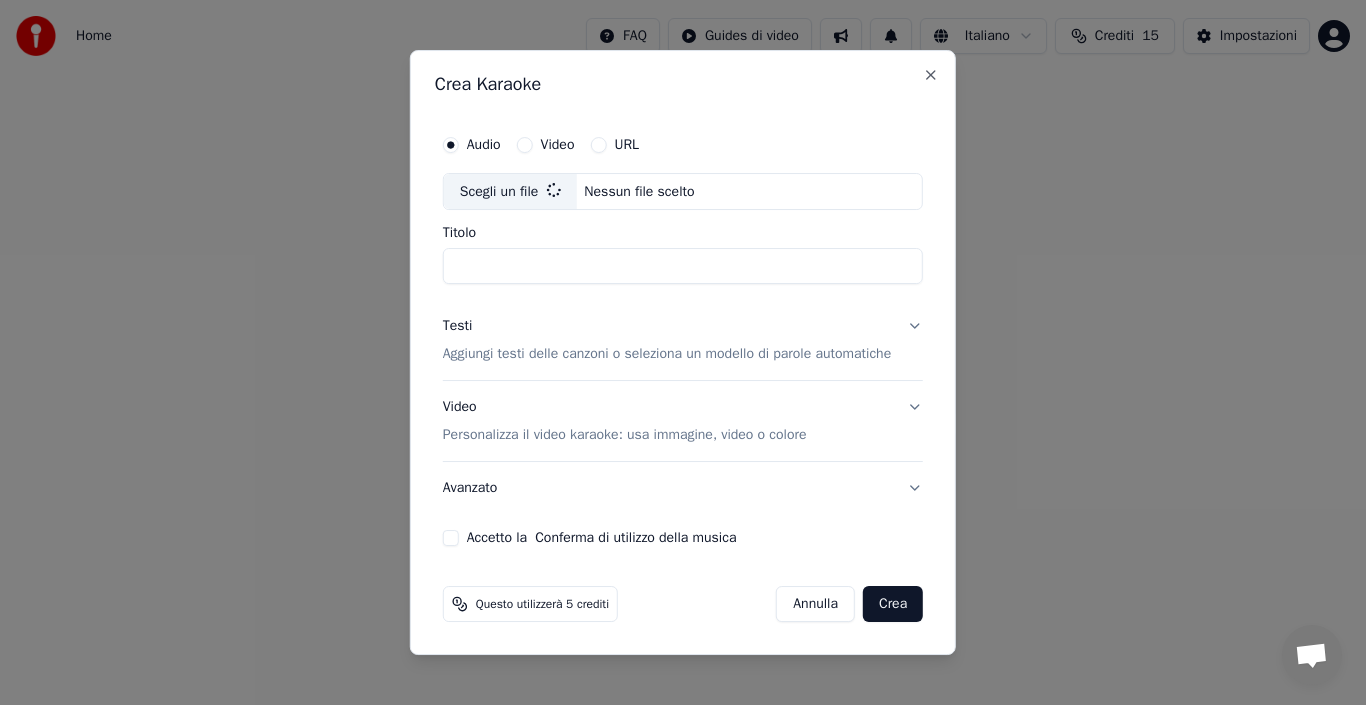 type on "**********" 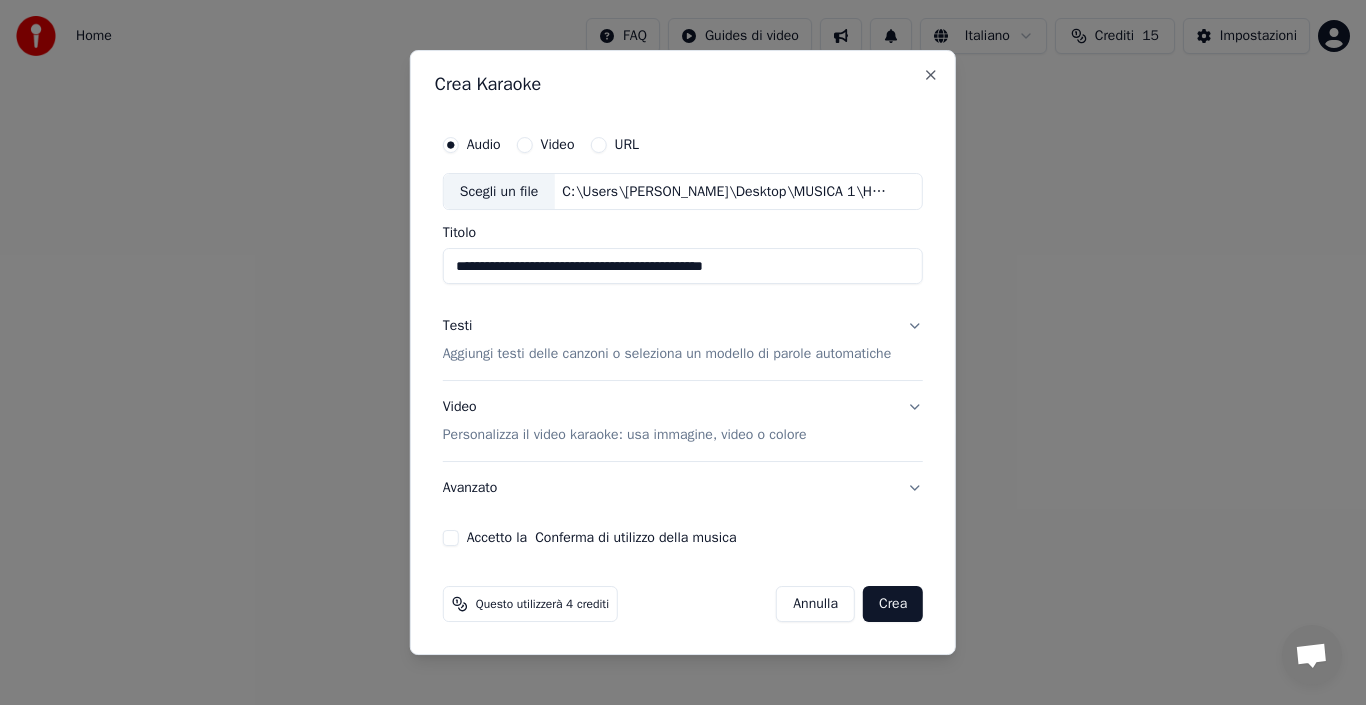 click on "Testi Aggiungi testi delle canzoni o seleziona un modello di parole automatiche" at bounding box center (683, 341) 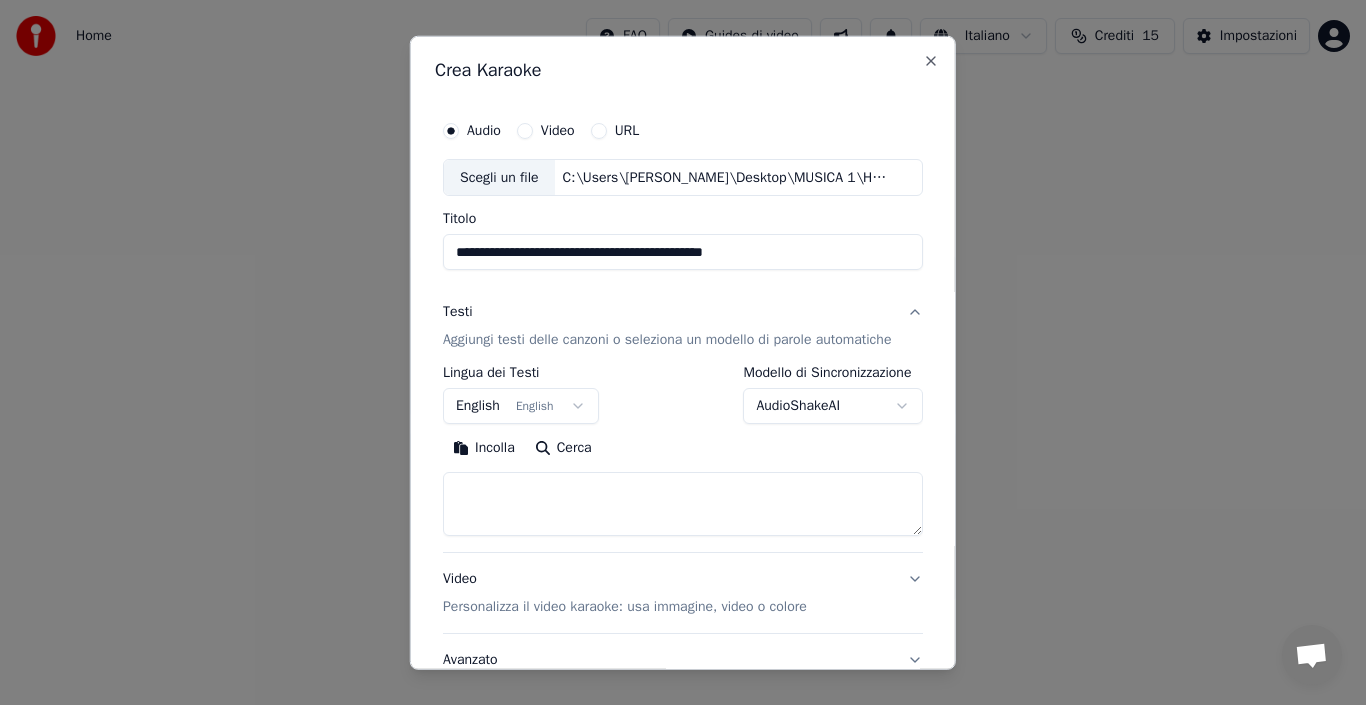 click on "Testi Aggiungi testi delle canzoni o seleziona un modello di parole automatiche" at bounding box center (683, 326) 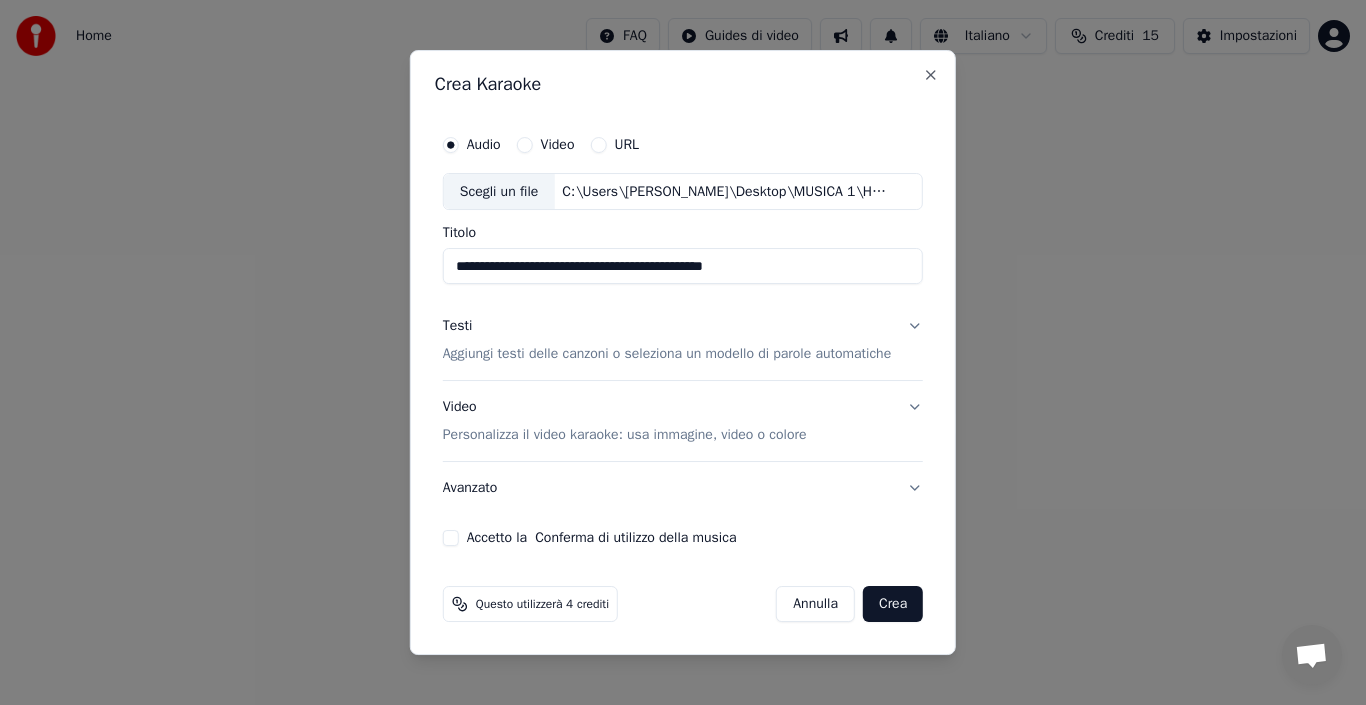 click on "Crea" at bounding box center (893, 604) 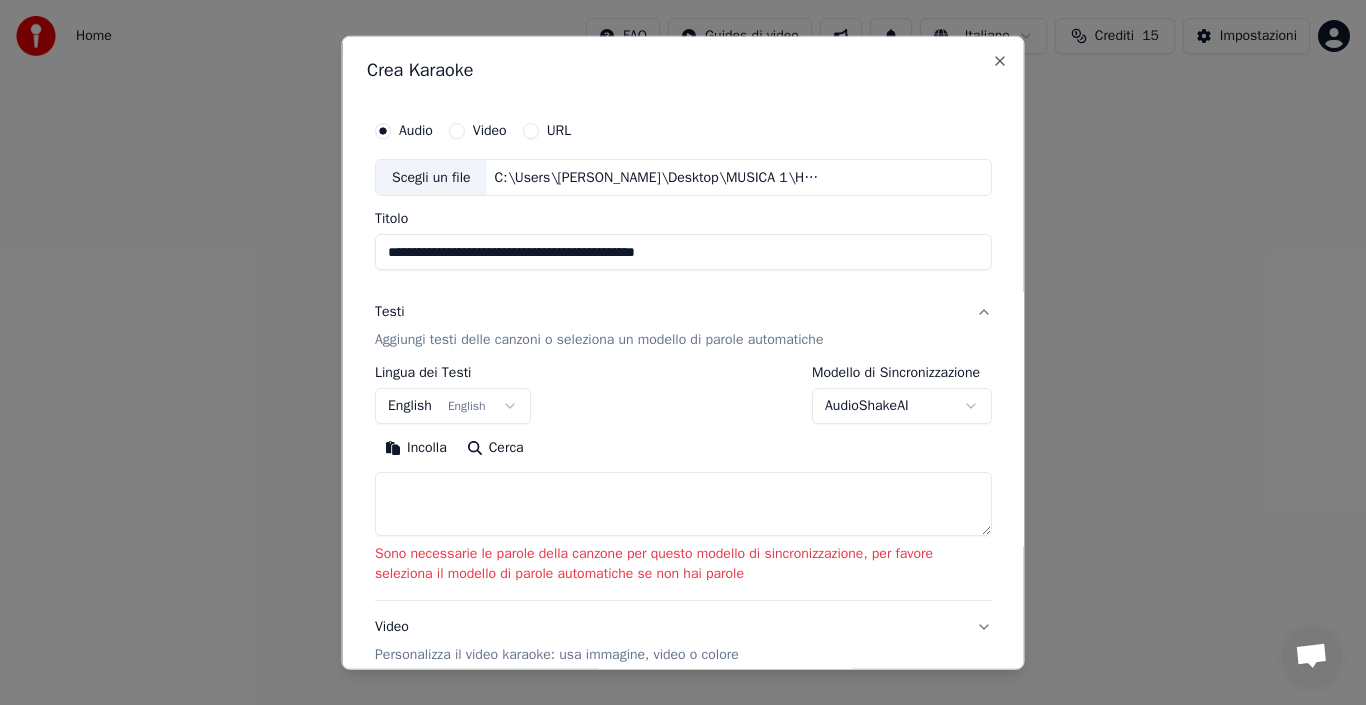 click on "AudioShakeAI" at bounding box center (902, 406) 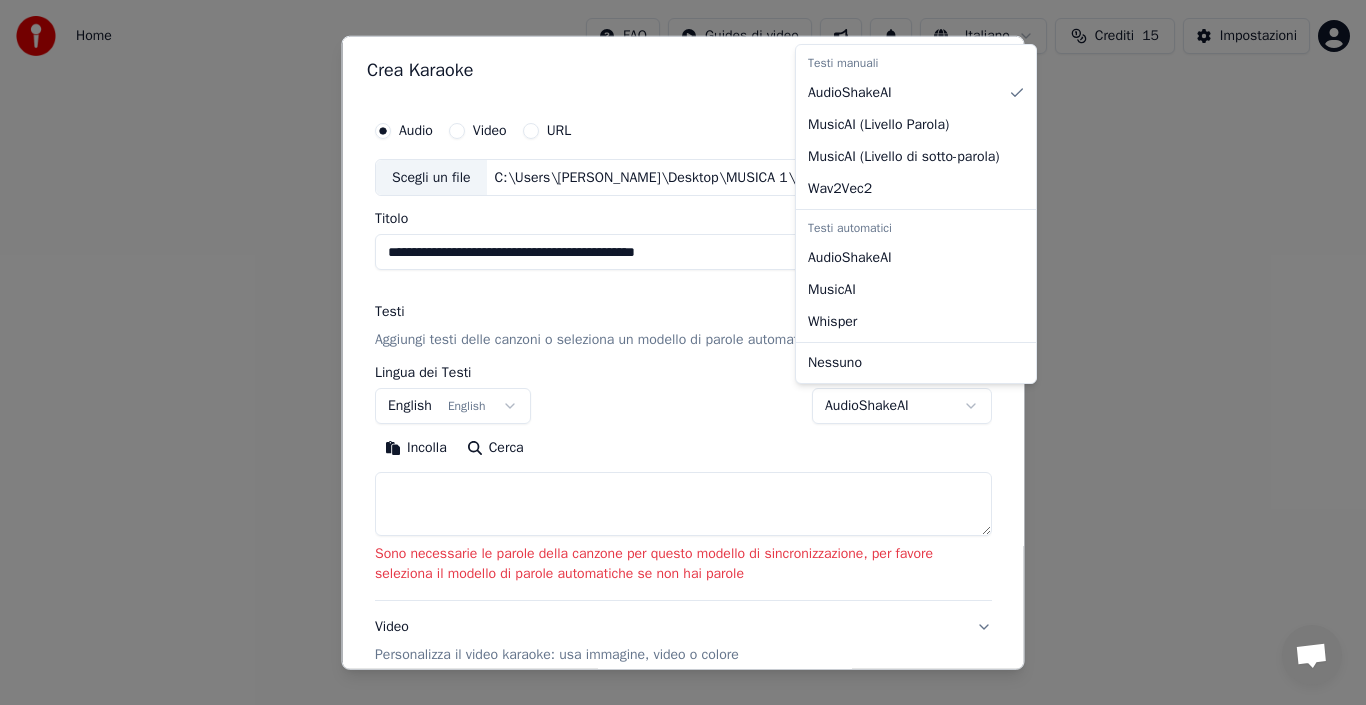 select on "**********" 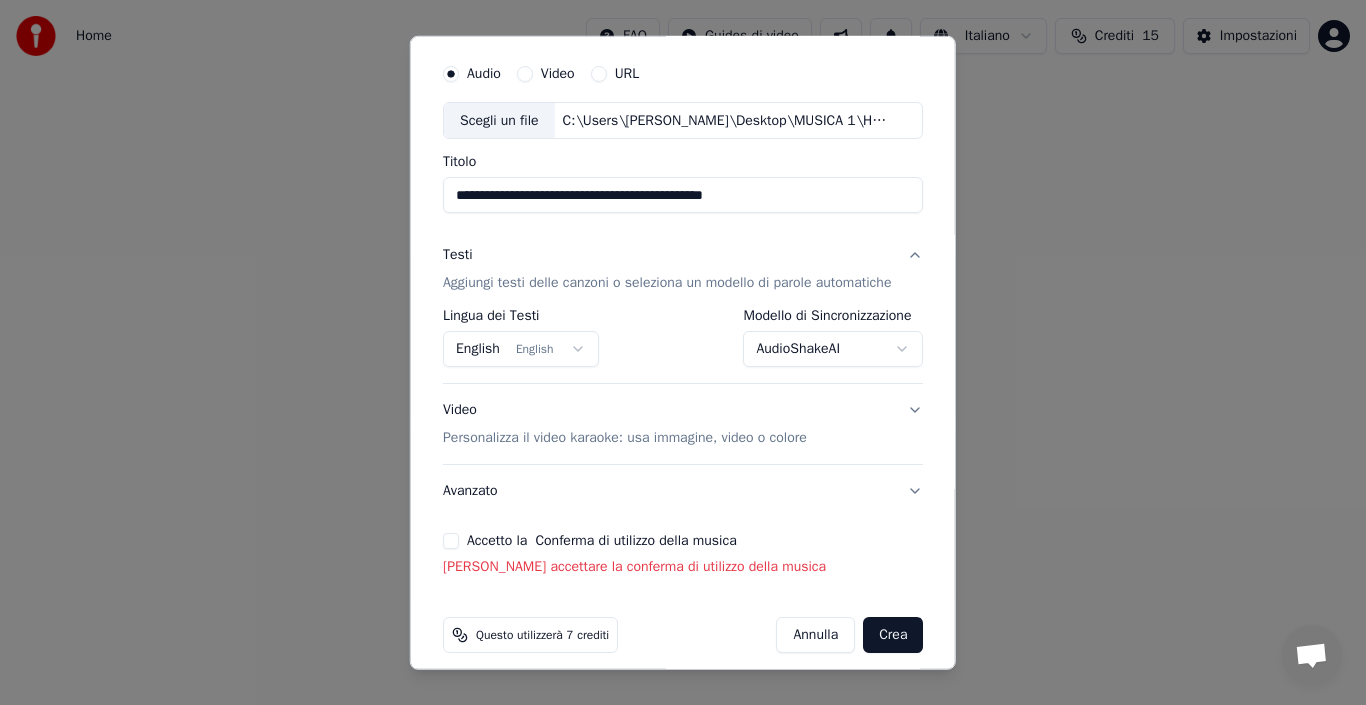 scroll, scrollTop: 69, scrollLeft: 0, axis: vertical 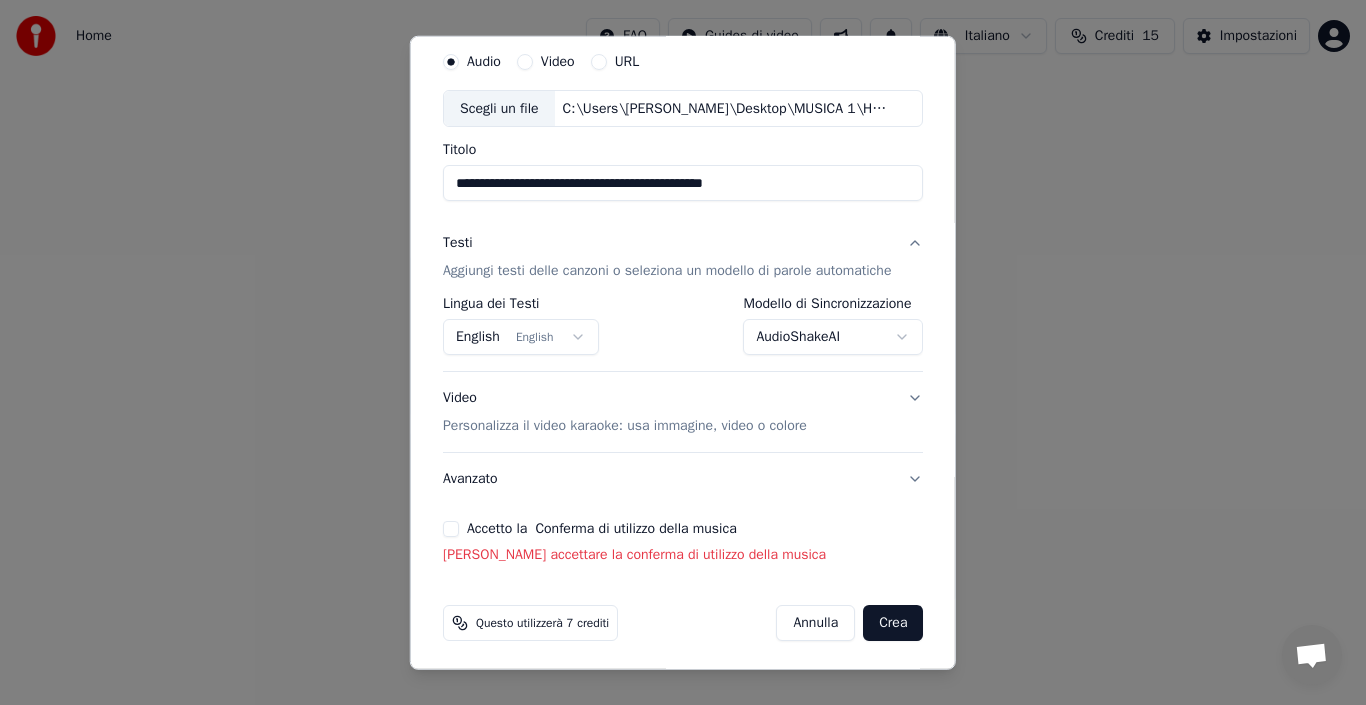 click on "Crea" at bounding box center (893, 623) 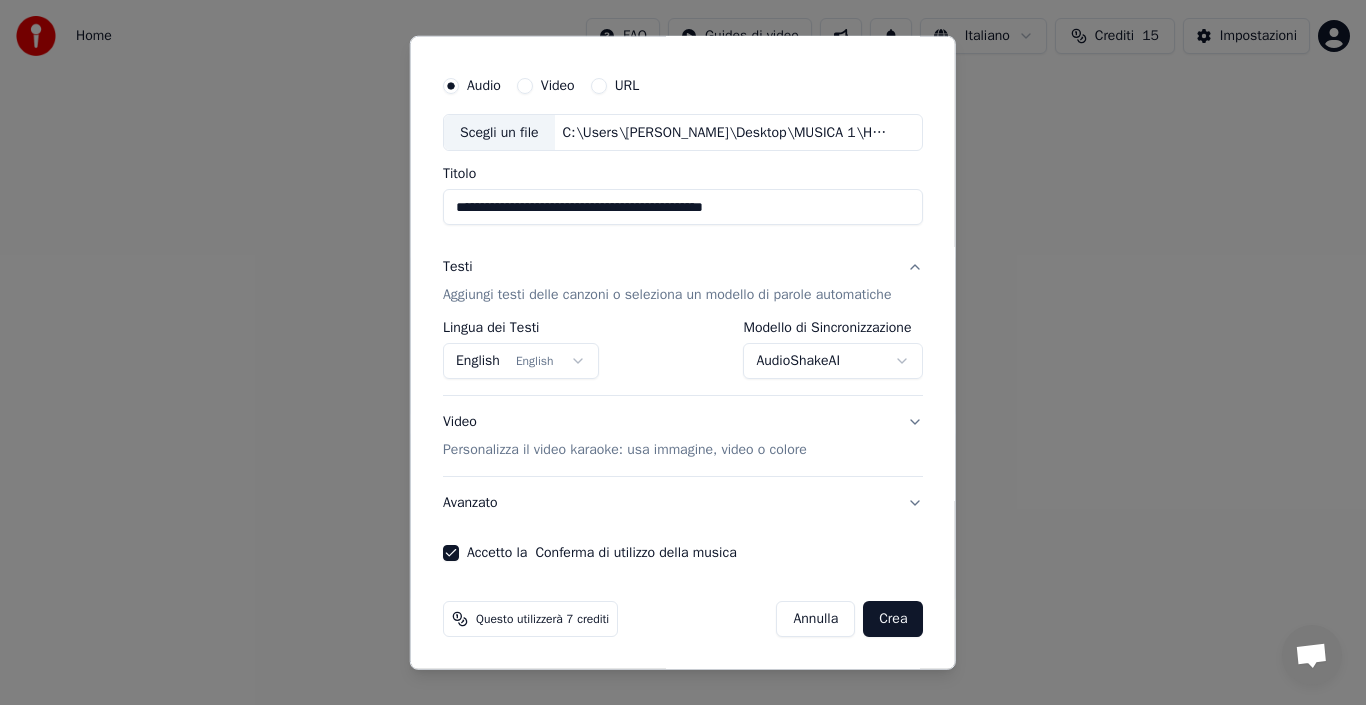 scroll, scrollTop: 45, scrollLeft: 0, axis: vertical 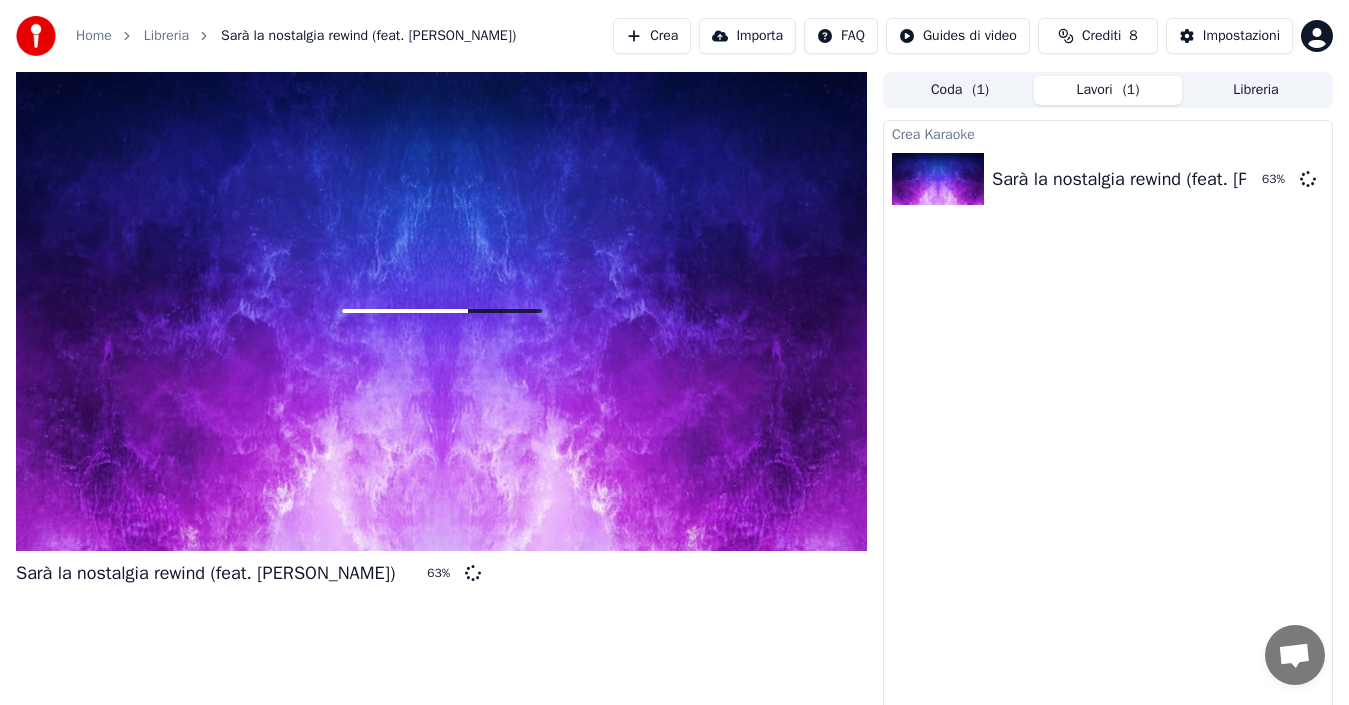 click on "Home Libreria Sarà la nostalgia rewind (feat. Sandro Giacobbe) Crea Importa FAQ Guides di video Crediti 8 Impostazioni" at bounding box center (674, 36) 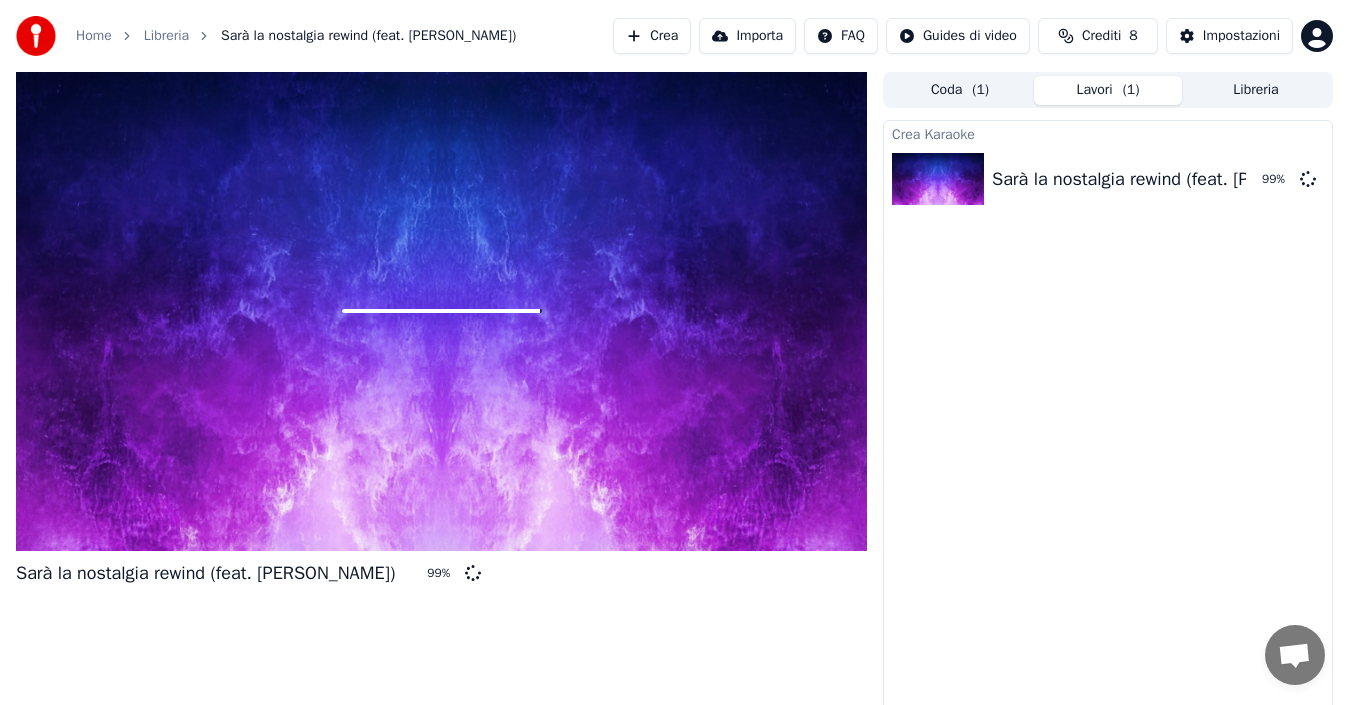 drag, startPoint x: 519, startPoint y: 704, endPoint x: 655, endPoint y: 680, distance: 138.10141 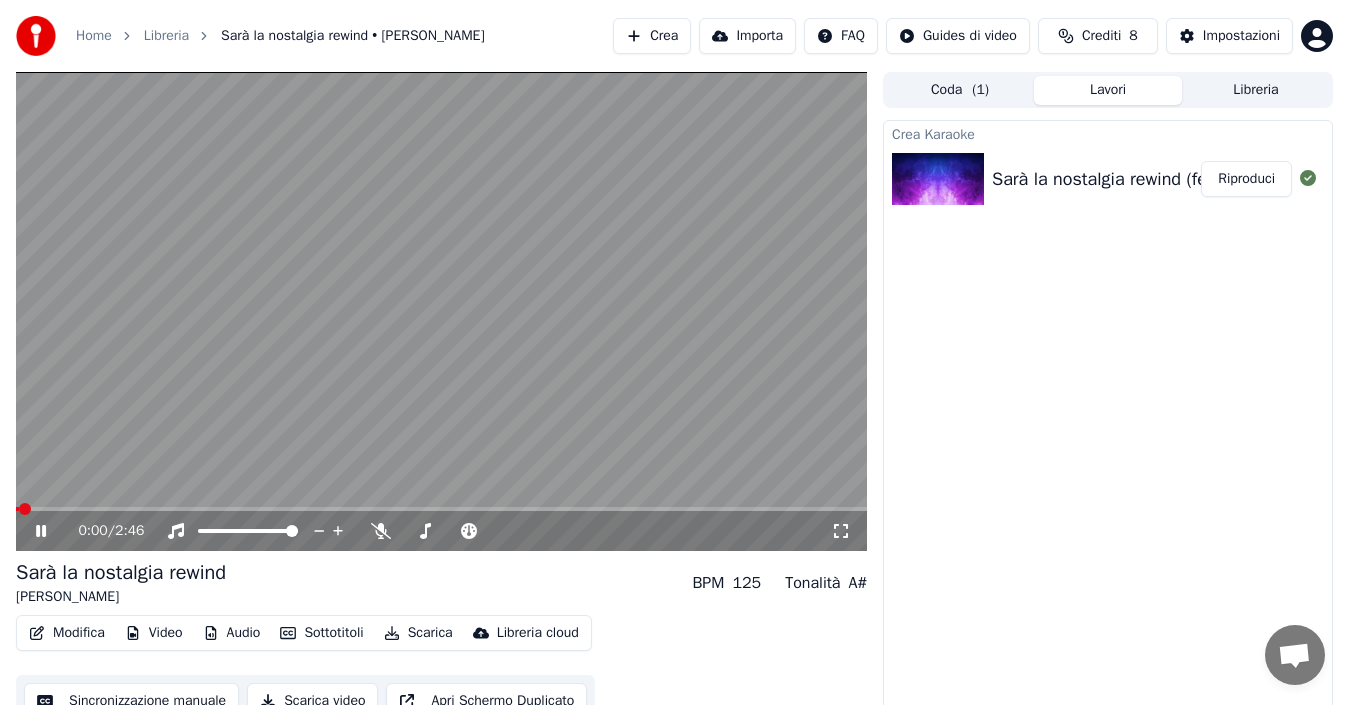 click at bounding box center (441, 311) 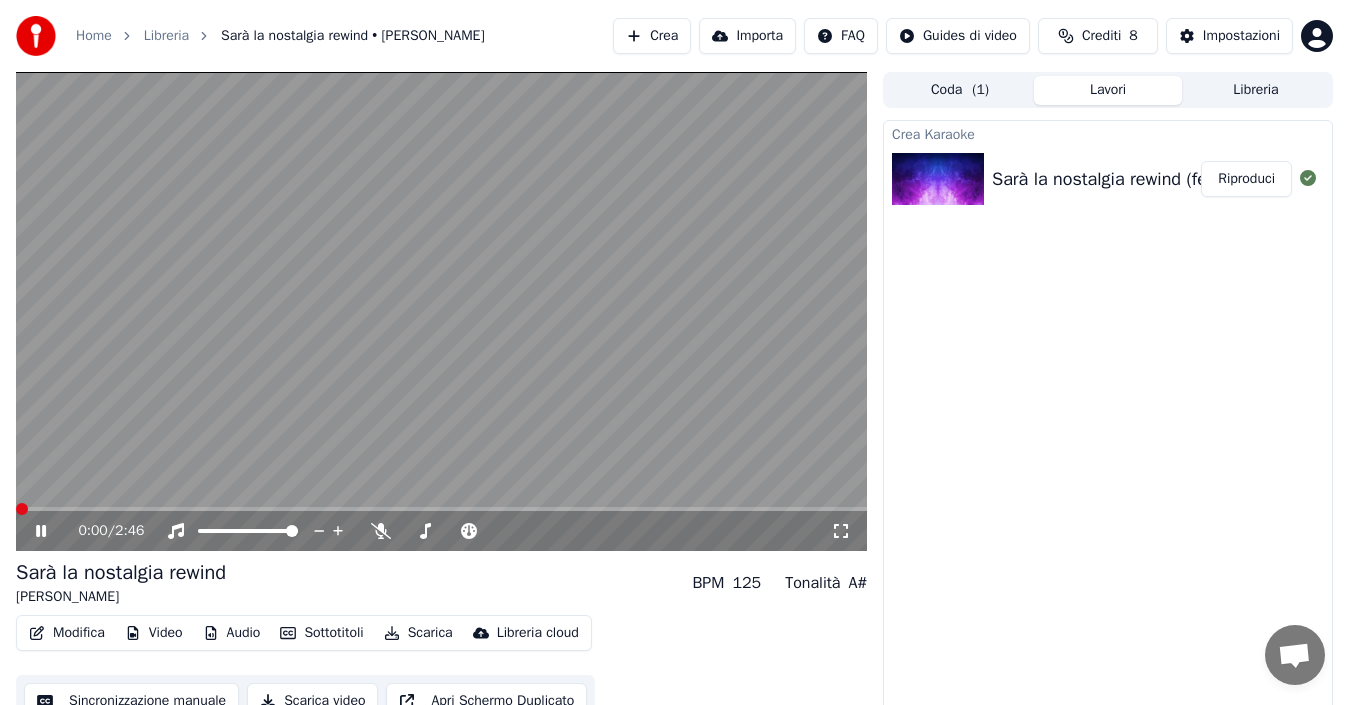 click at bounding box center [22, 509] 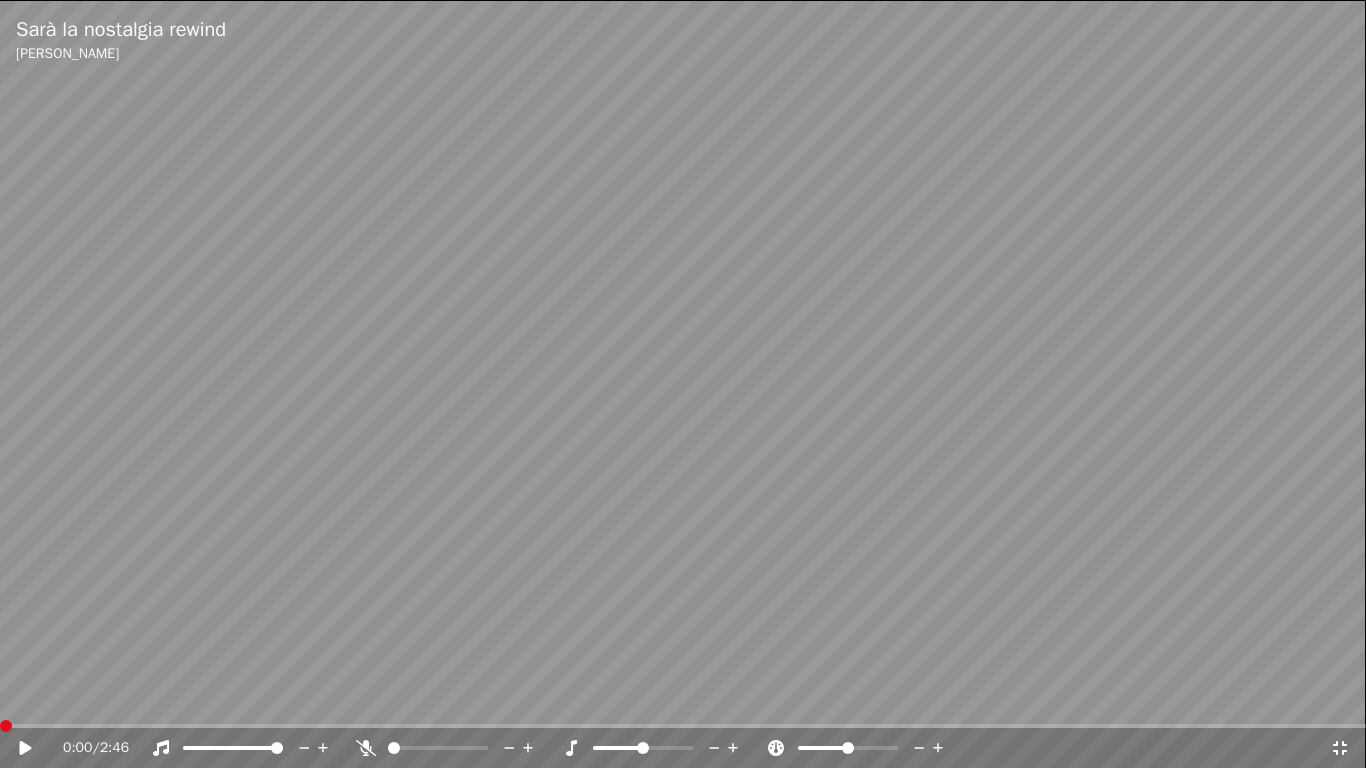 click at bounding box center (683, 384) 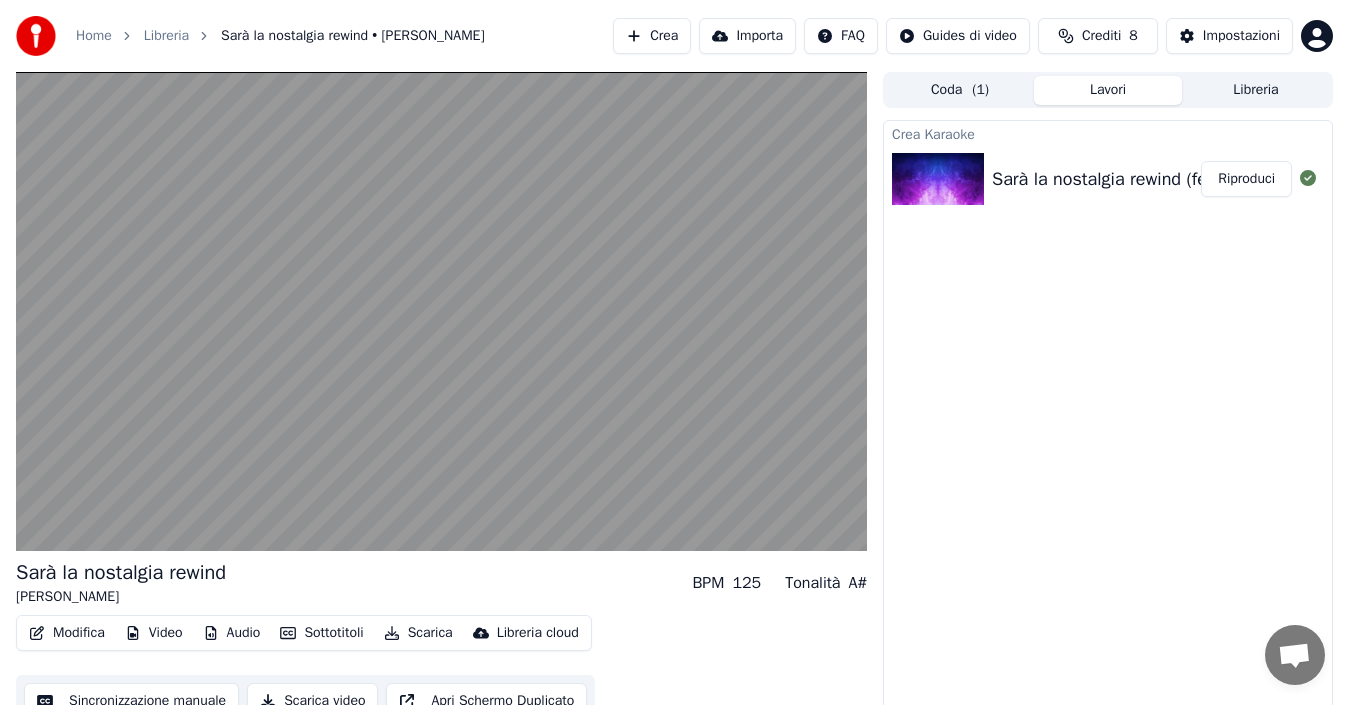 click at bounding box center (441, 311) 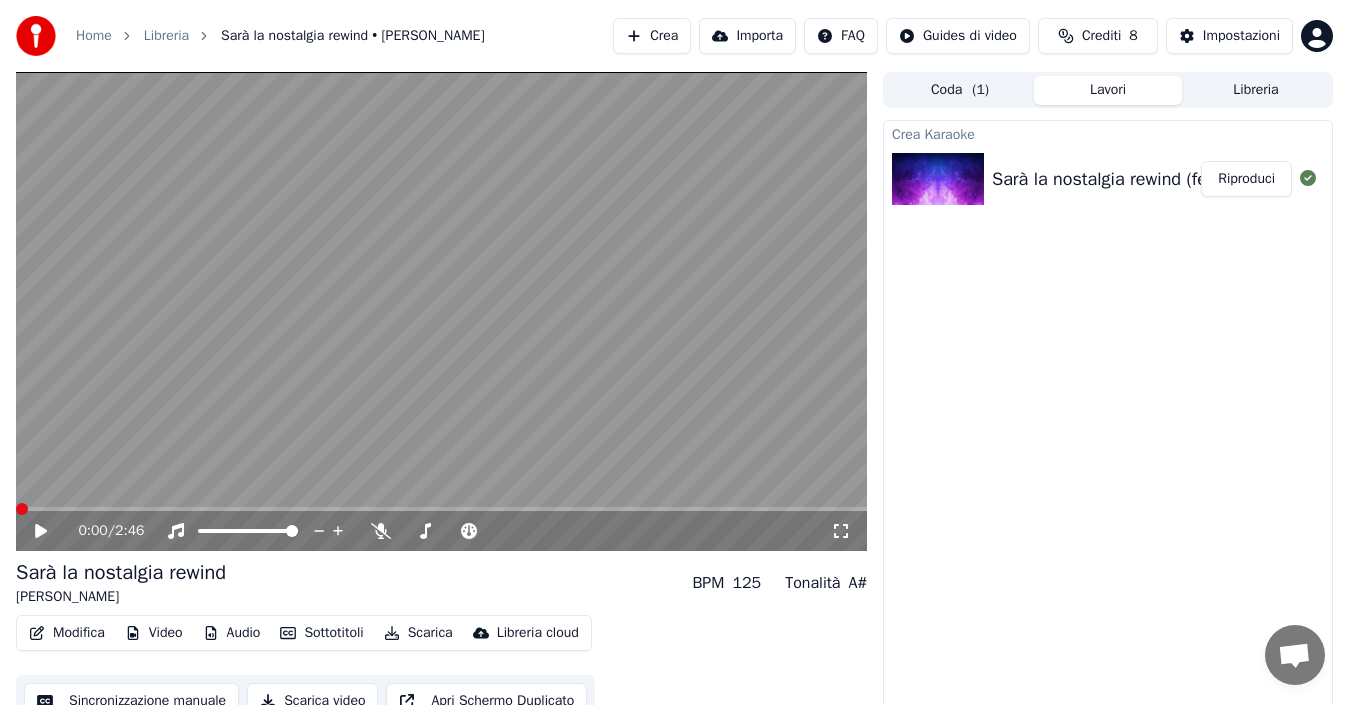 click at bounding box center [441, 311] 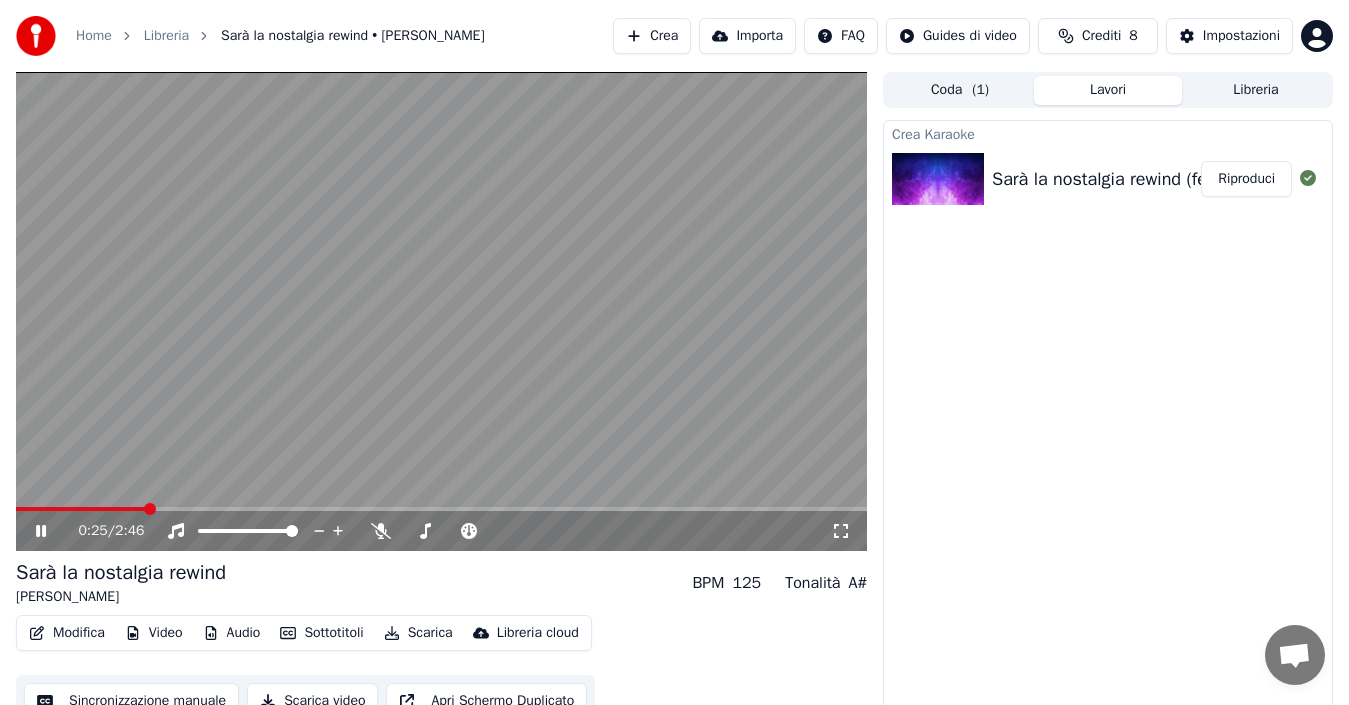 click at bounding box center (441, 509) 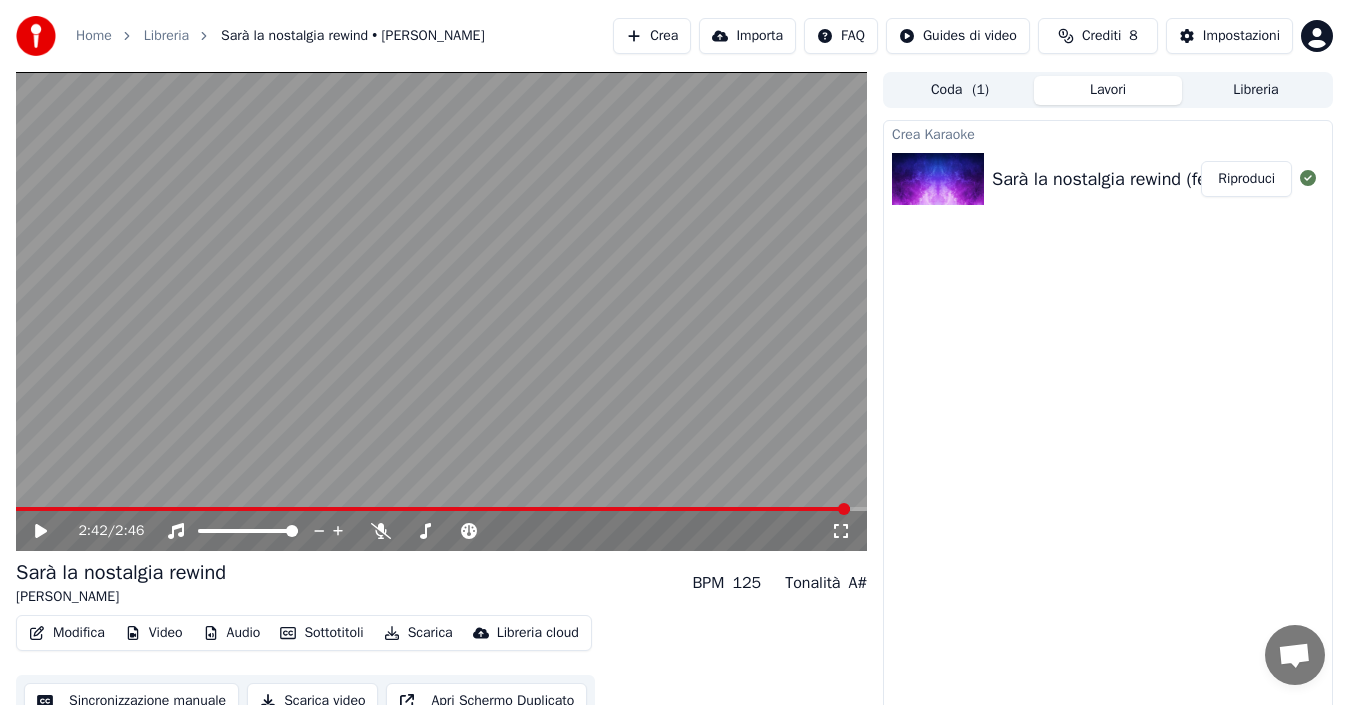click 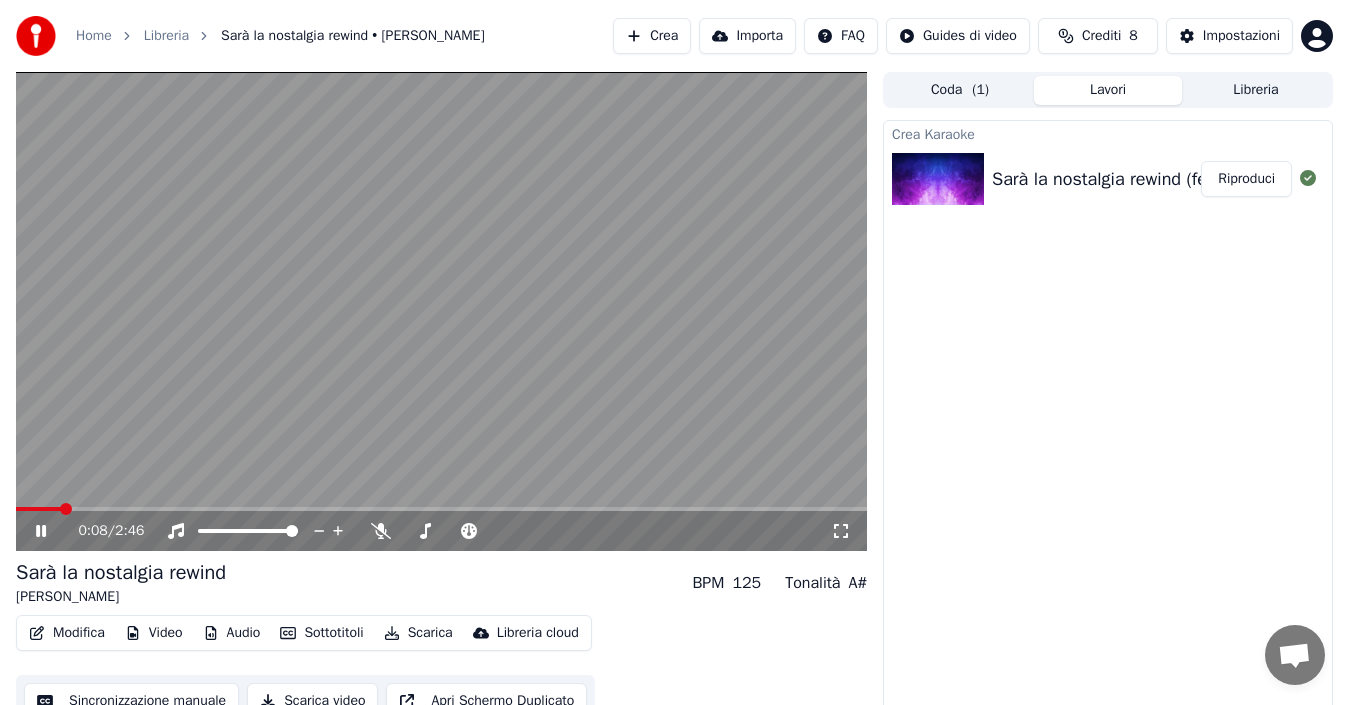 click 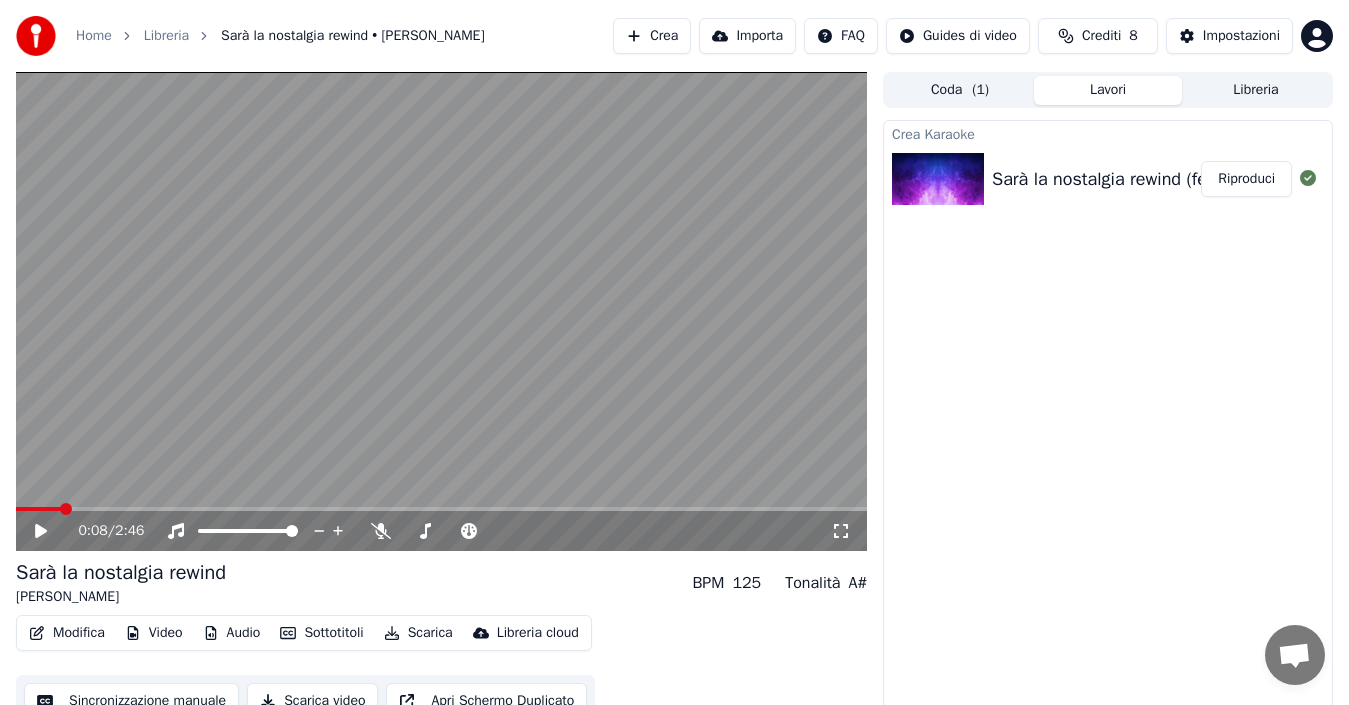 click at bounding box center (38, 509) 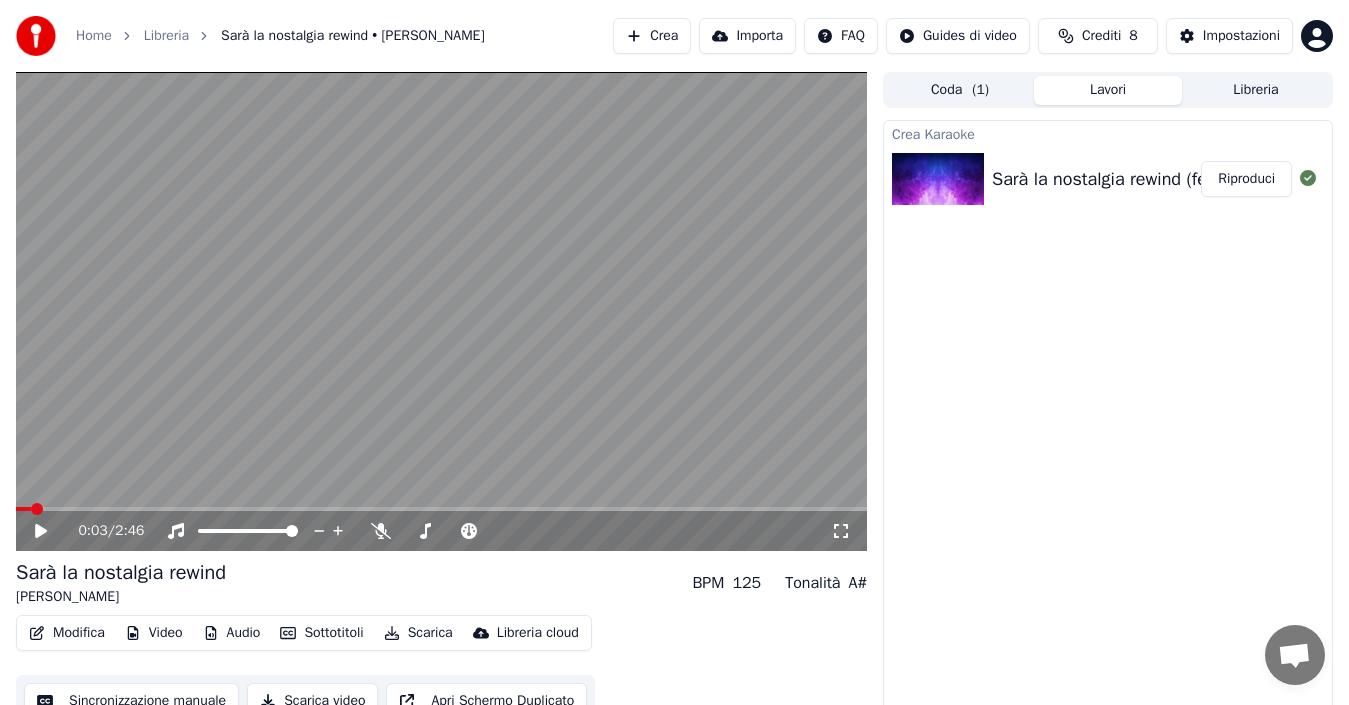 click on "0:03  /  2:46" at bounding box center (441, 531) 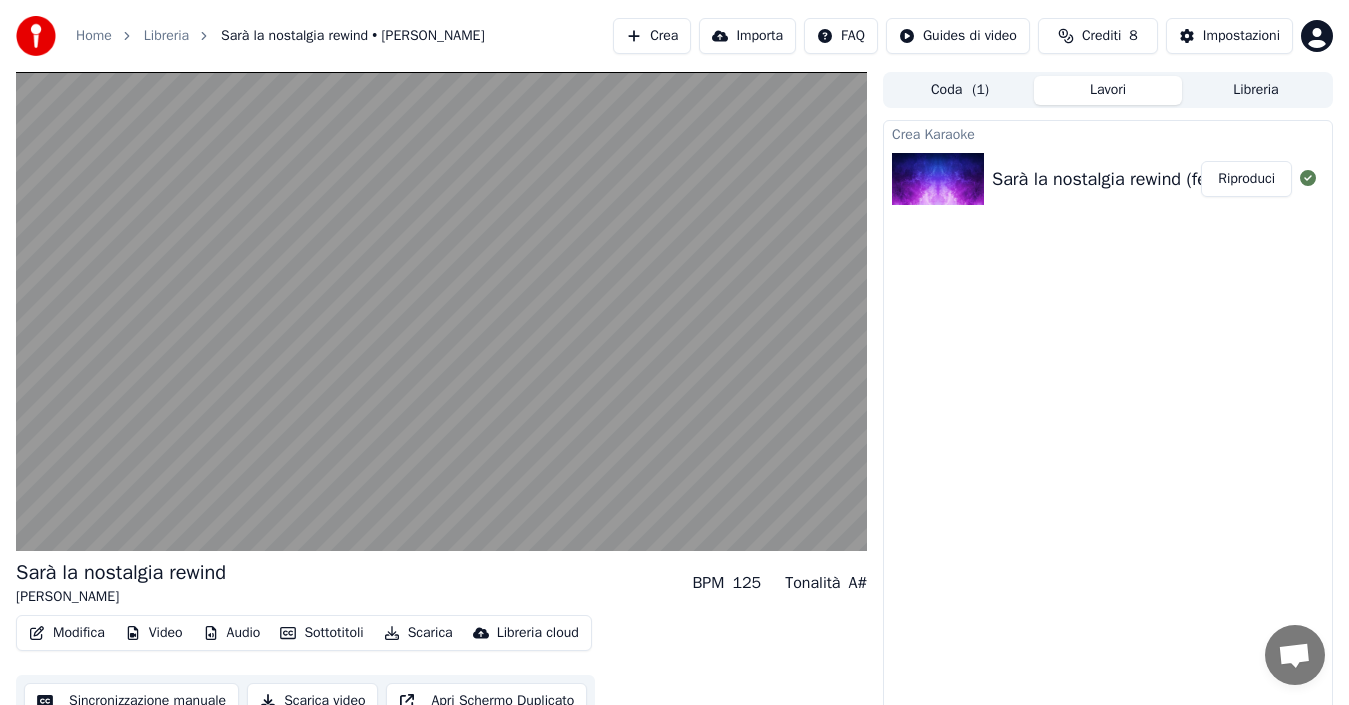 click on "Modifica" at bounding box center [67, 633] 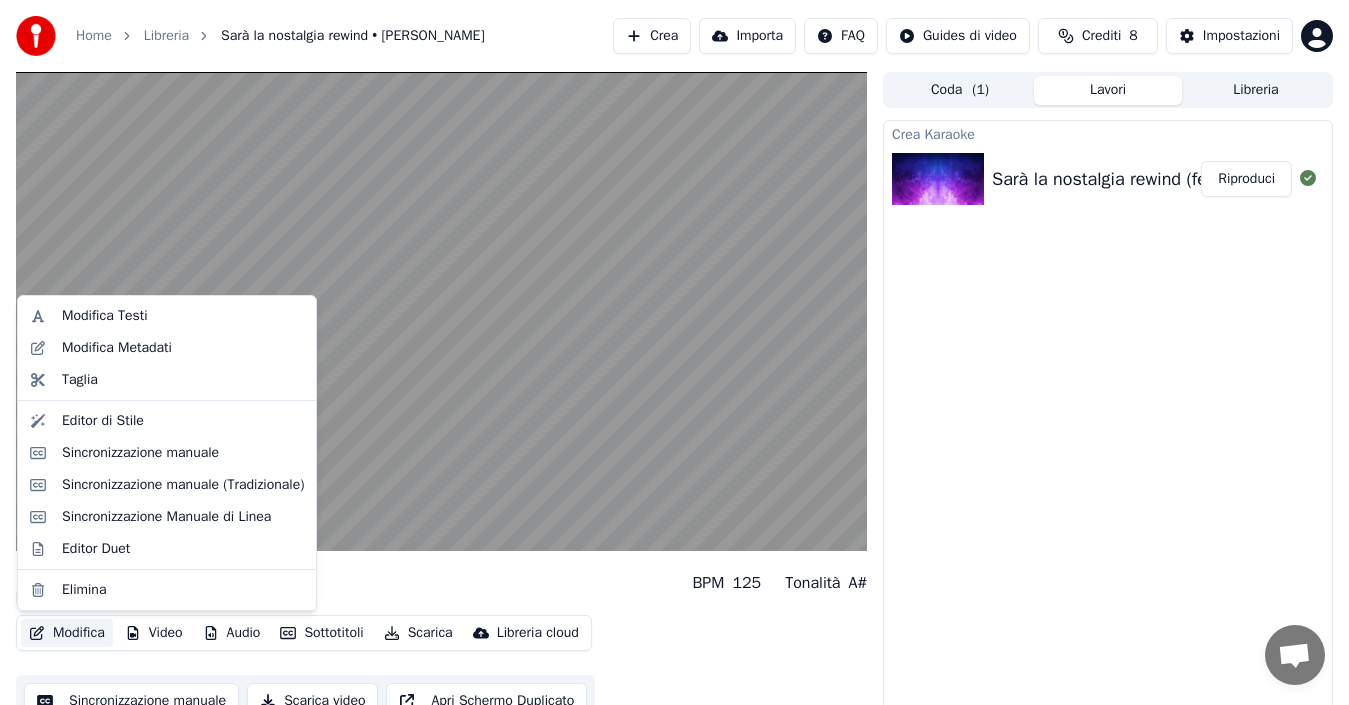 click on "Modifica" at bounding box center (67, 633) 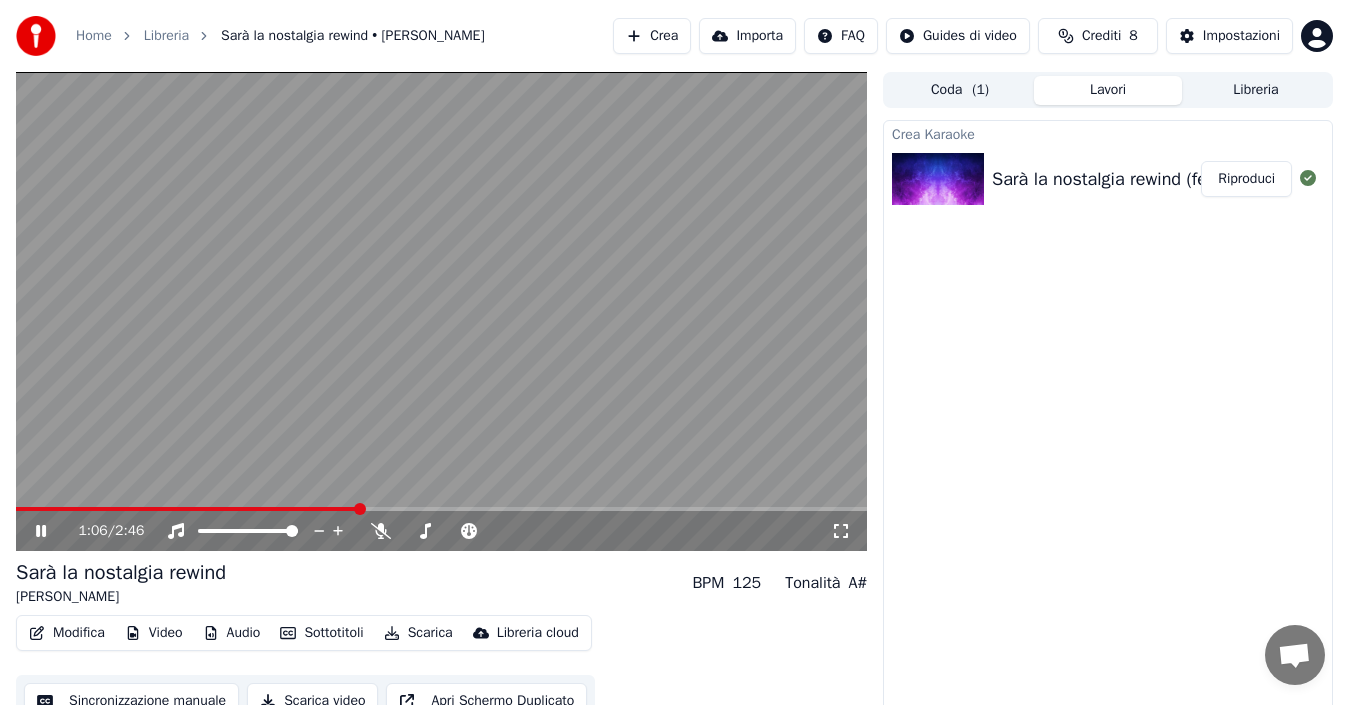 click 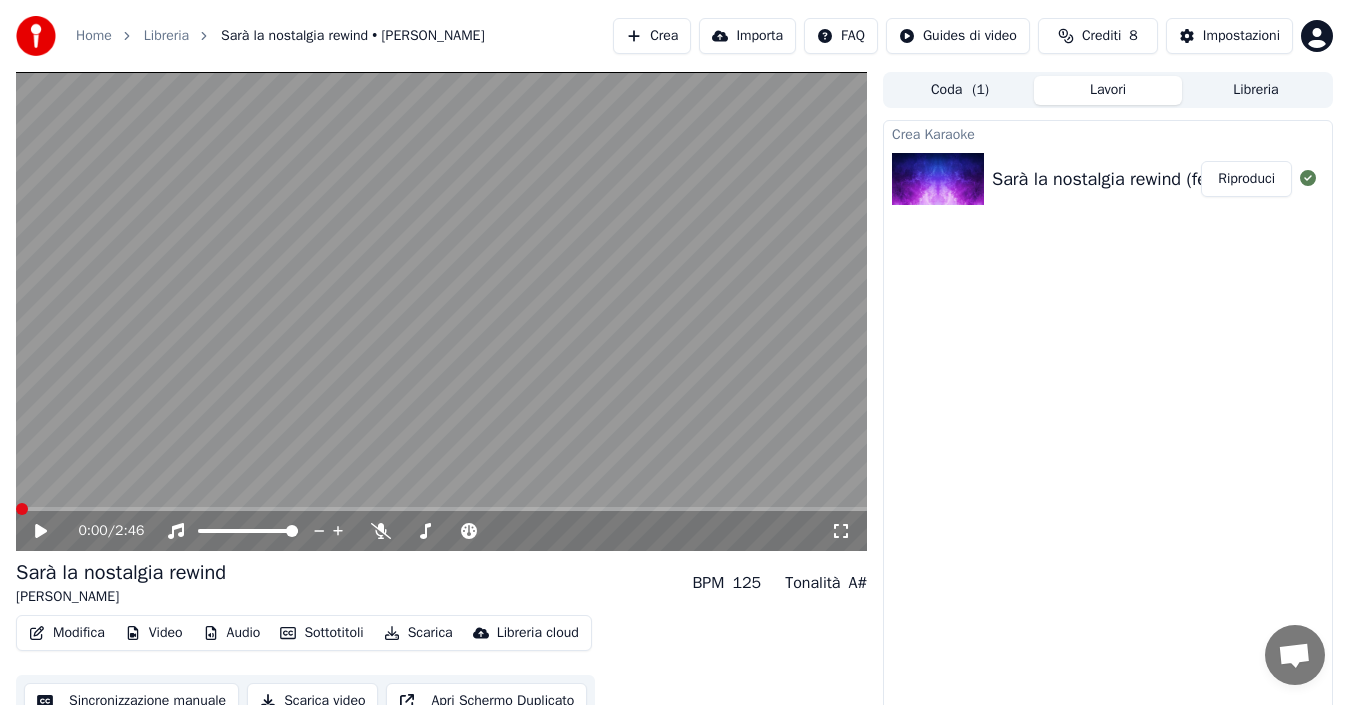 click at bounding box center [22, 509] 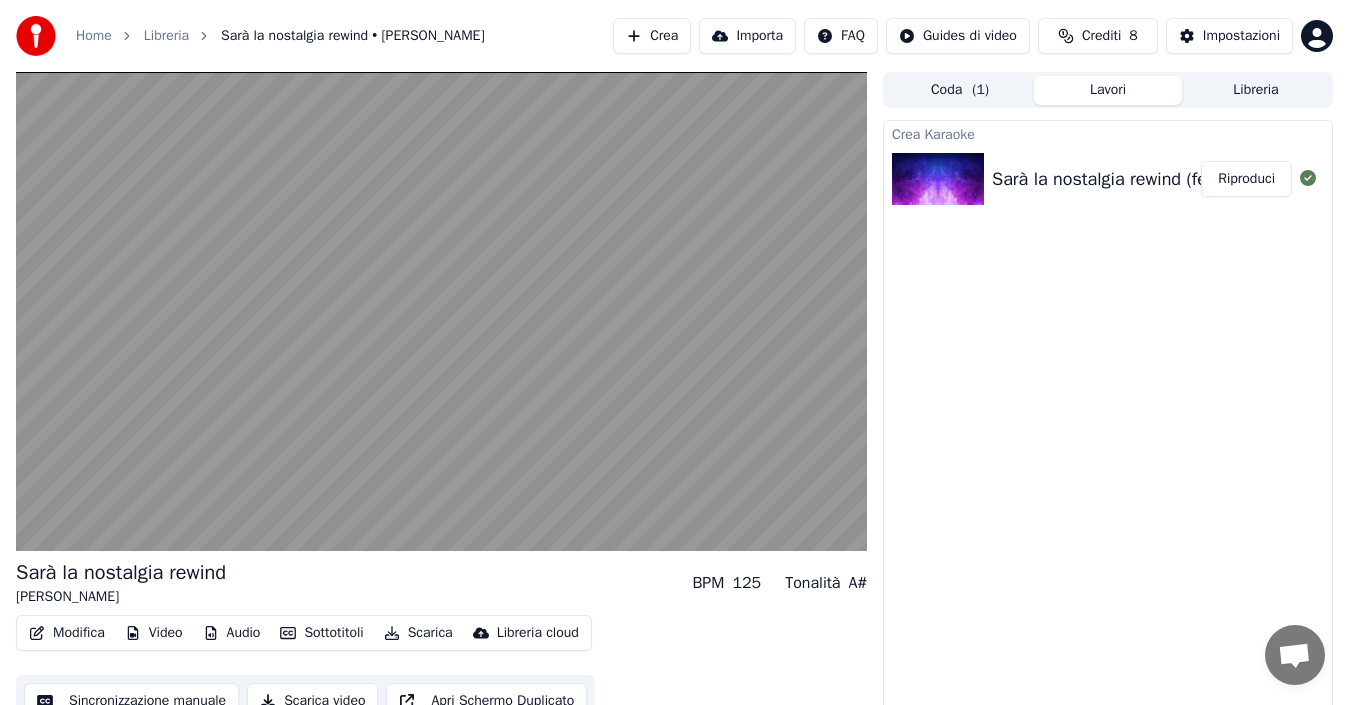 click on "Modifica" at bounding box center [67, 633] 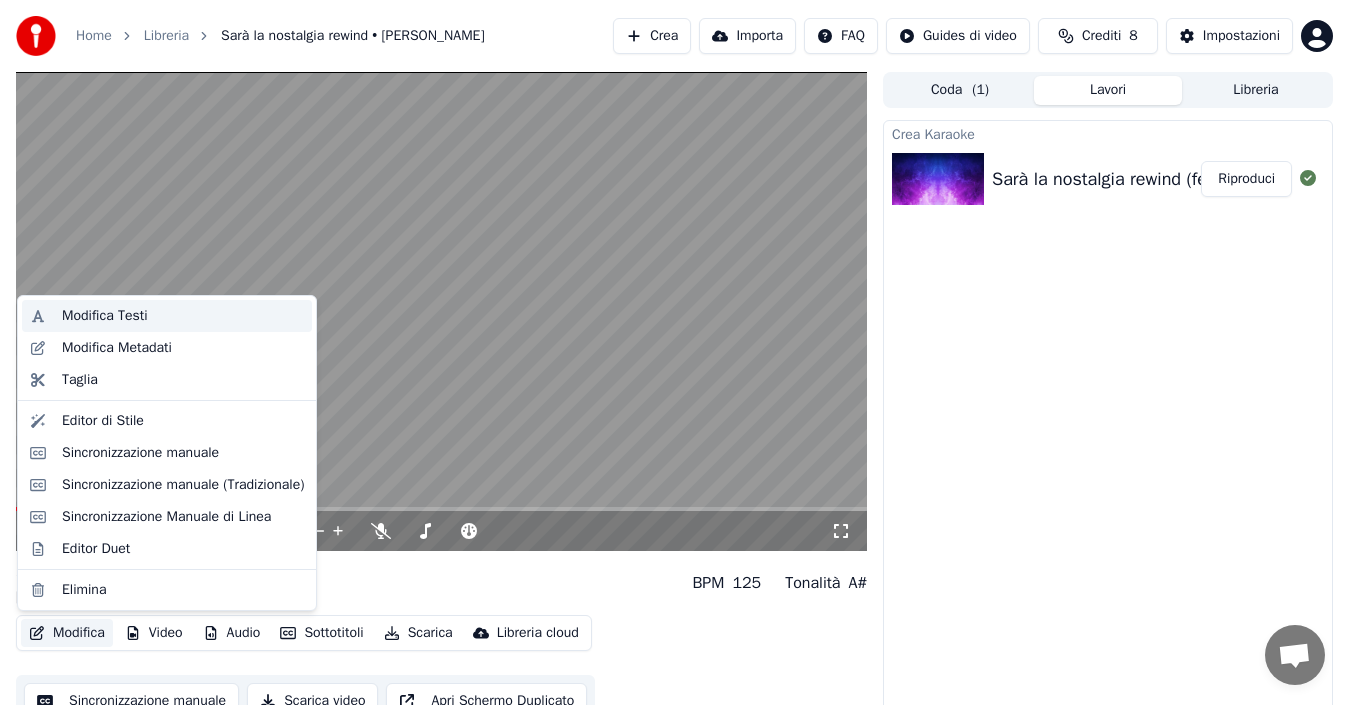 click on "Modifica Testi" at bounding box center (105, 316) 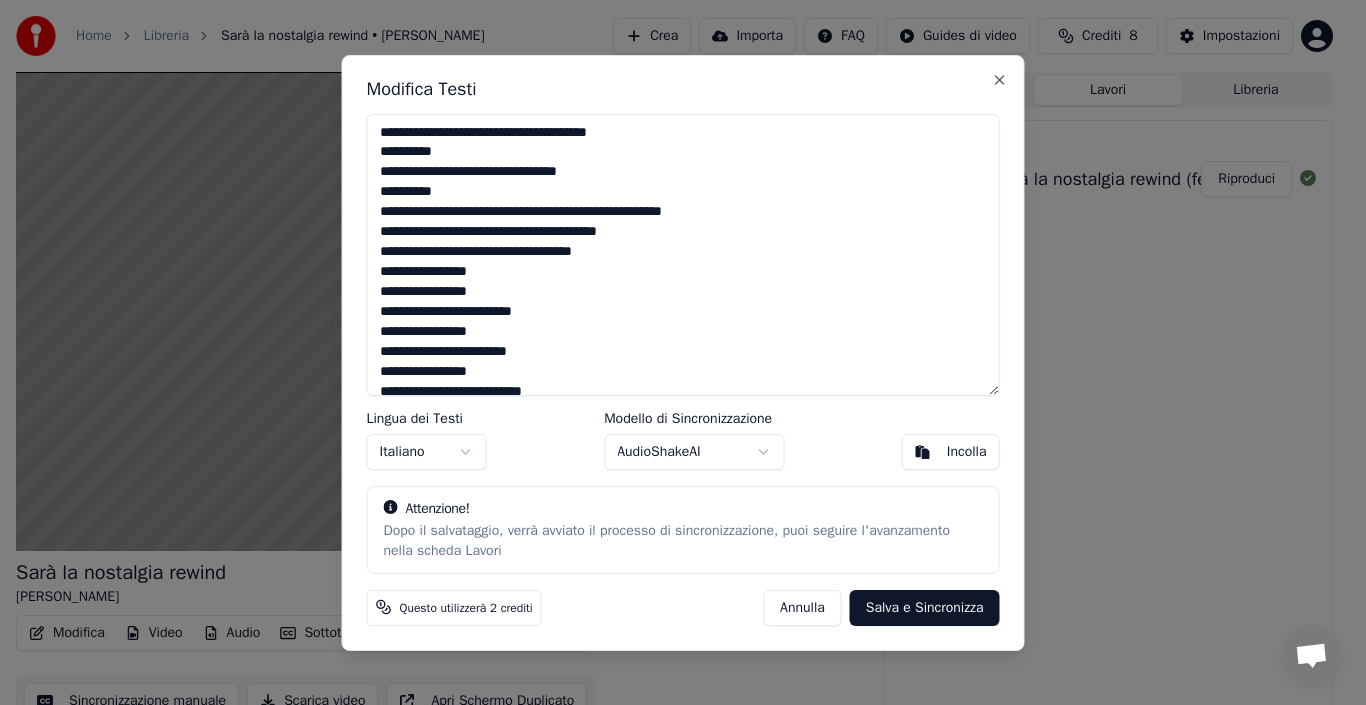 click on "AudioShakeAI" at bounding box center (694, 452) 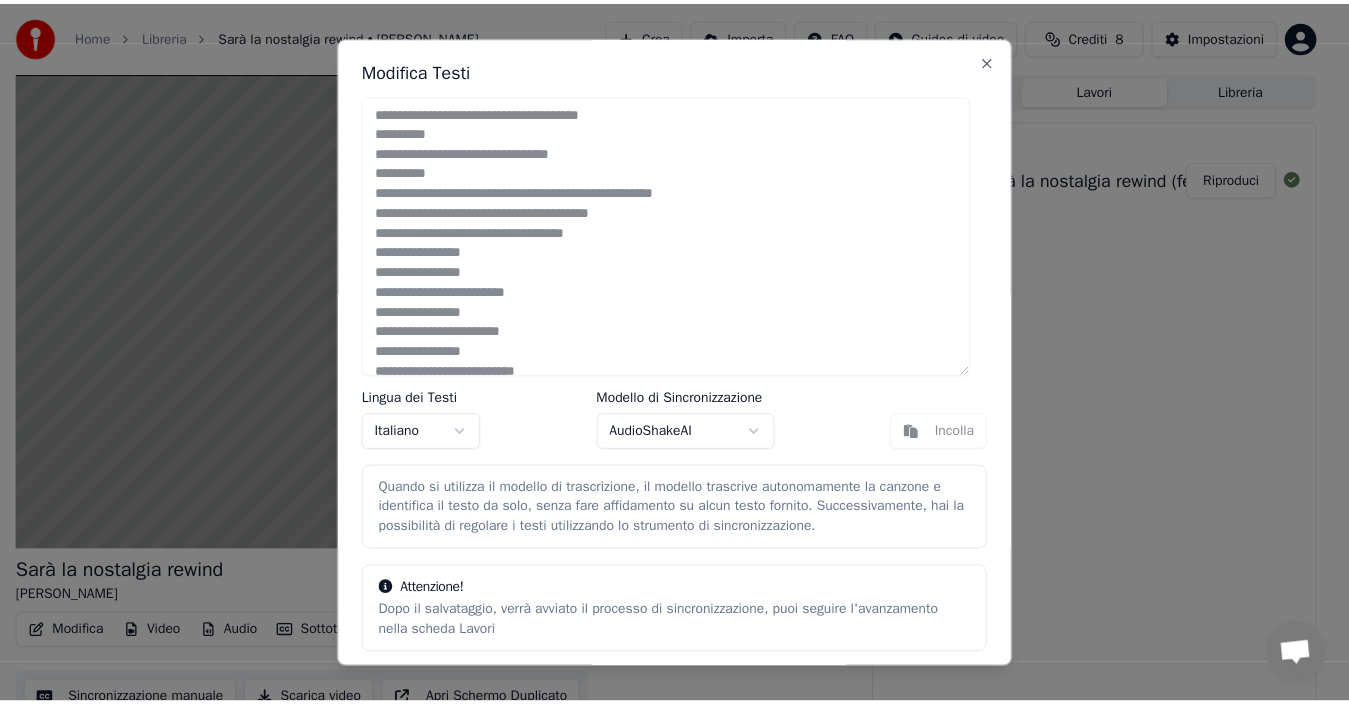 scroll, scrollTop: 63, scrollLeft: 0, axis: vertical 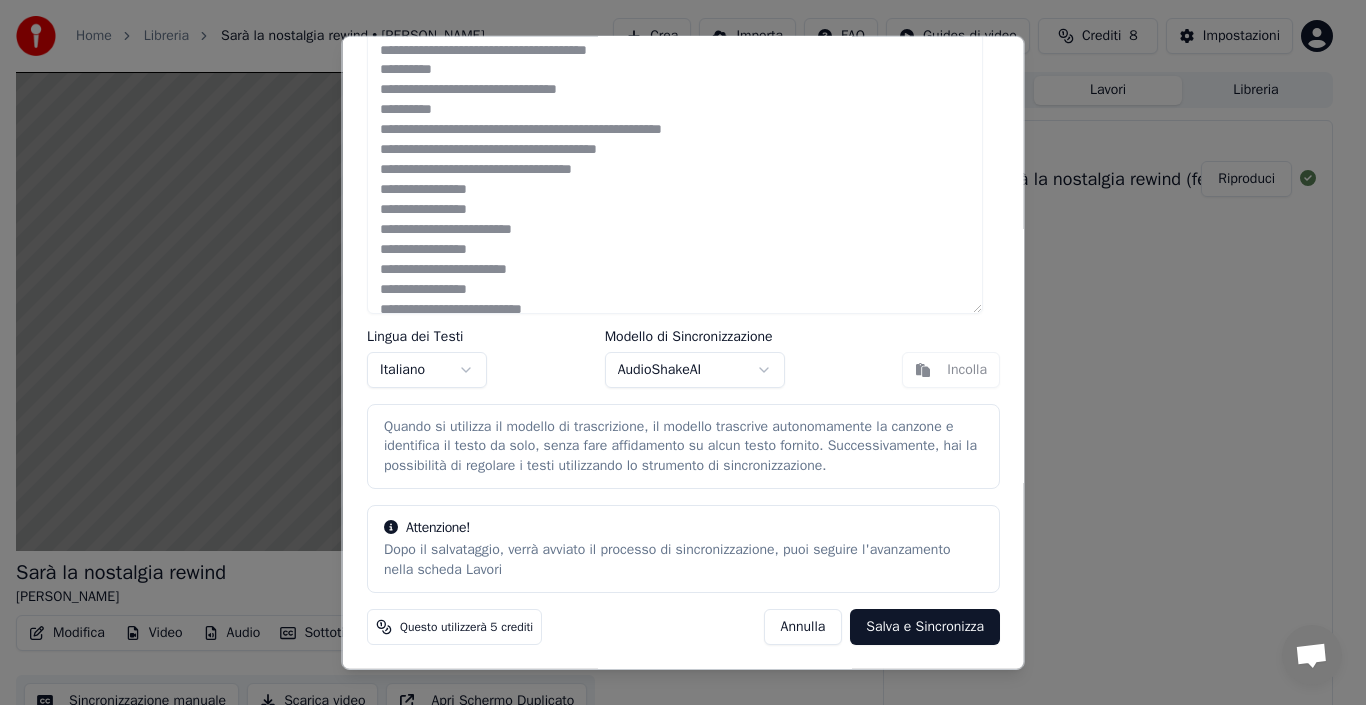 click on "Salva e Sincronizza" at bounding box center (925, 627) 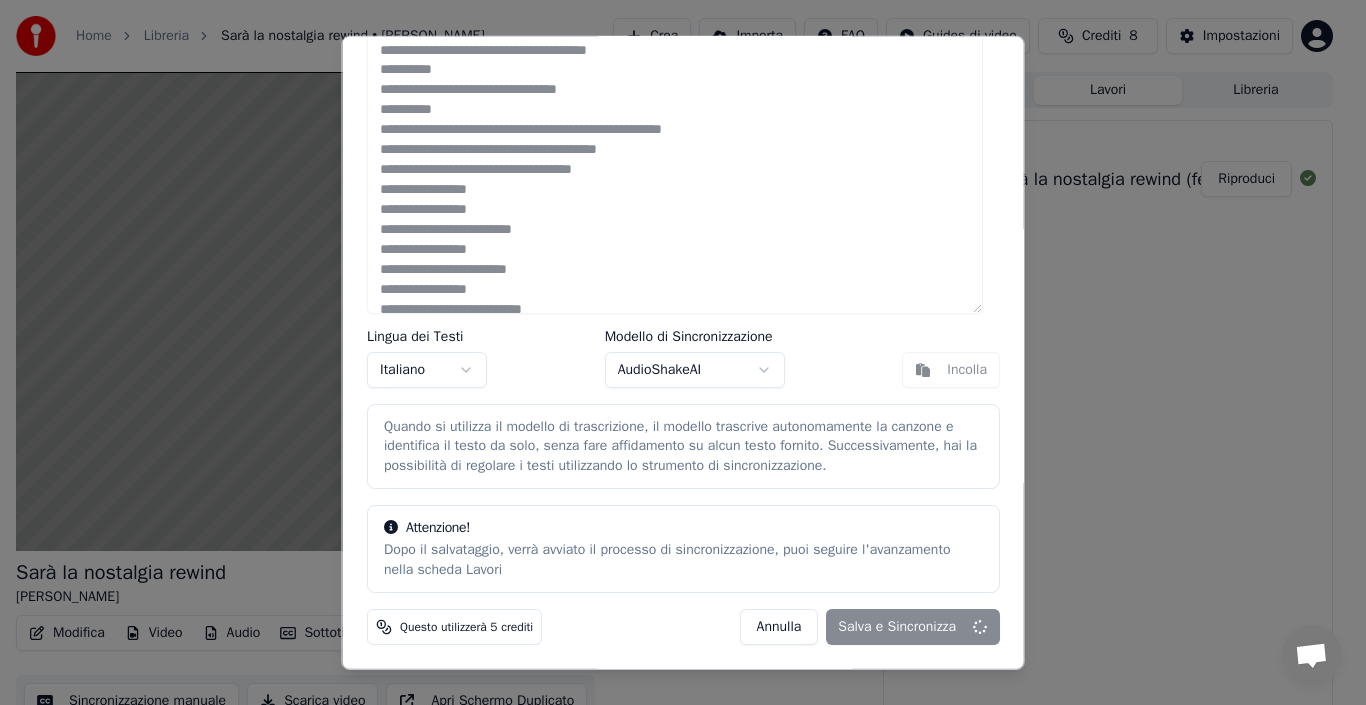 type 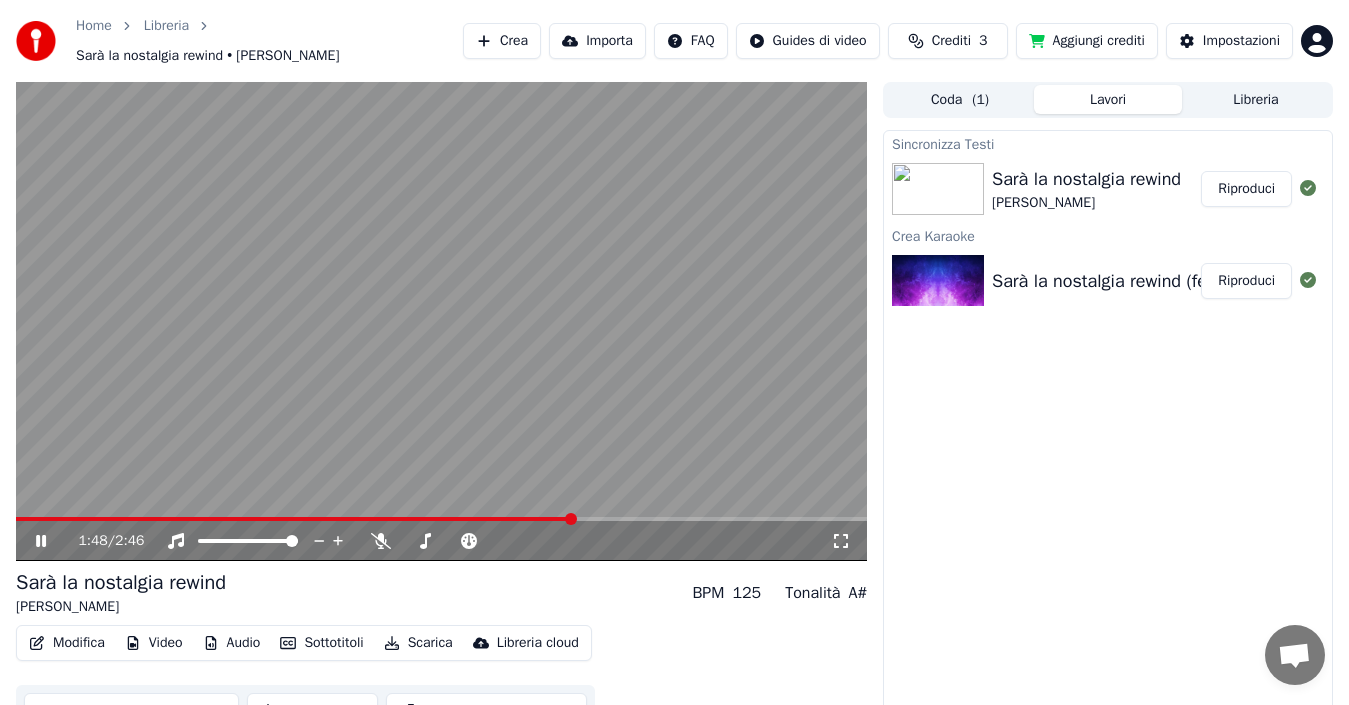 click 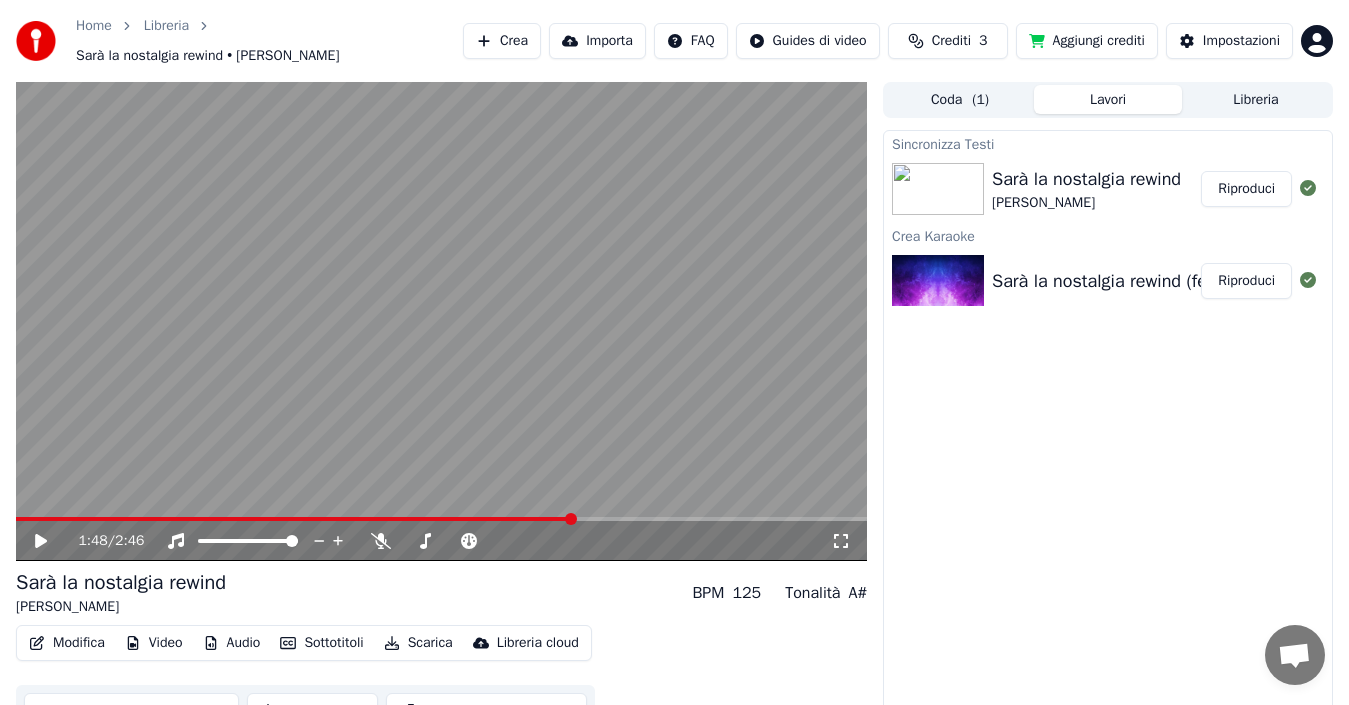 click on "Riproduci" at bounding box center (1246, 281) 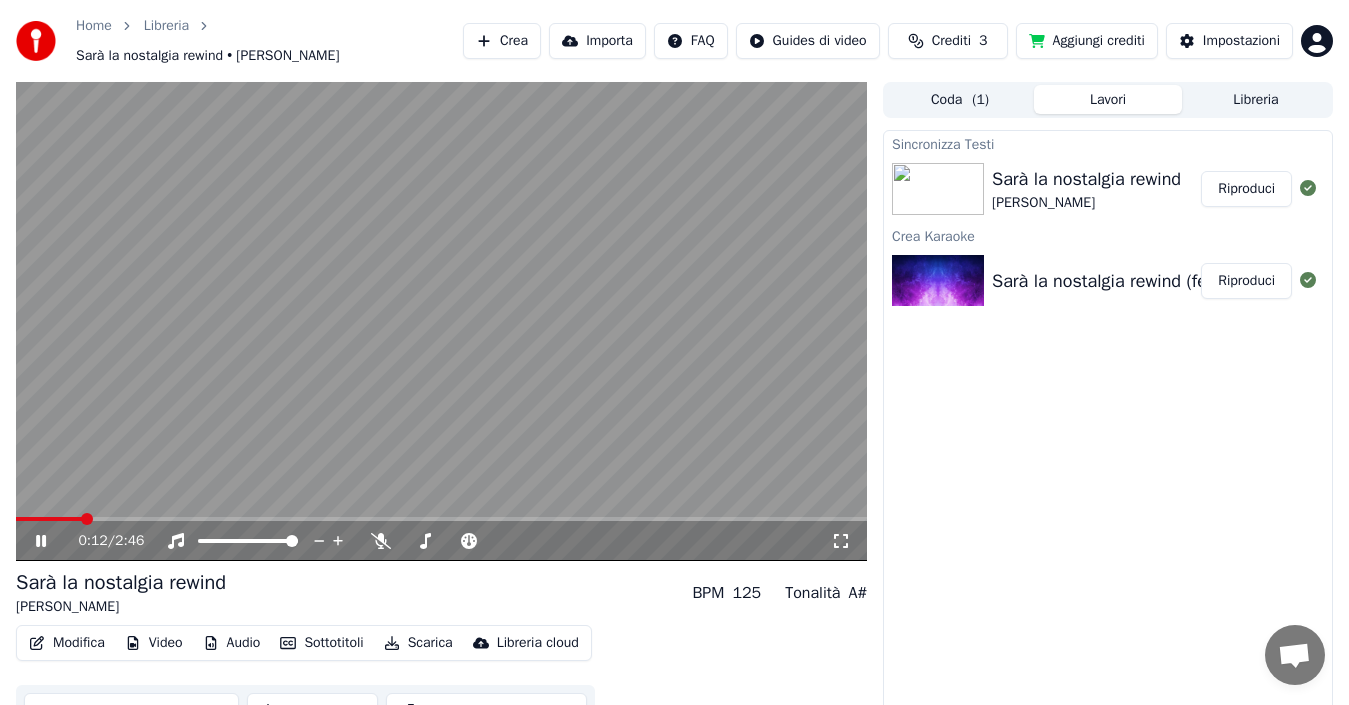 click on "Riproduci" at bounding box center [1246, 189] 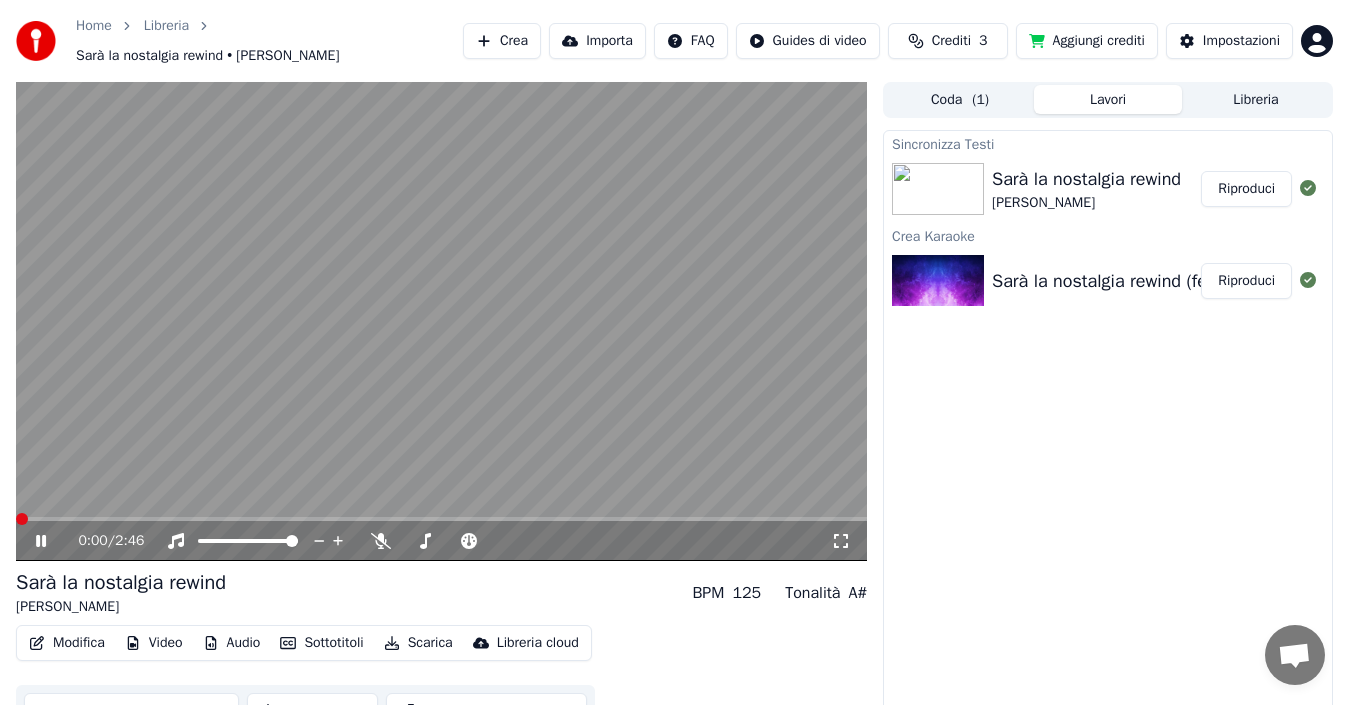 click 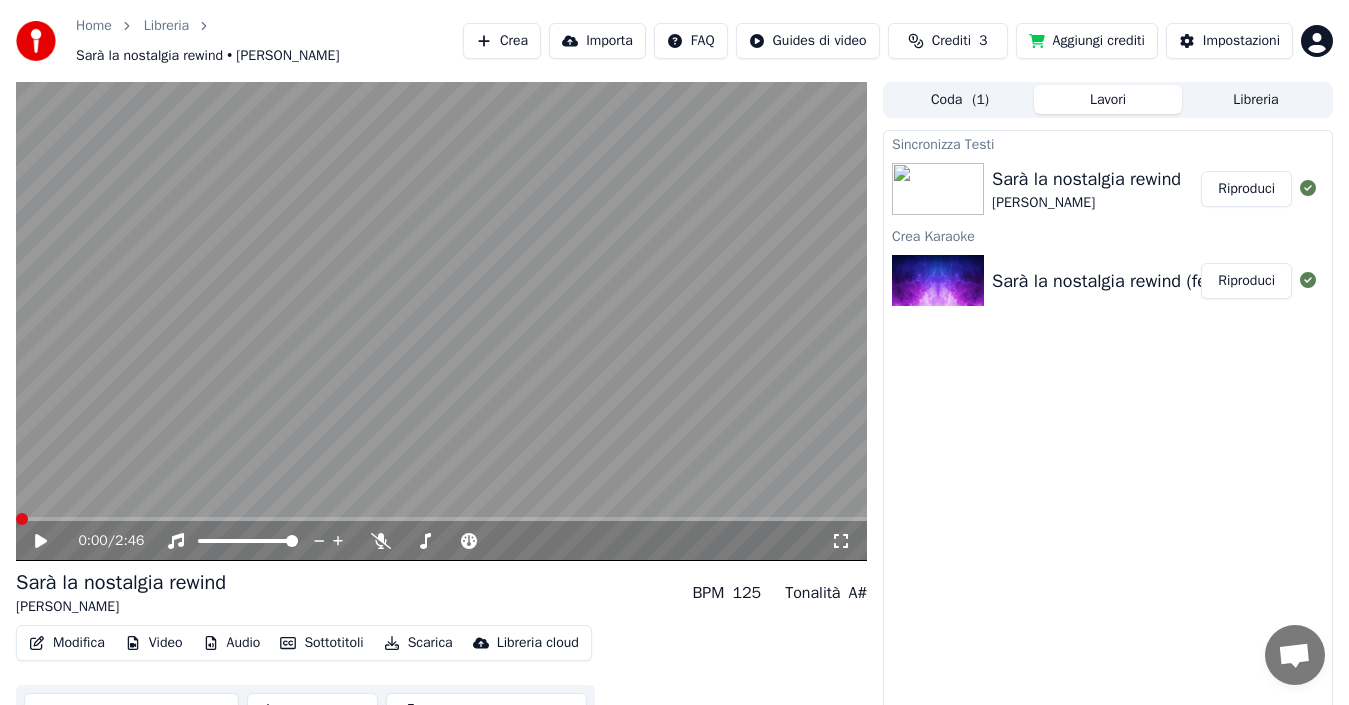click on "Riproduci" at bounding box center (1246, 189) 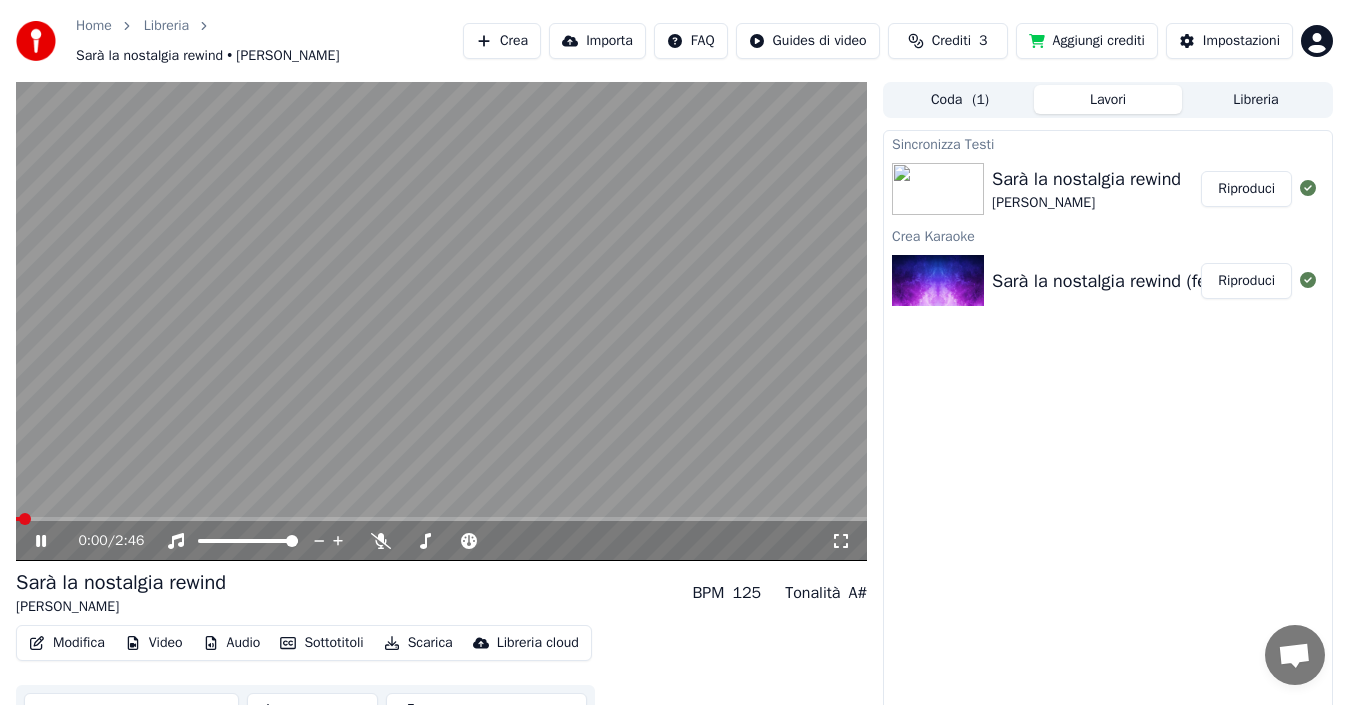 click 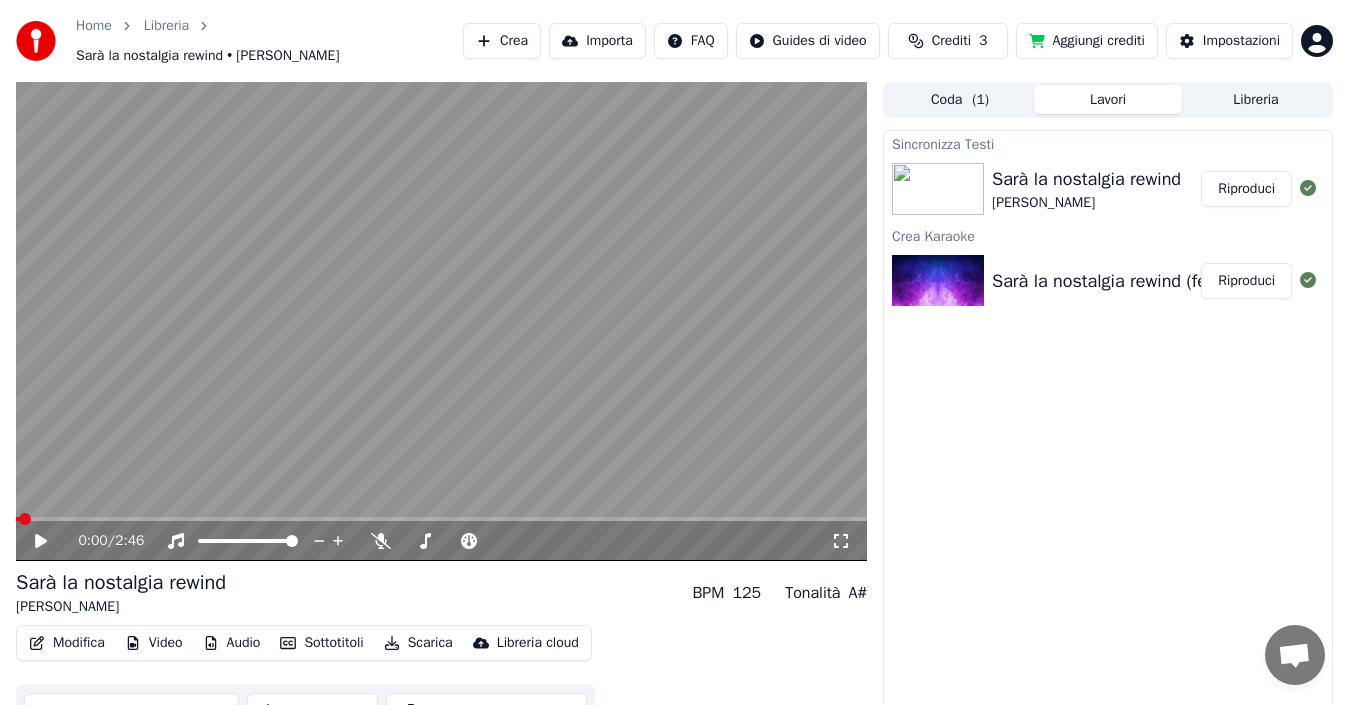 click 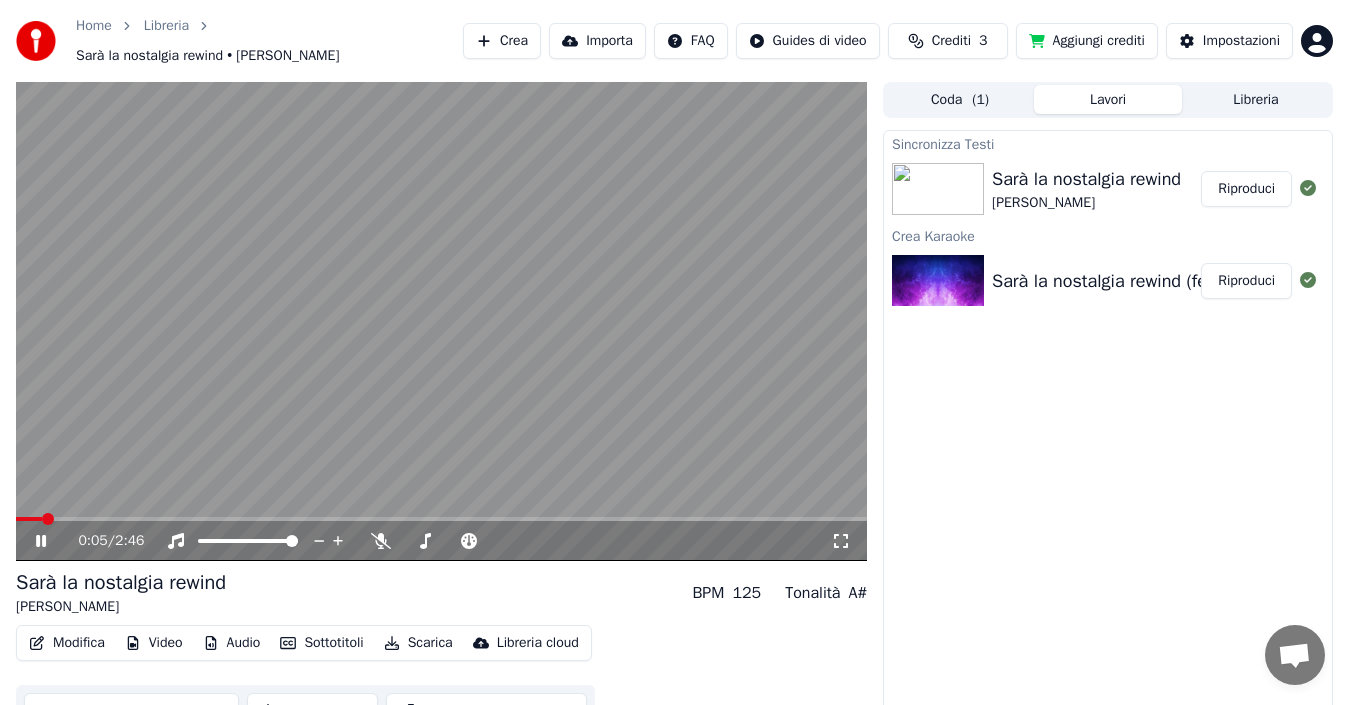 click 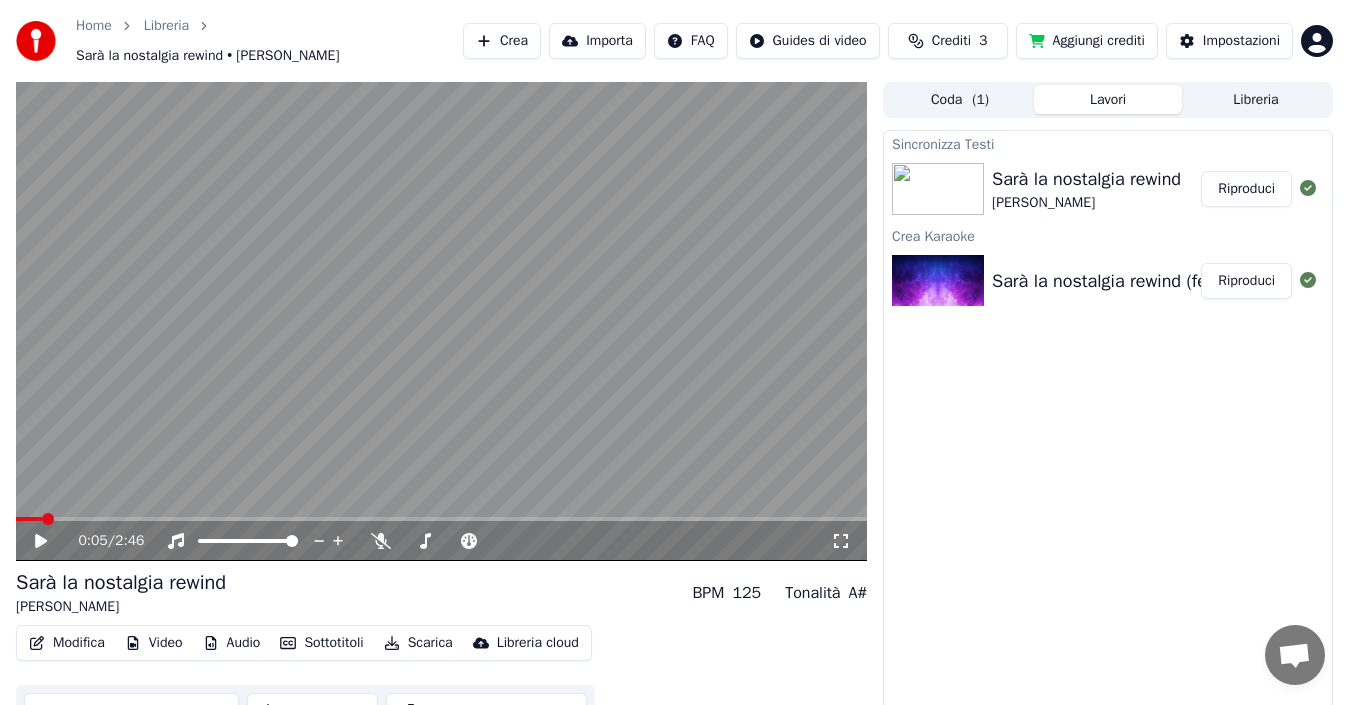 click at bounding box center (29, 519) 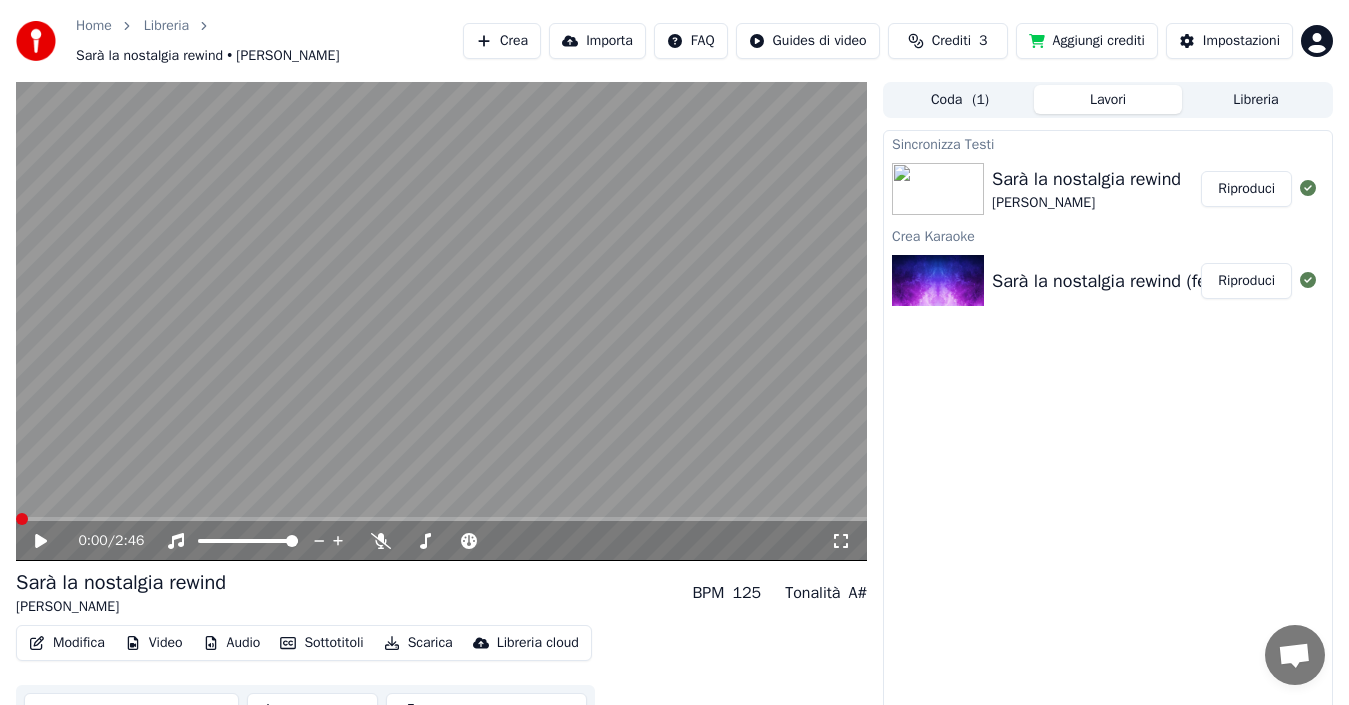 click at bounding box center [22, 519] 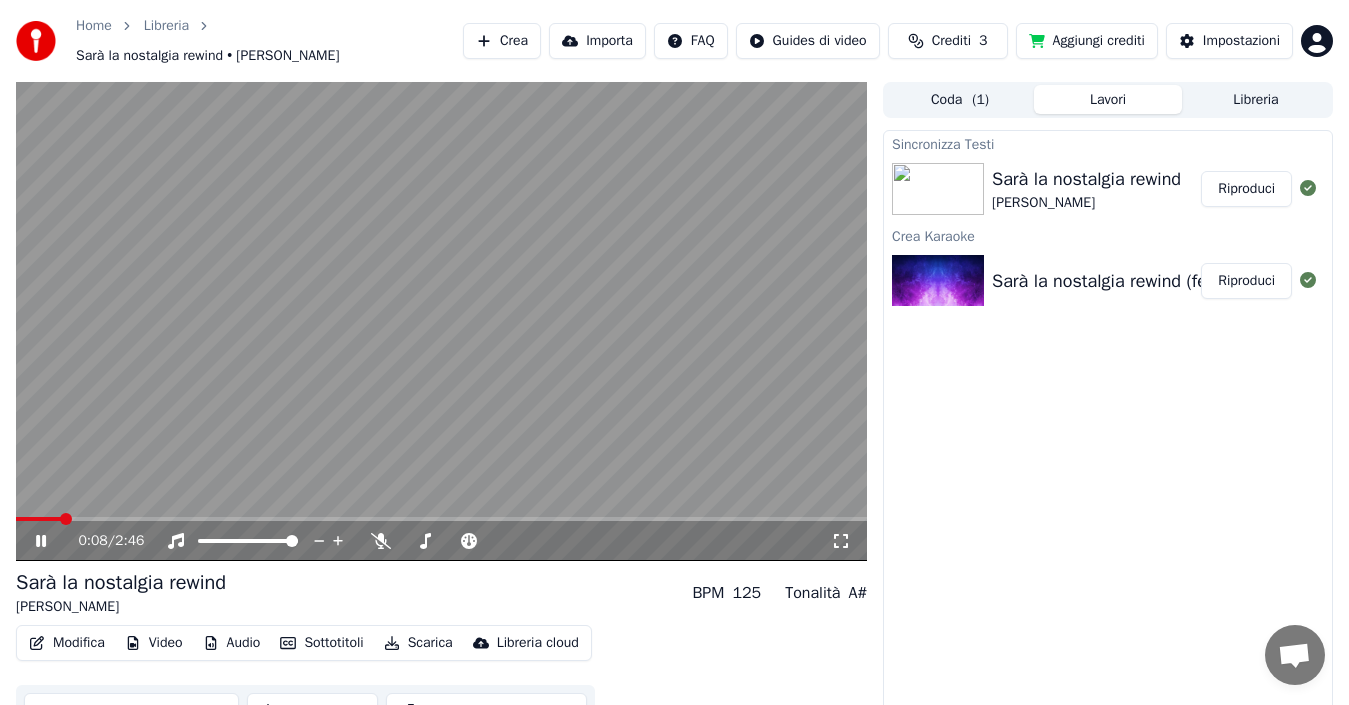 click 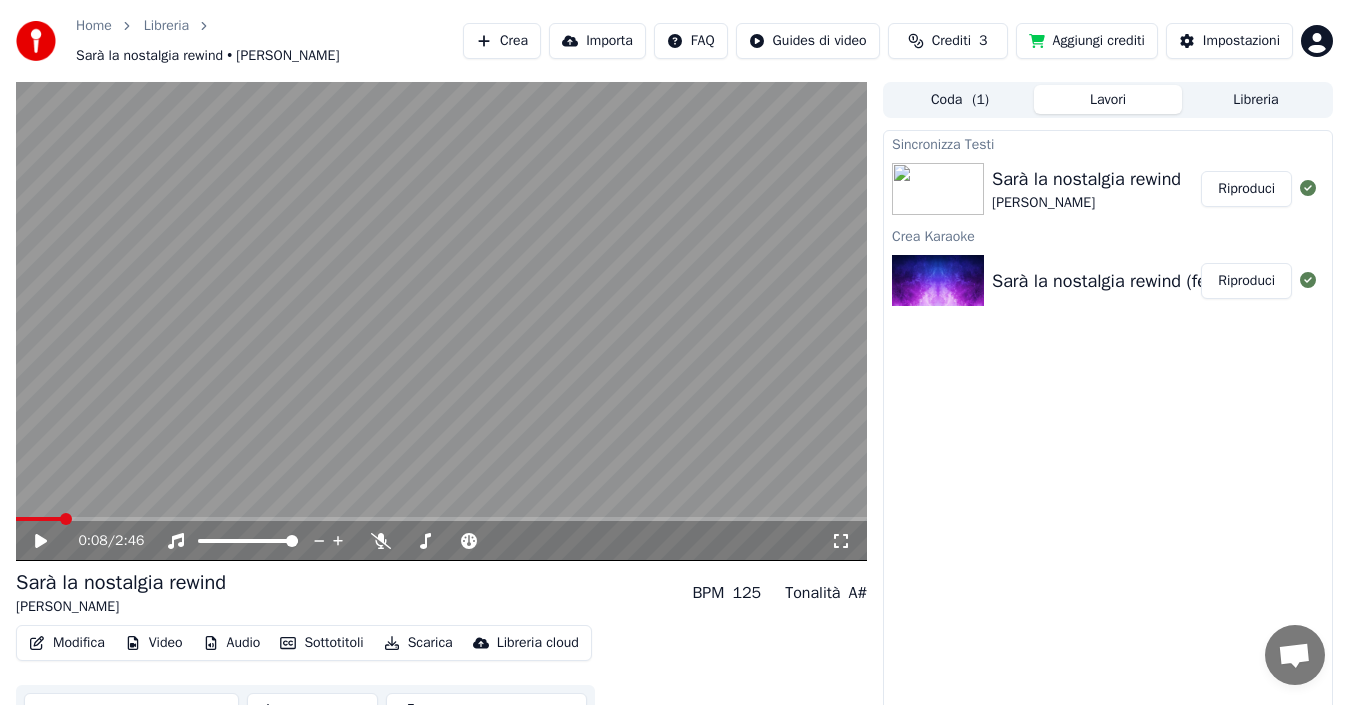 click 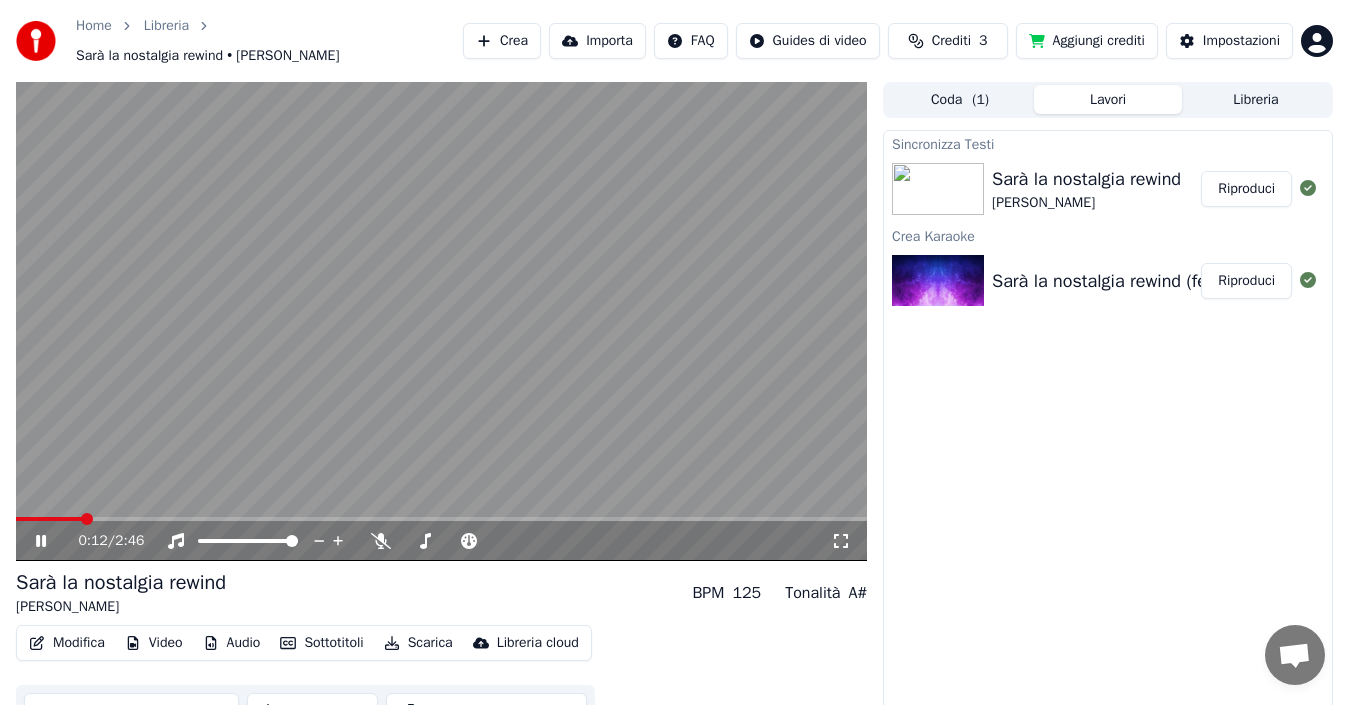 click at bounding box center (49, 519) 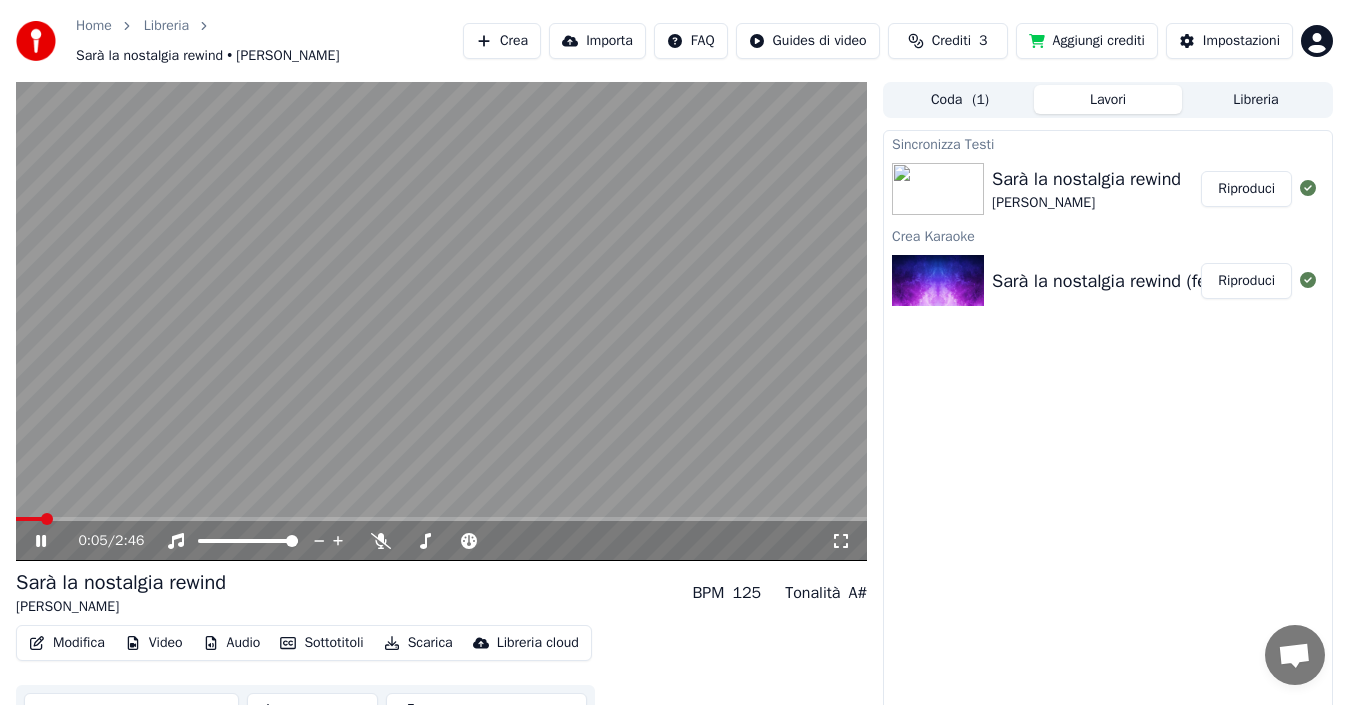 click at bounding box center (29, 519) 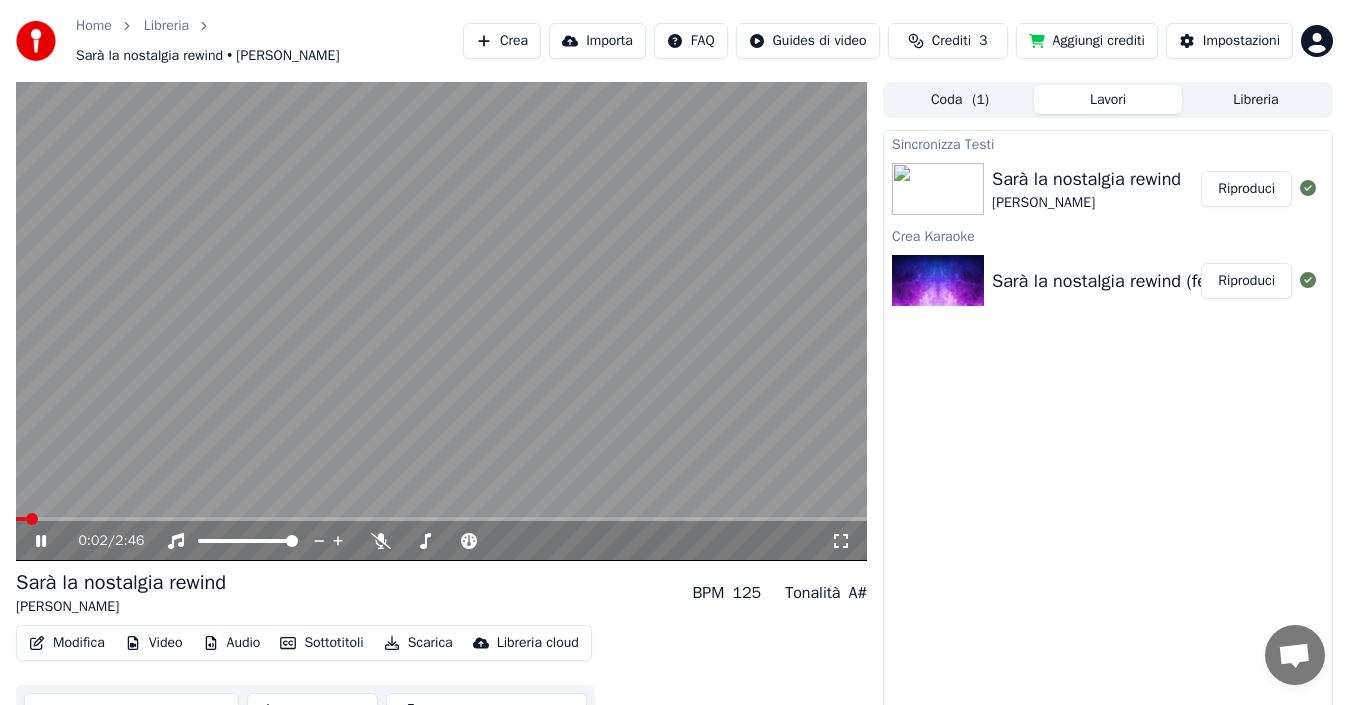click on "0:02  /  2:46" at bounding box center (441, 541) 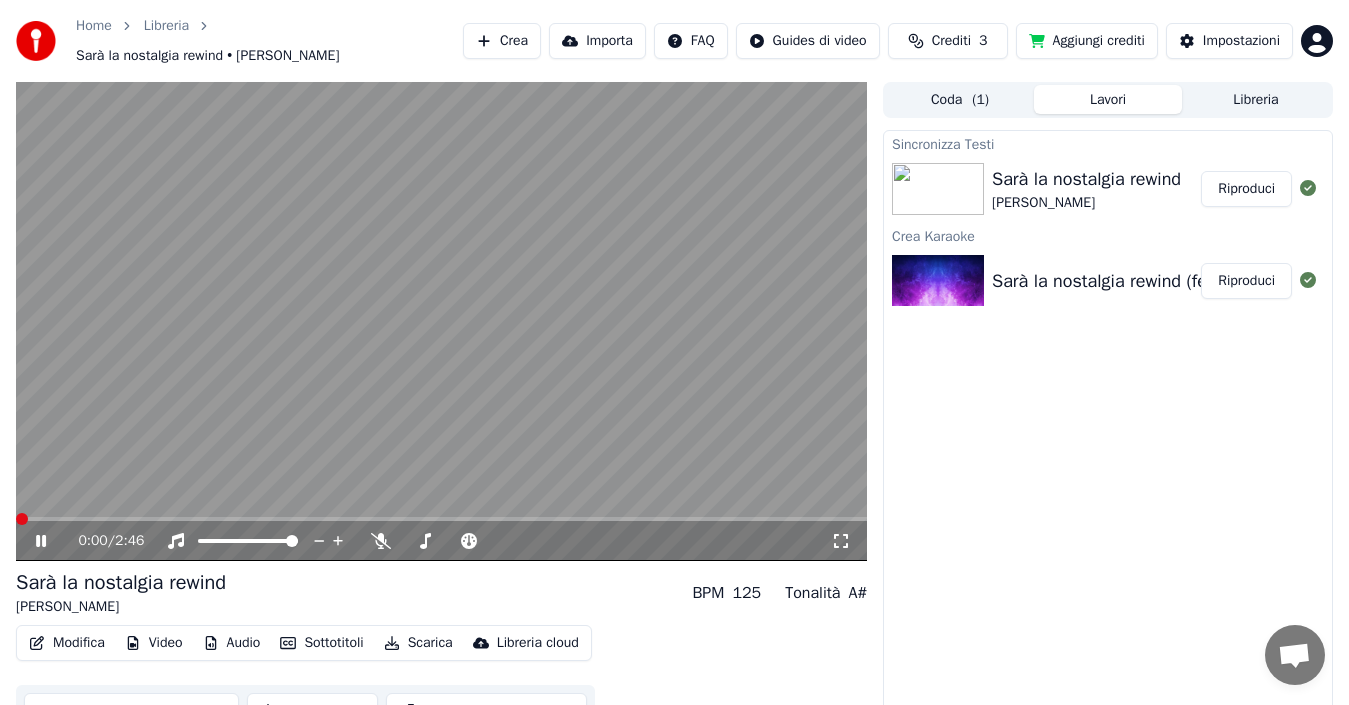 click at bounding box center (22, 519) 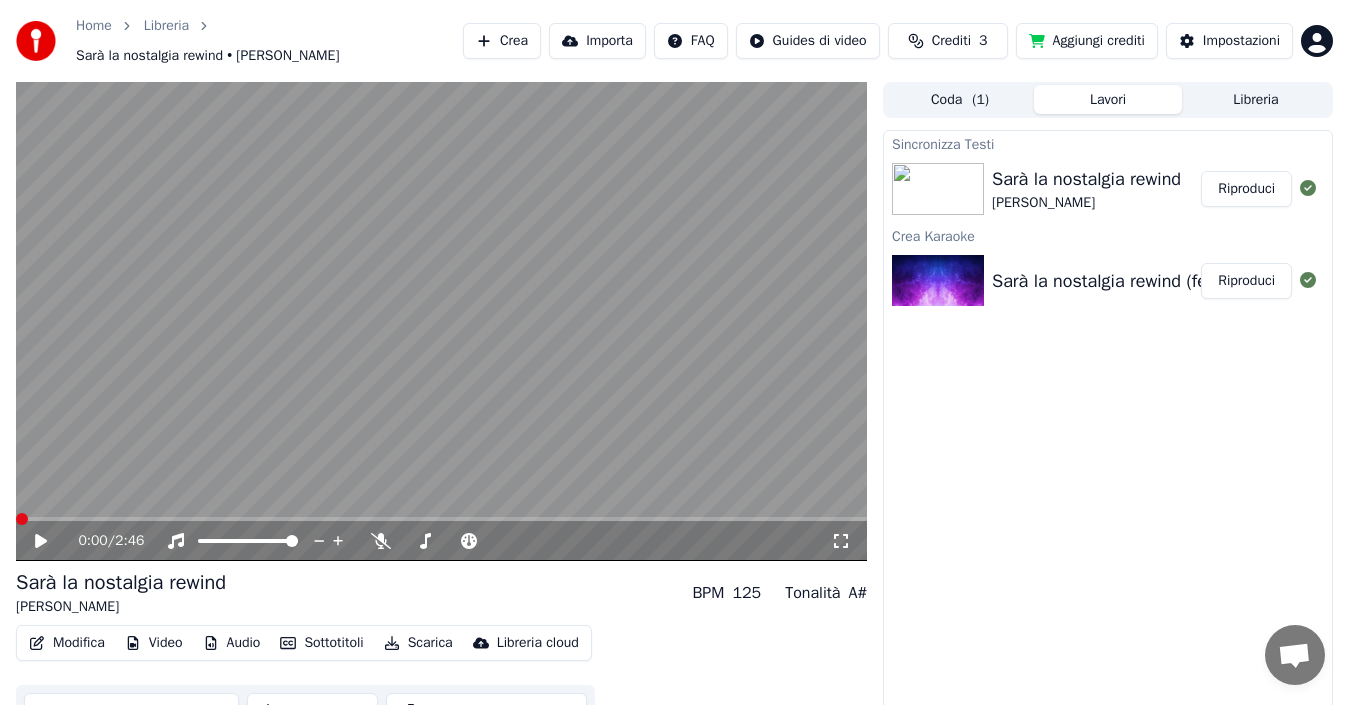 click 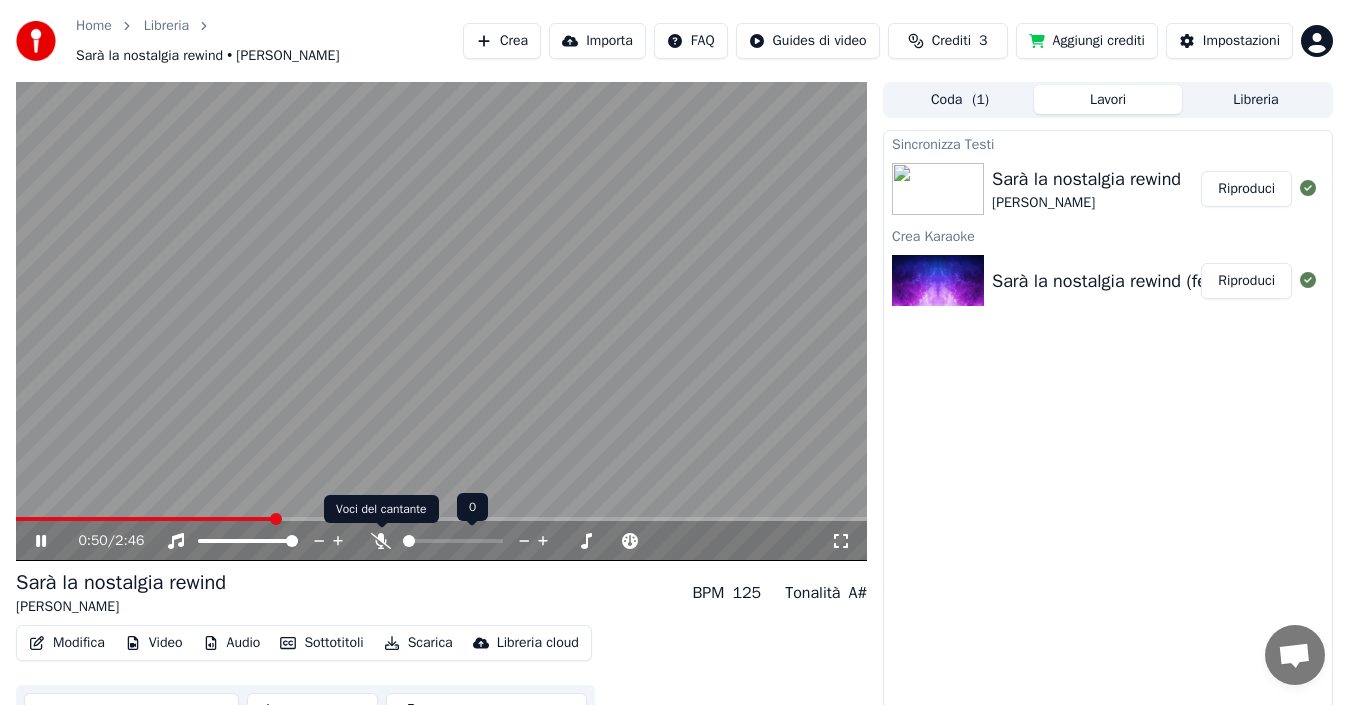 click 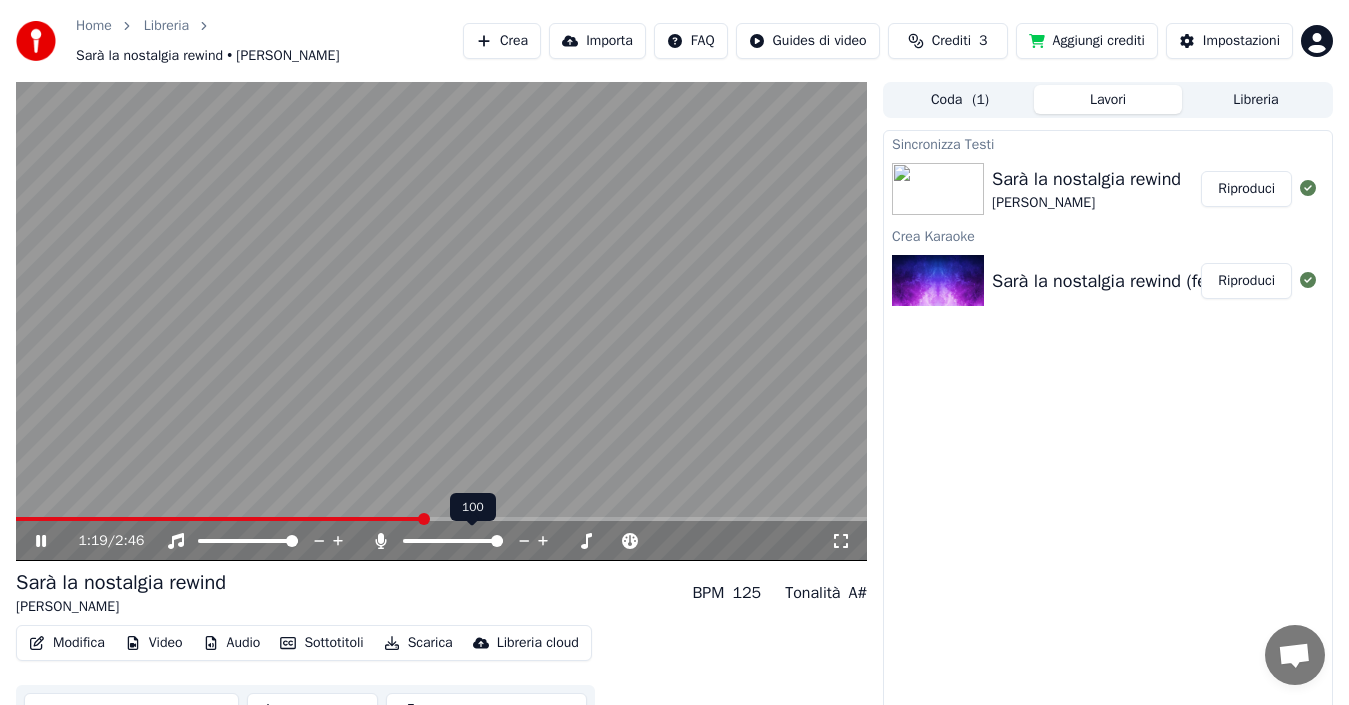 click 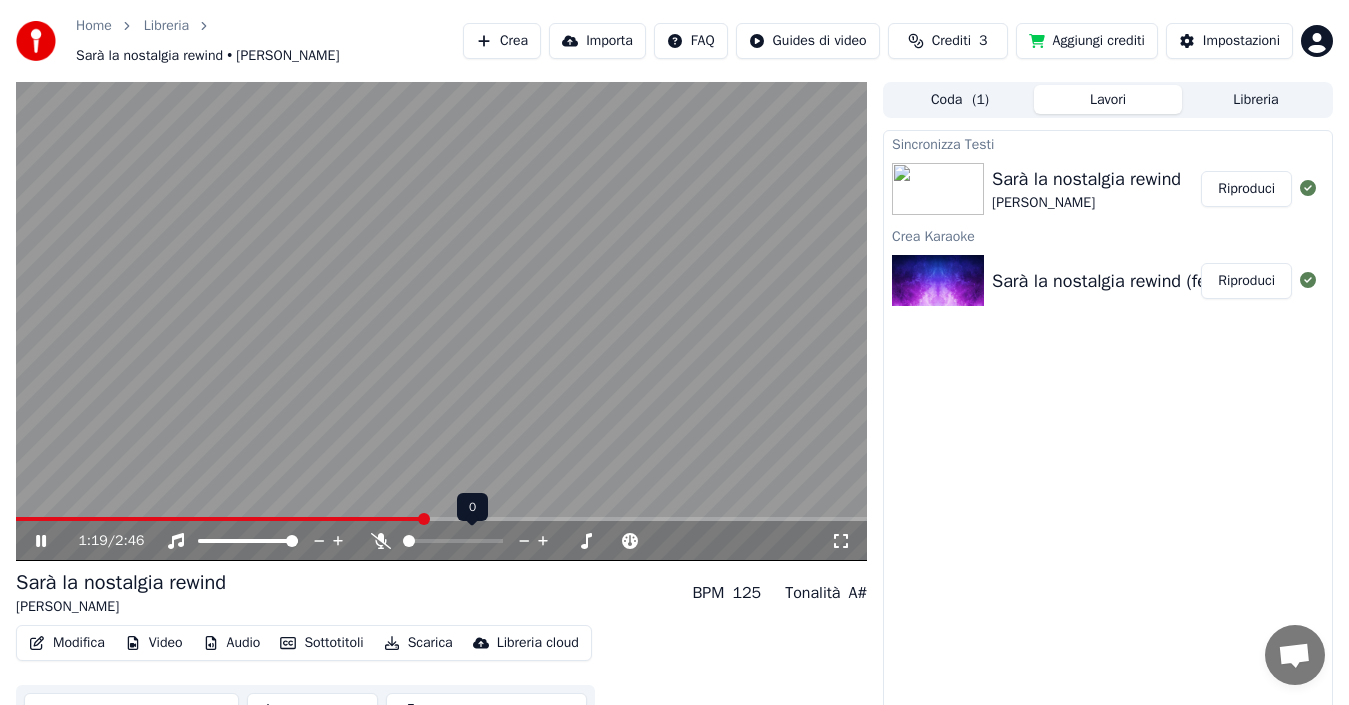 click 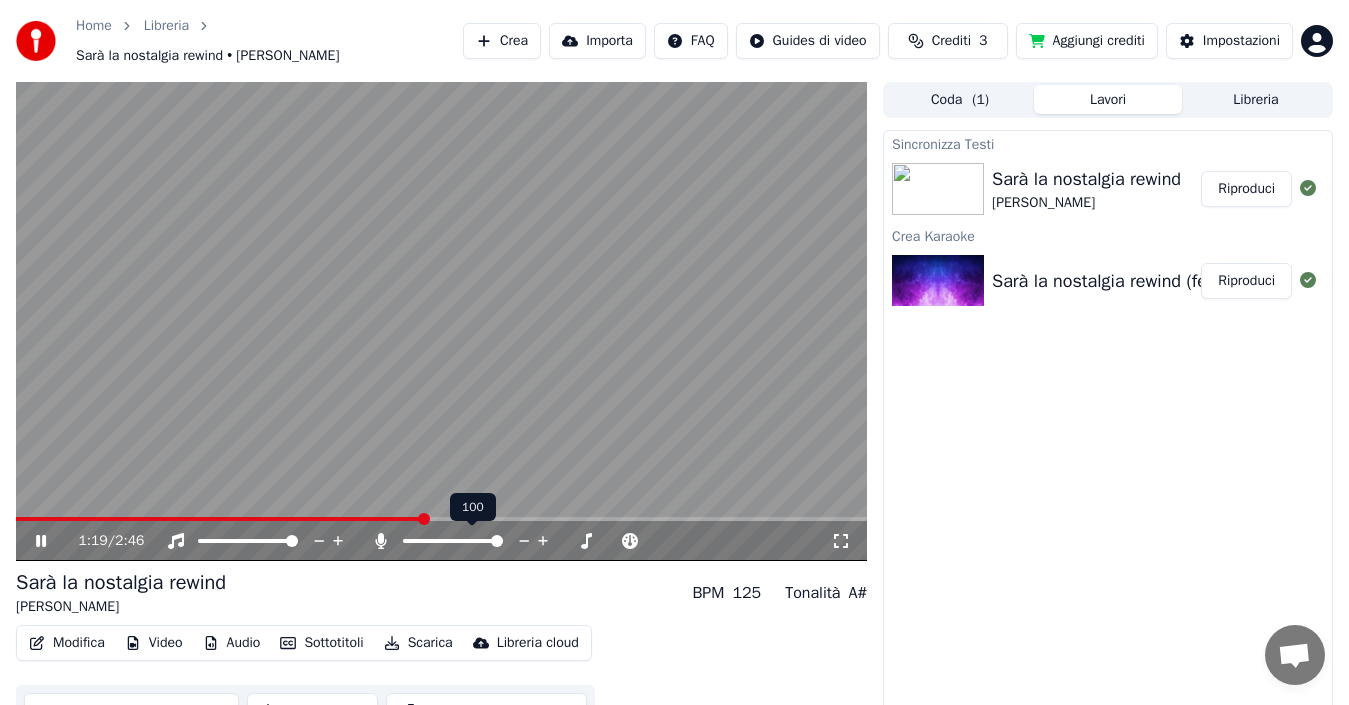 click 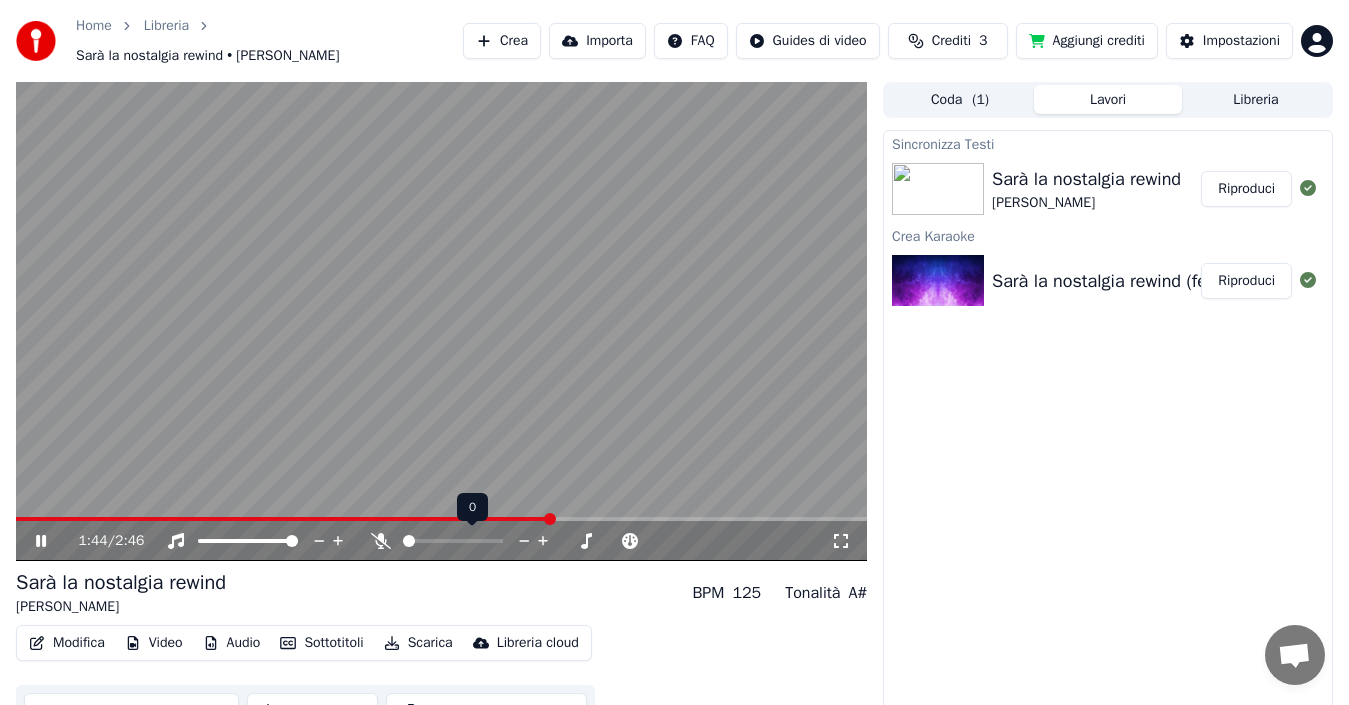 click 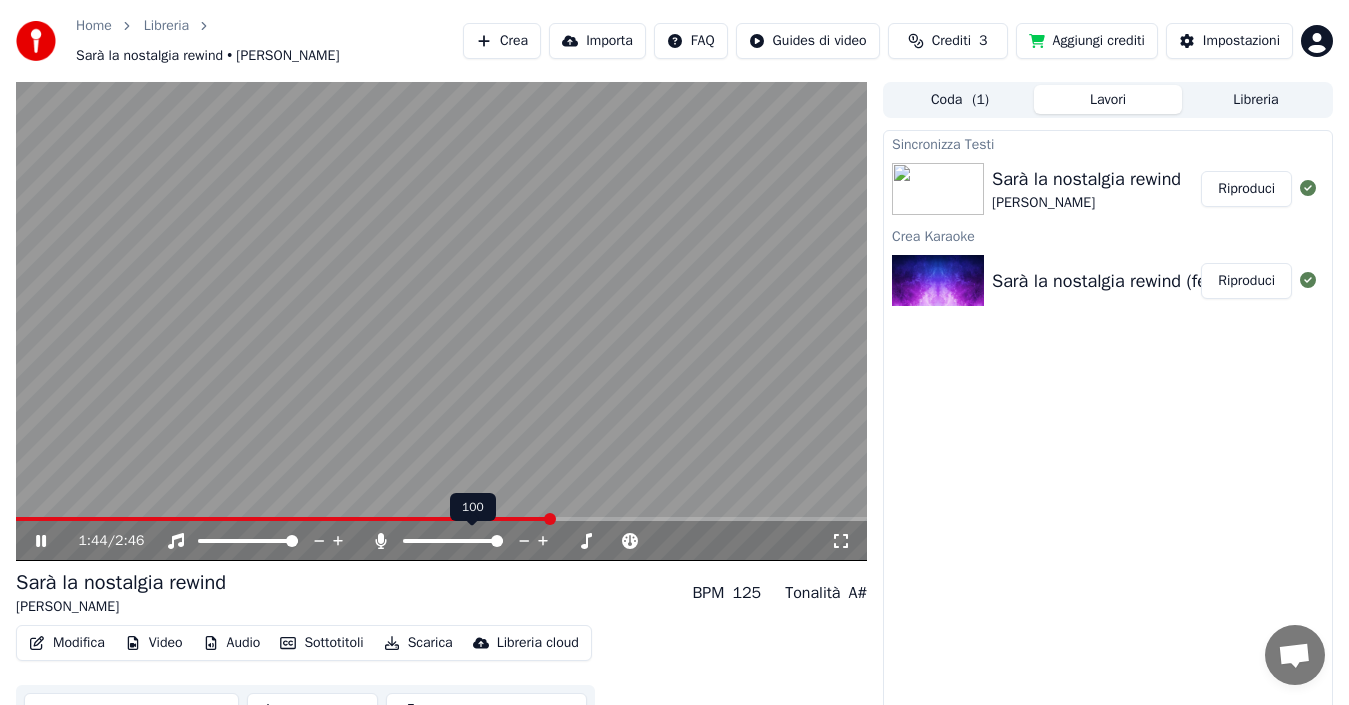 click 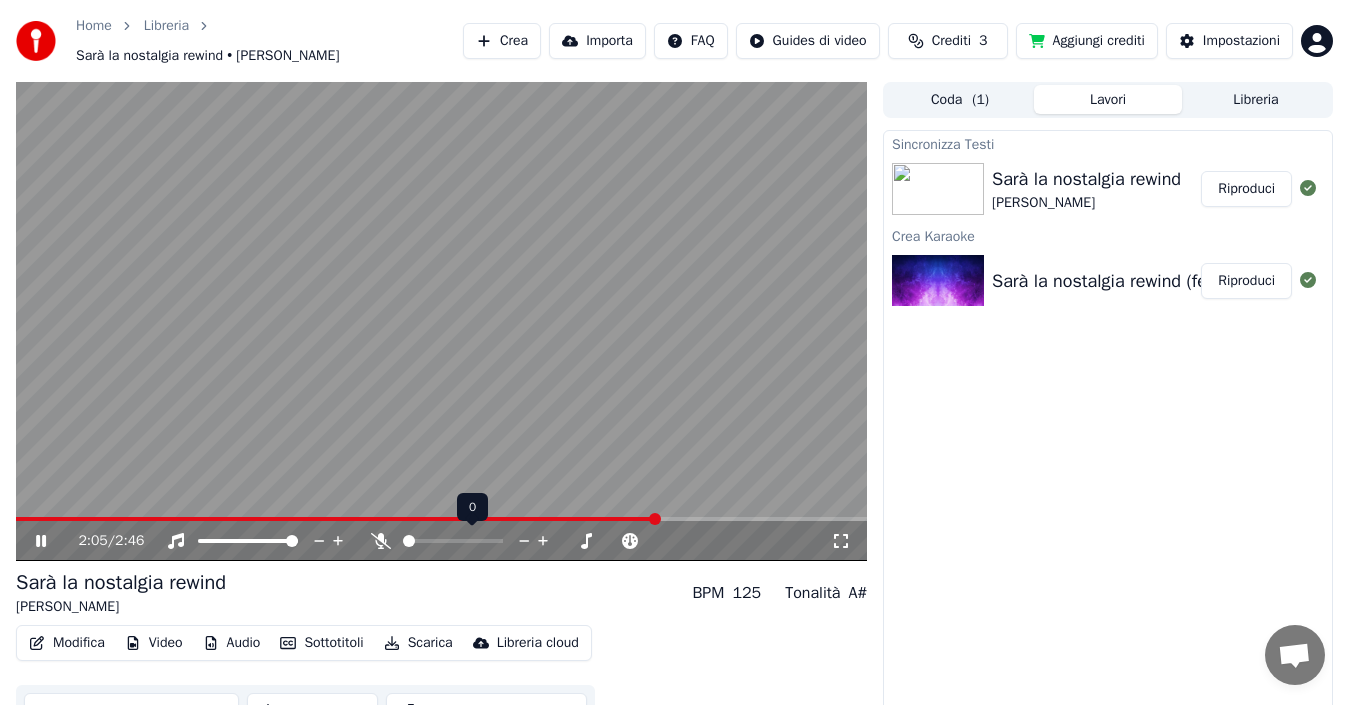click 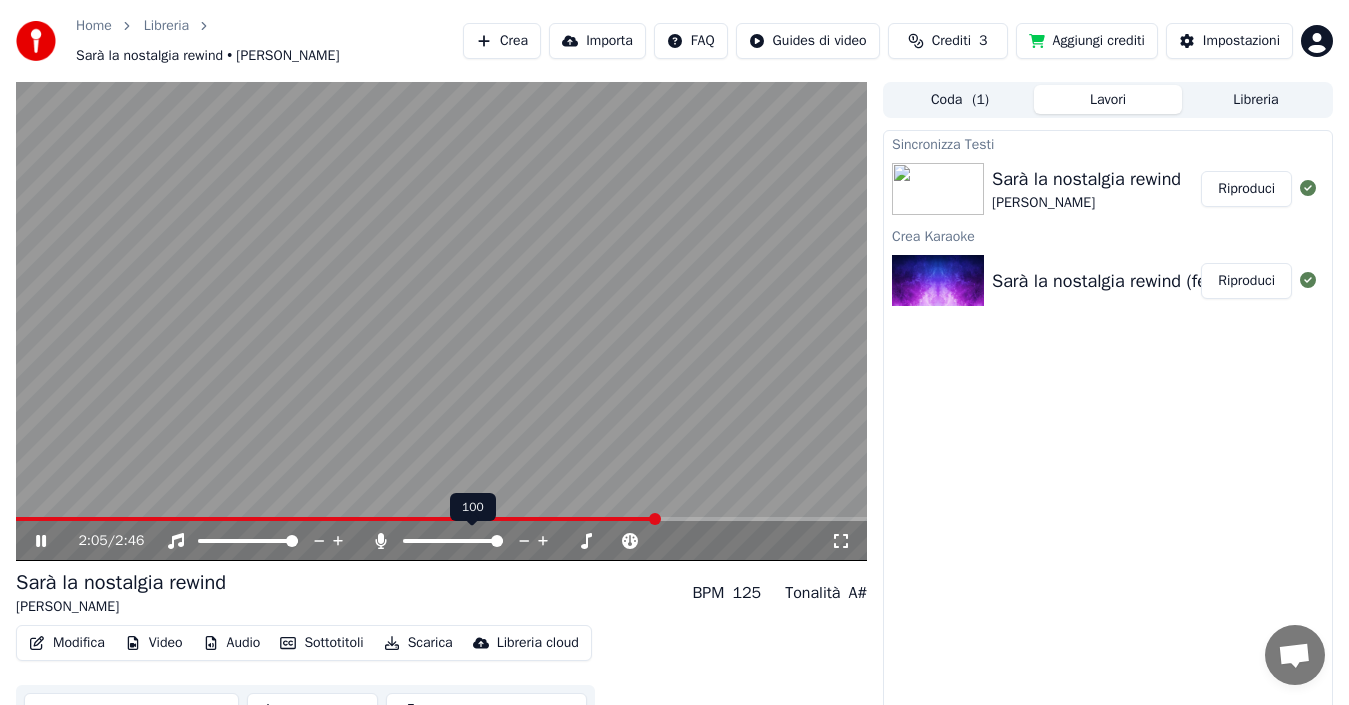 click 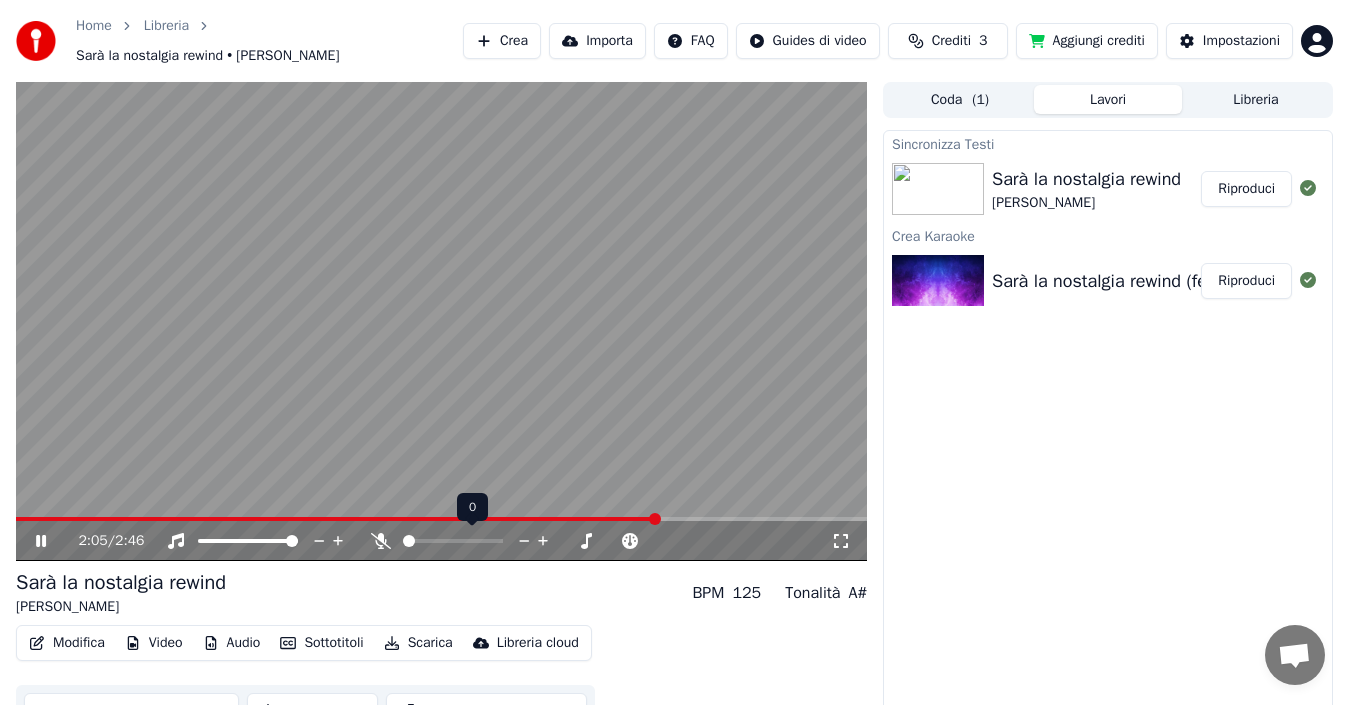 click 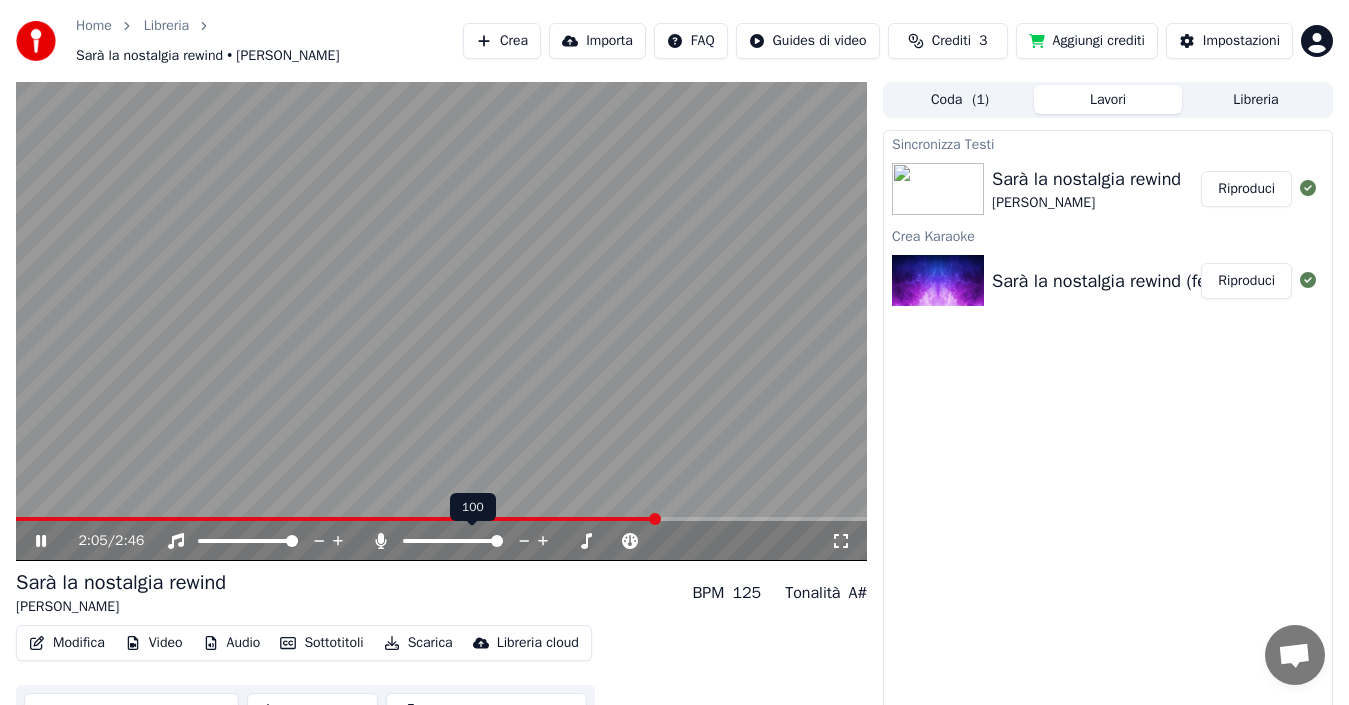 click 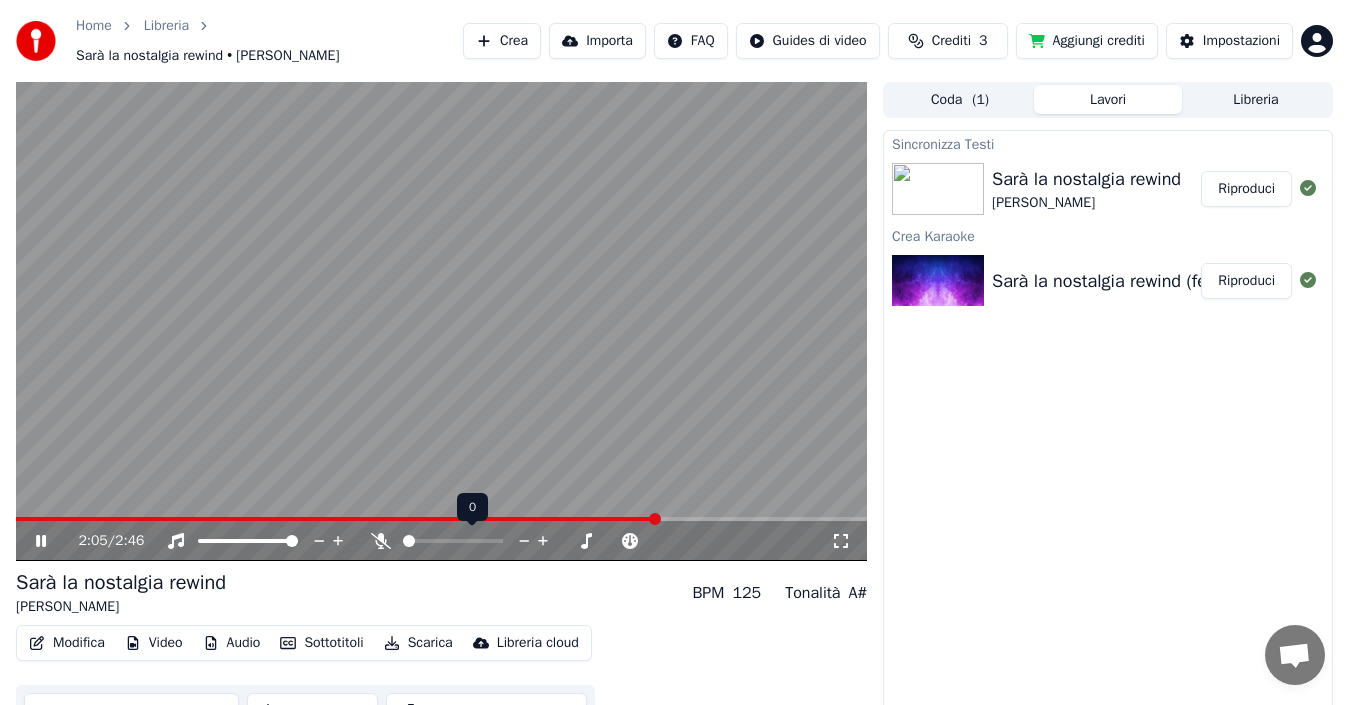 click 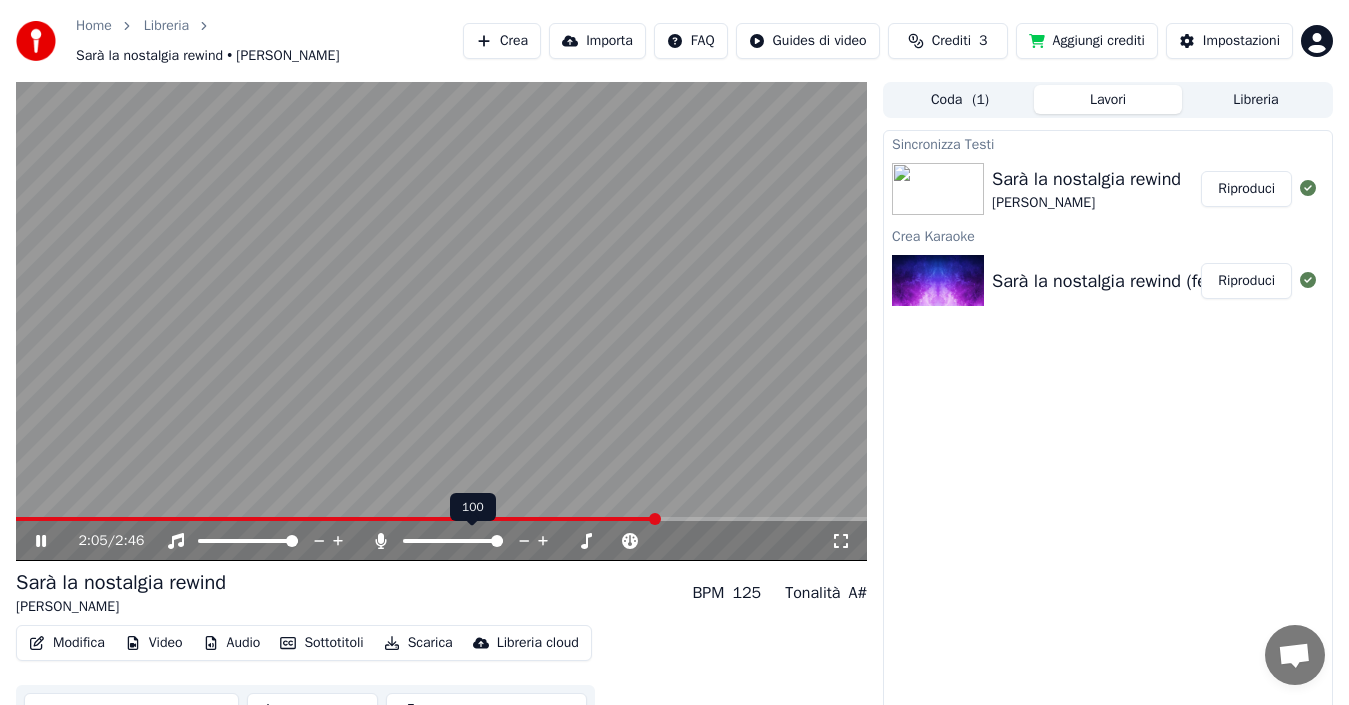 click 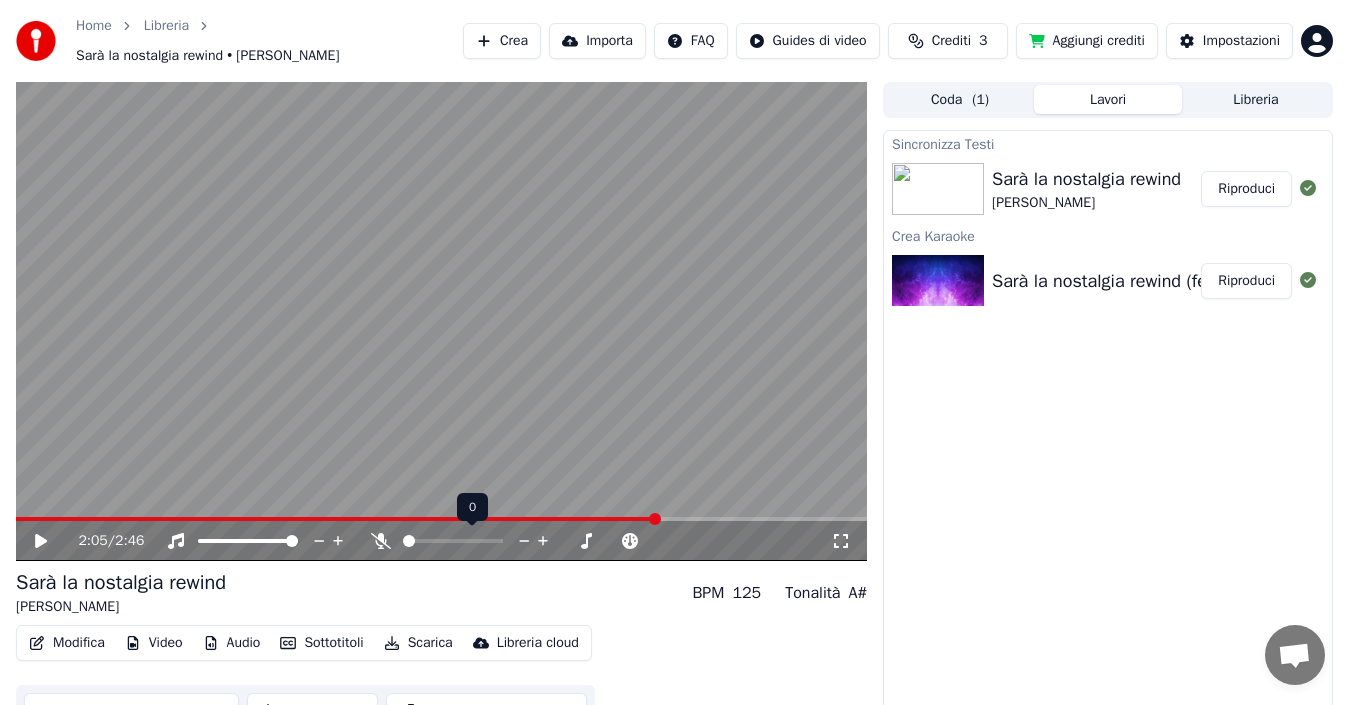 click 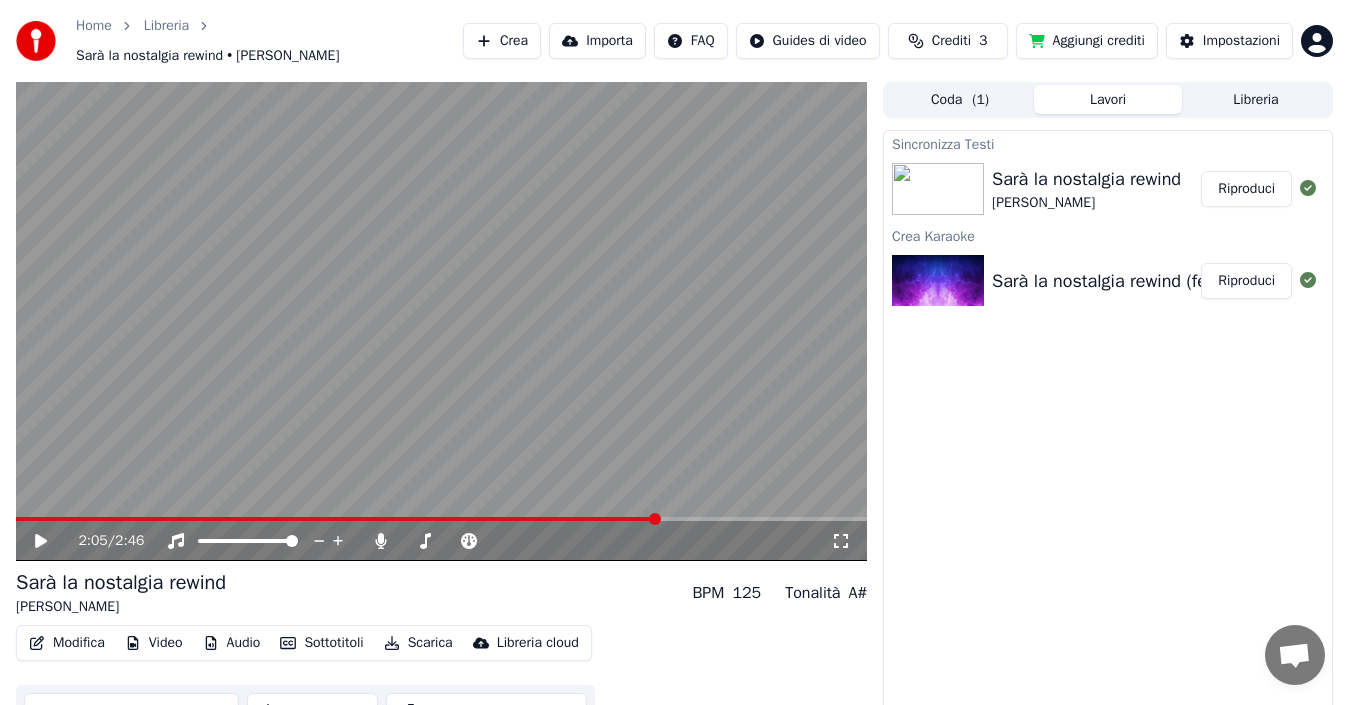 click 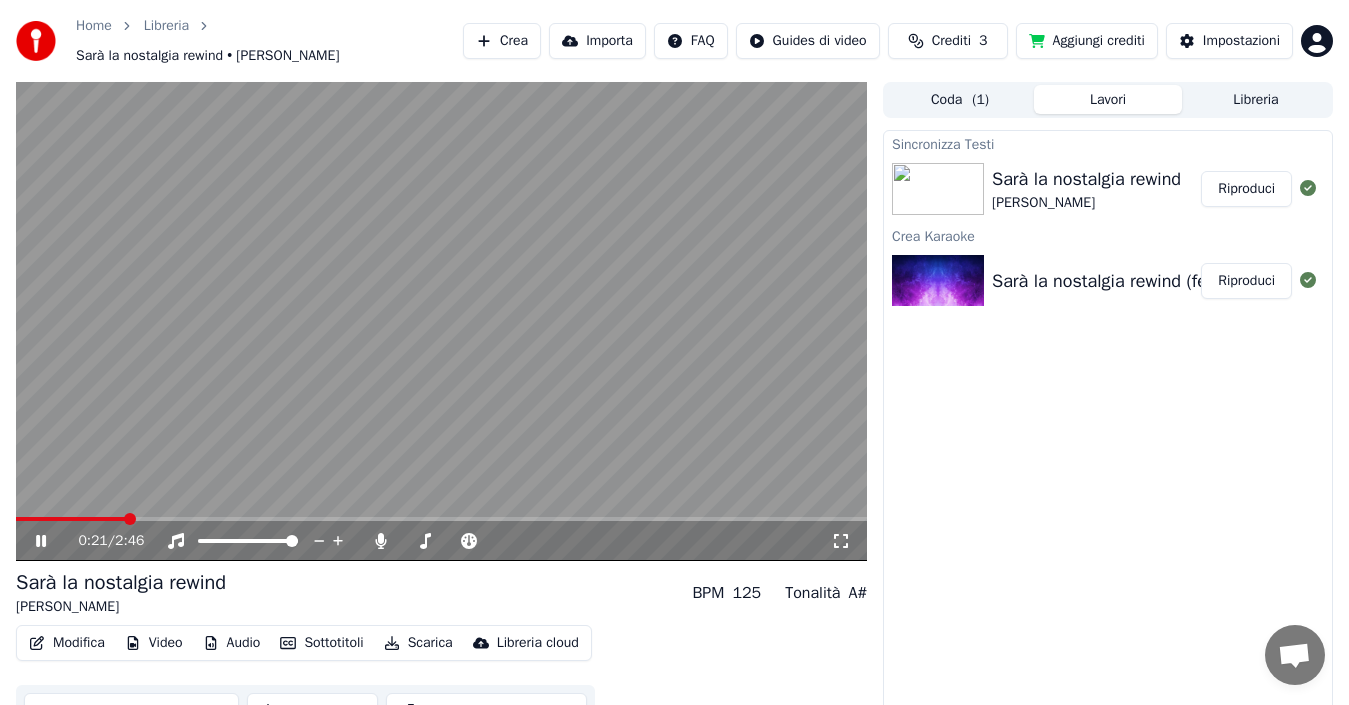 click on "Coda ( 1 )" at bounding box center [960, 99] 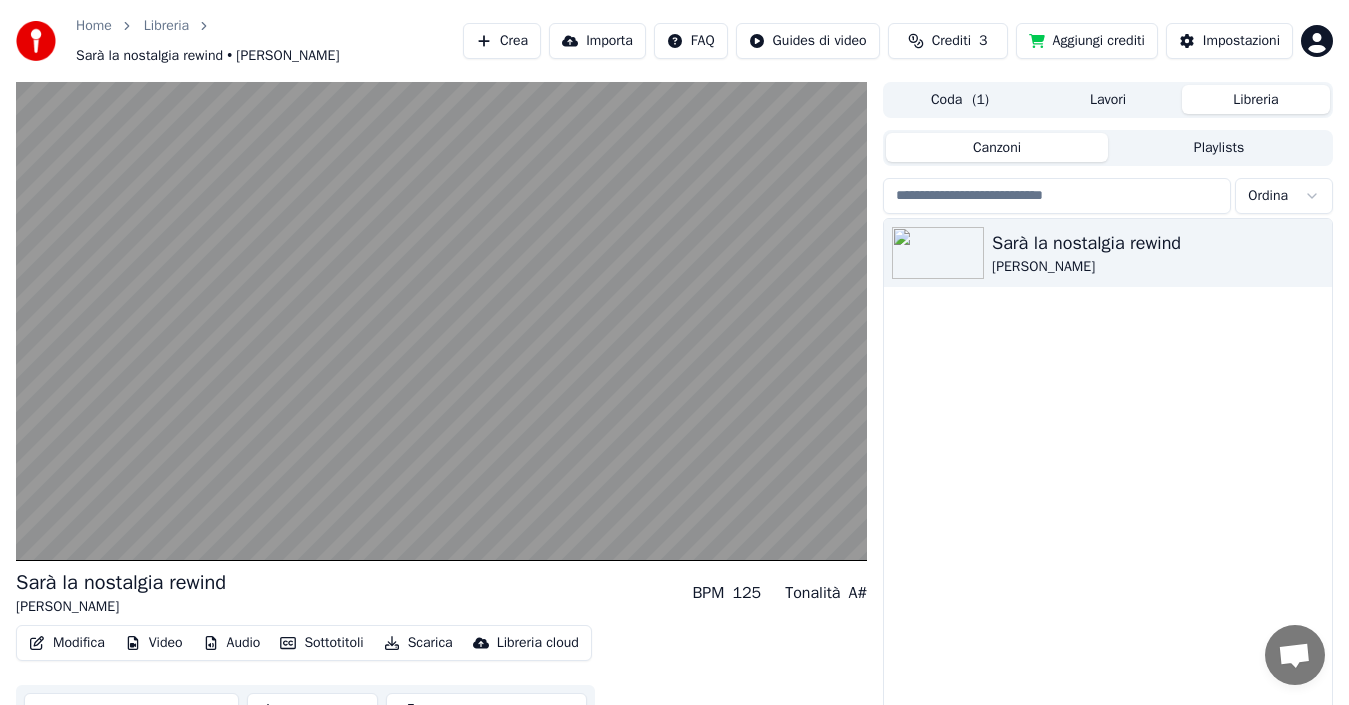 click on "Lavori" at bounding box center [1108, 99] 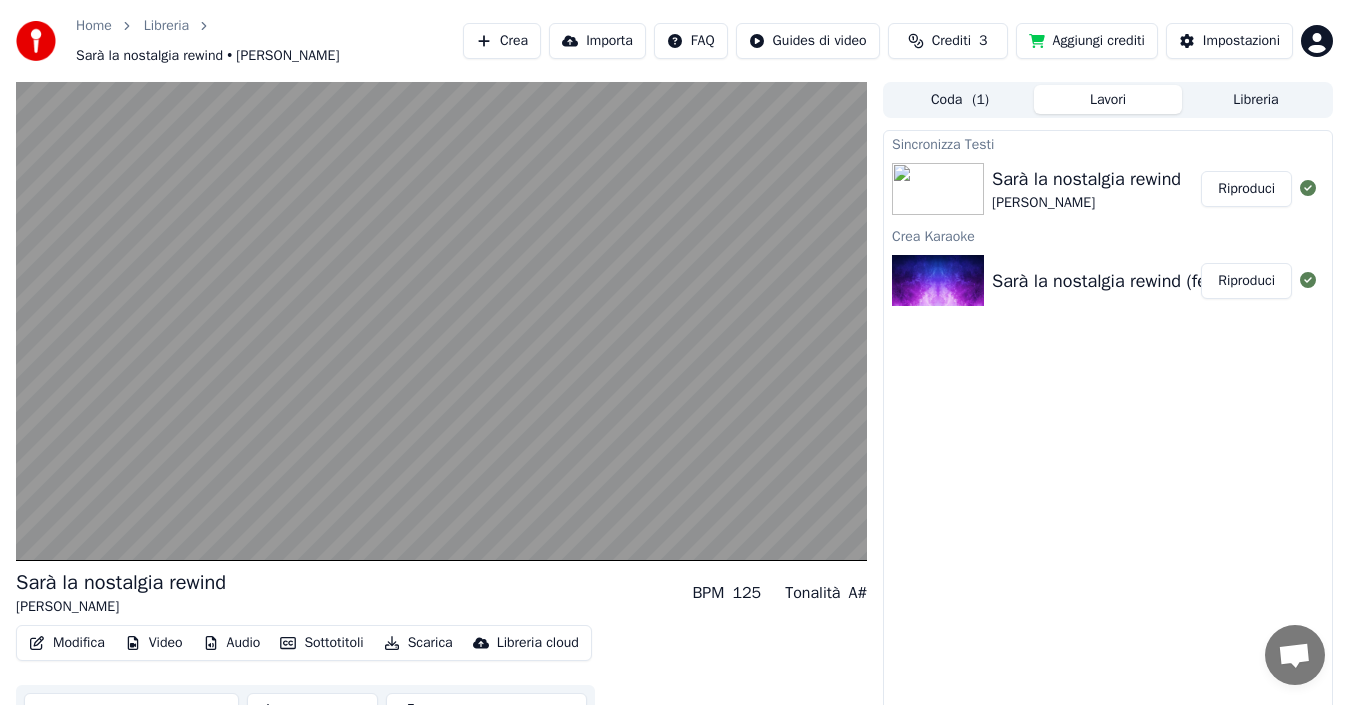 click on "Coda ( 1 )" at bounding box center (960, 99) 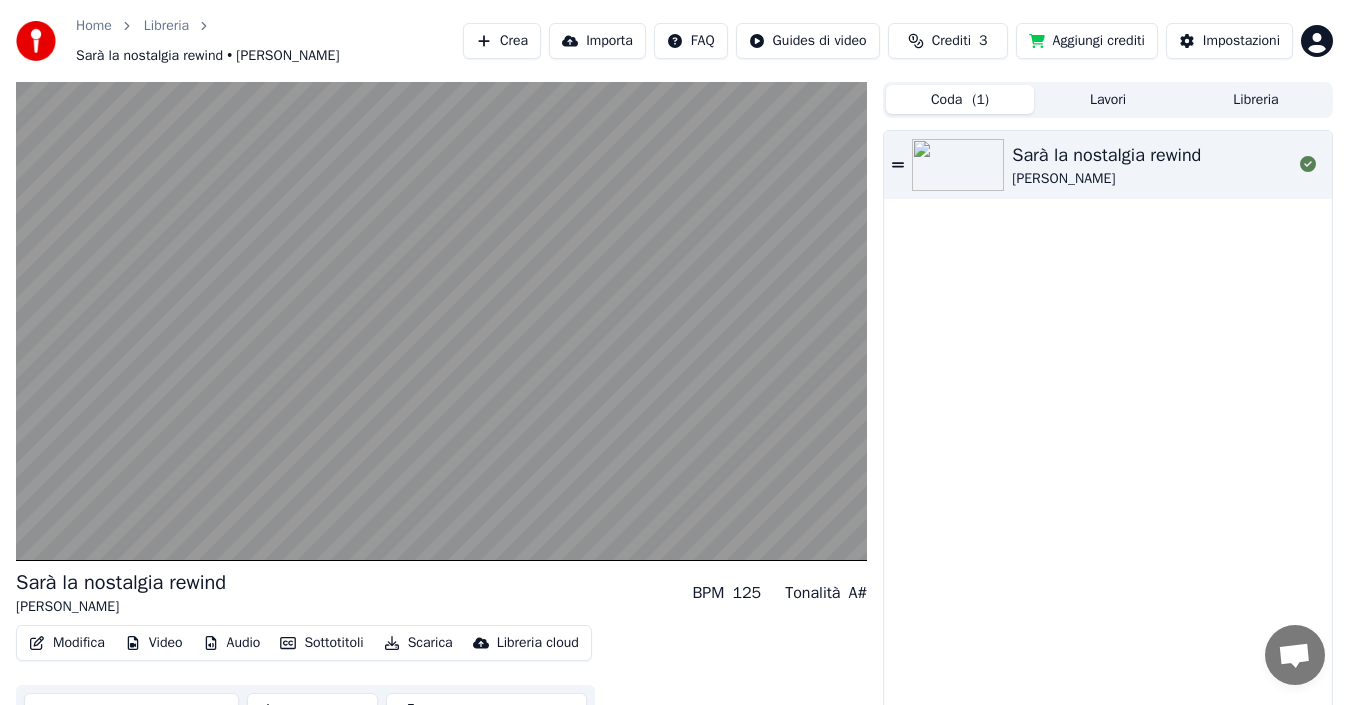click on "Lavori" at bounding box center [1108, 99] 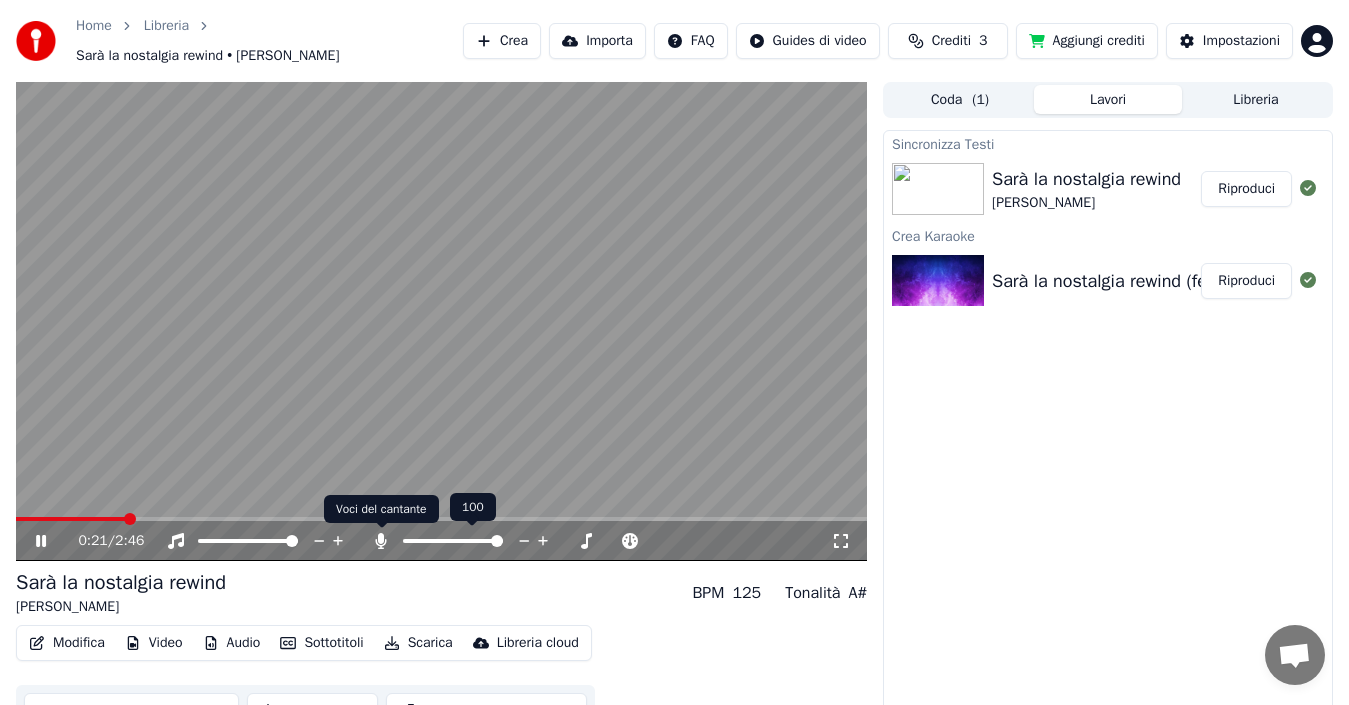 click 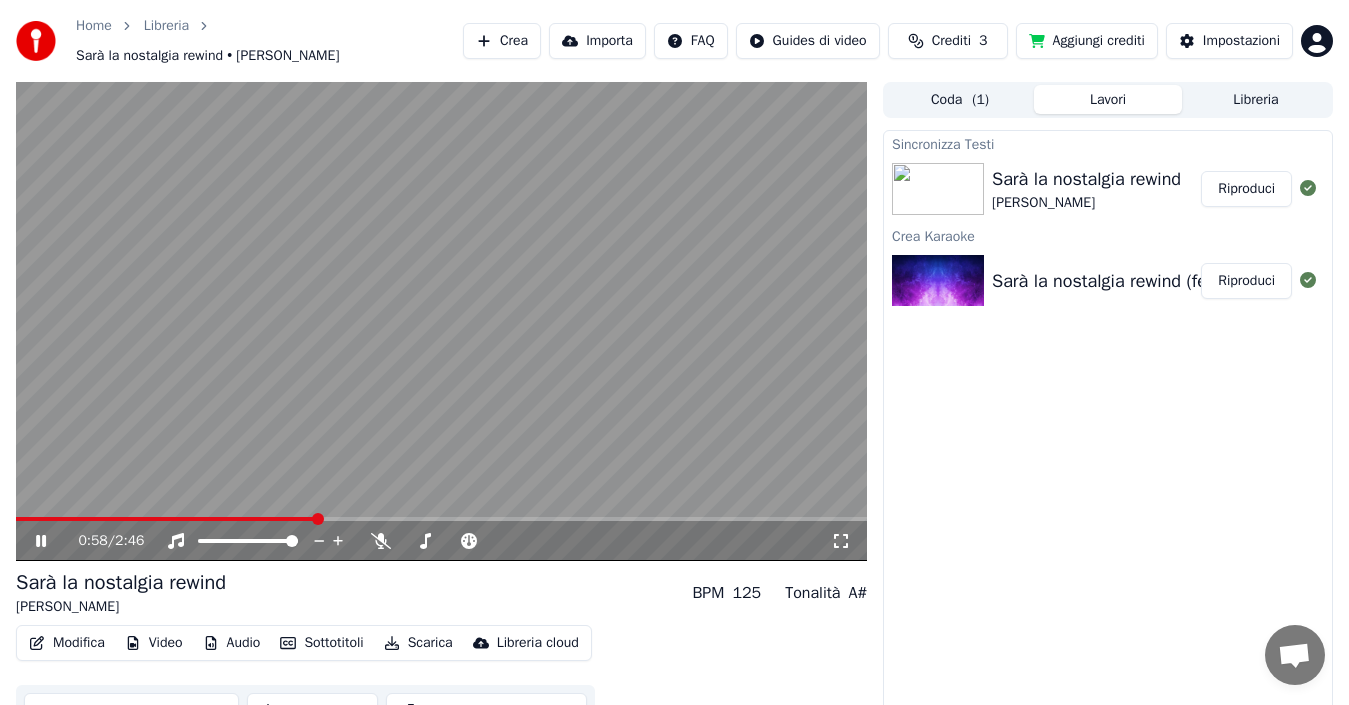 click 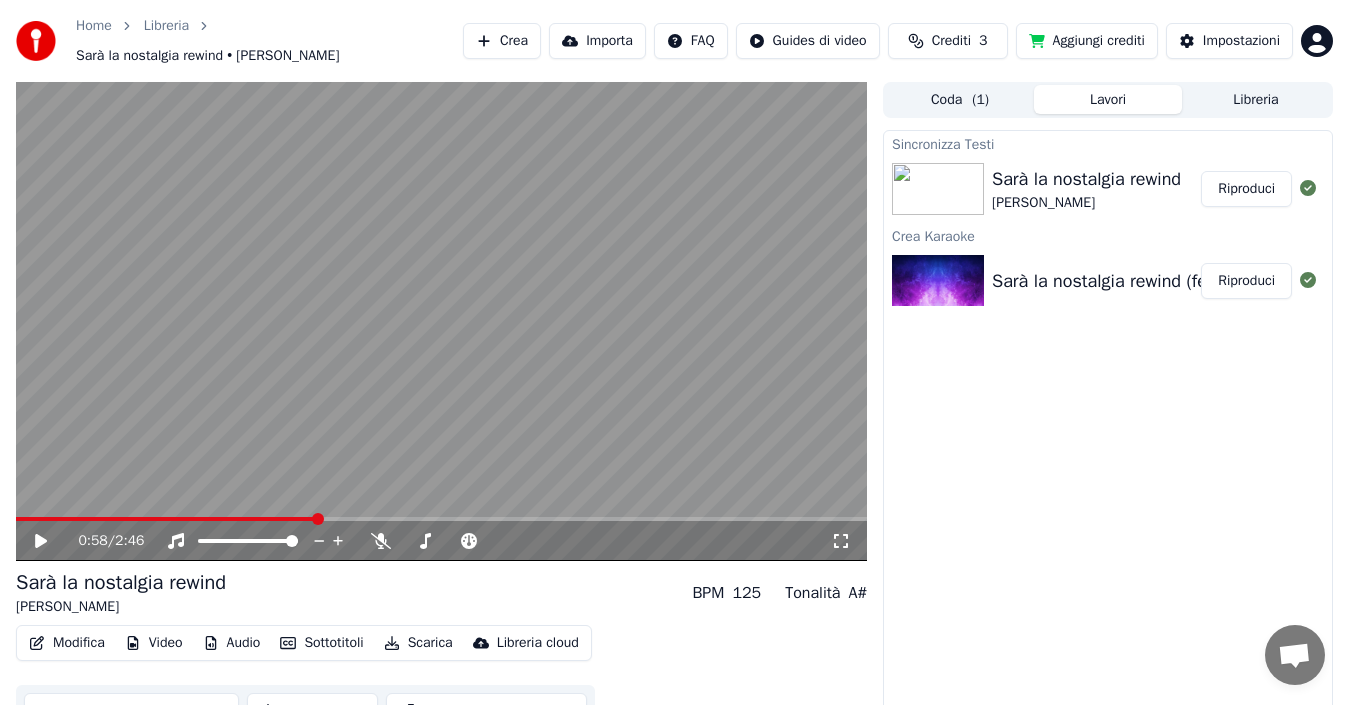 click 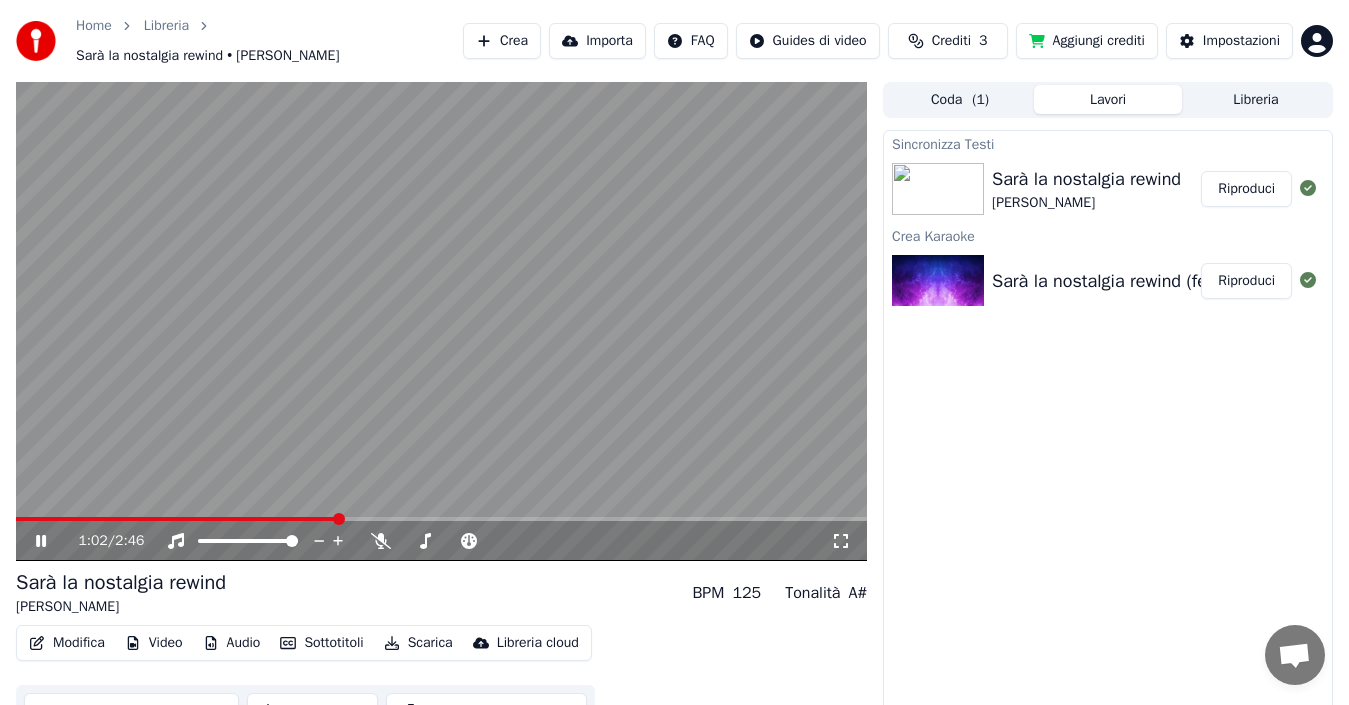 click on "Modifica" at bounding box center (67, 643) 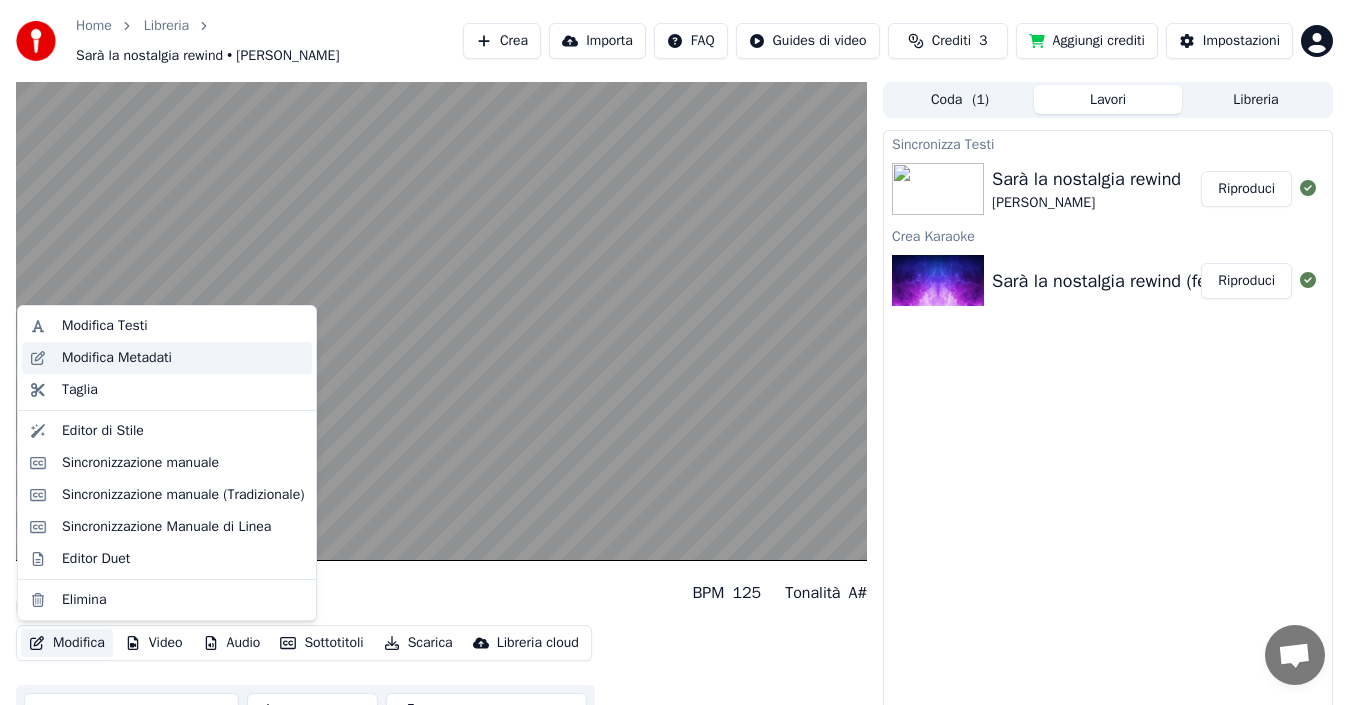 click on "Modifica Metadati" at bounding box center (117, 358) 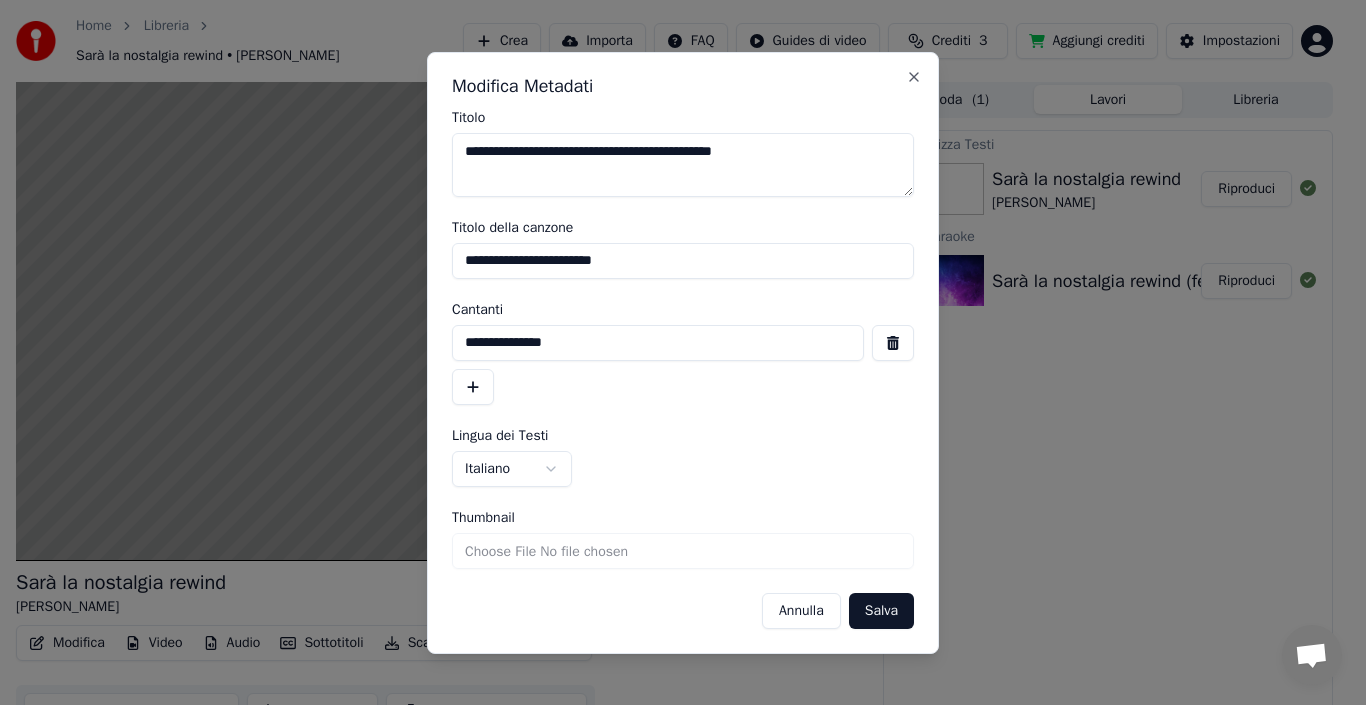 click on "Annulla" at bounding box center (801, 611) 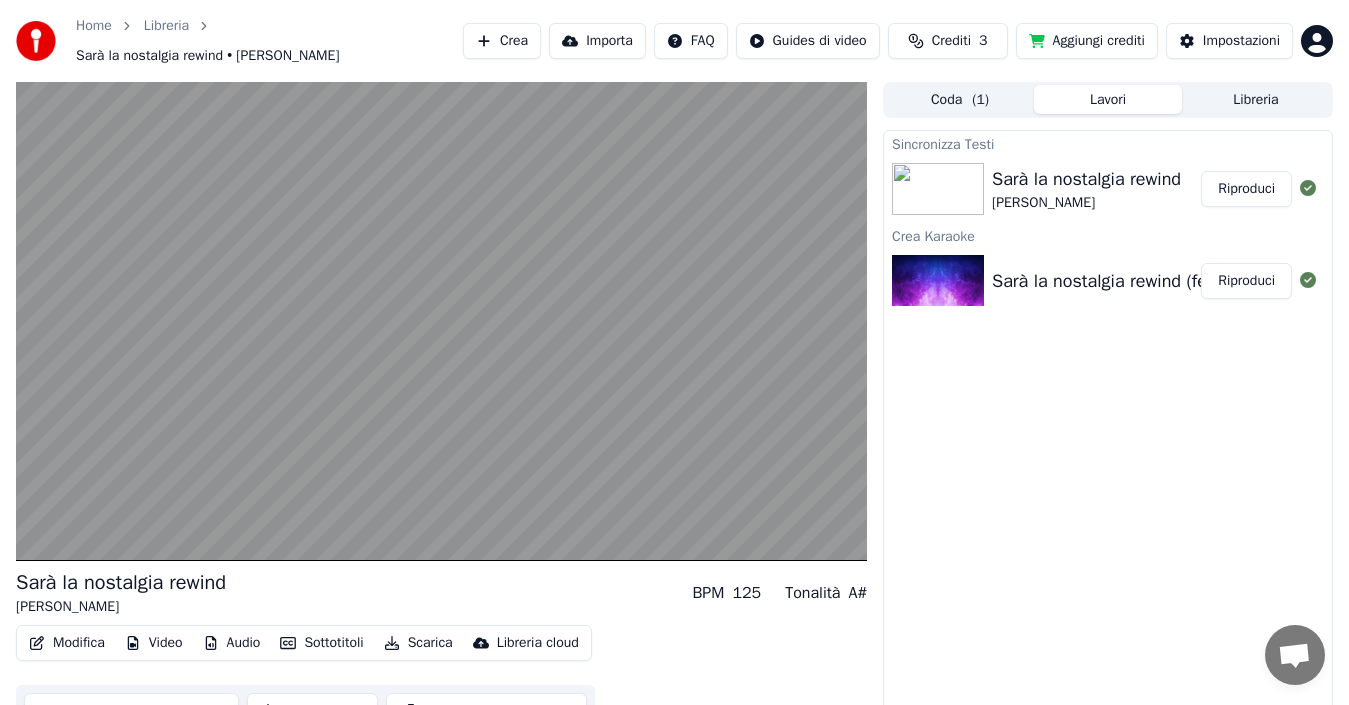 click on "Audio" at bounding box center [232, 643] 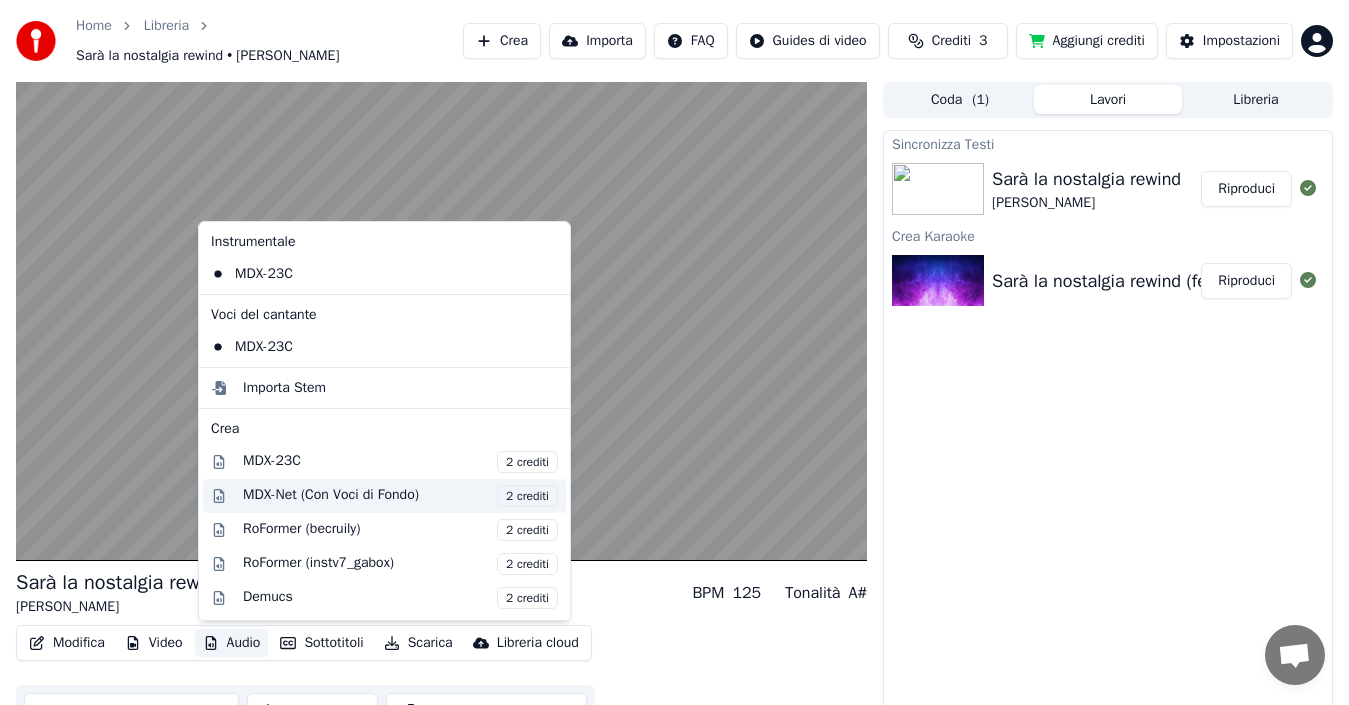 click on "MDX-Net (Con Voci di Fondo) 2 crediti" at bounding box center (400, 496) 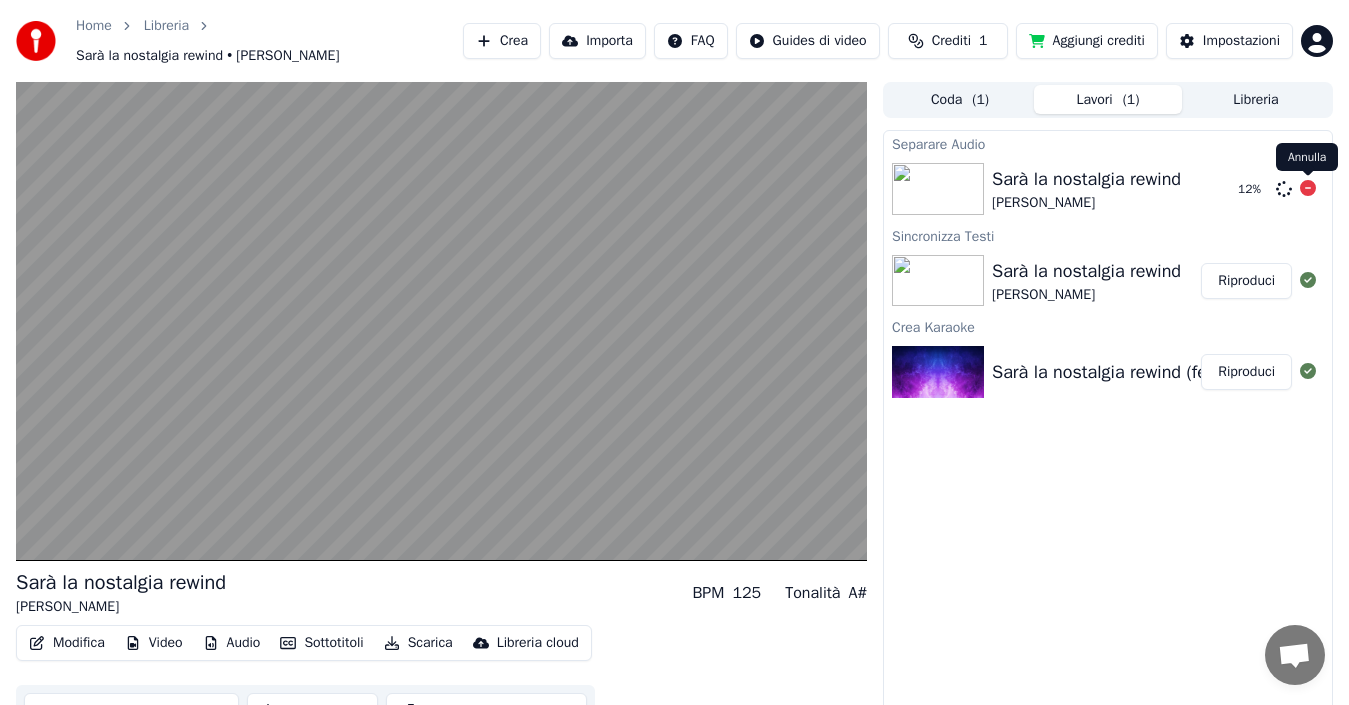 click 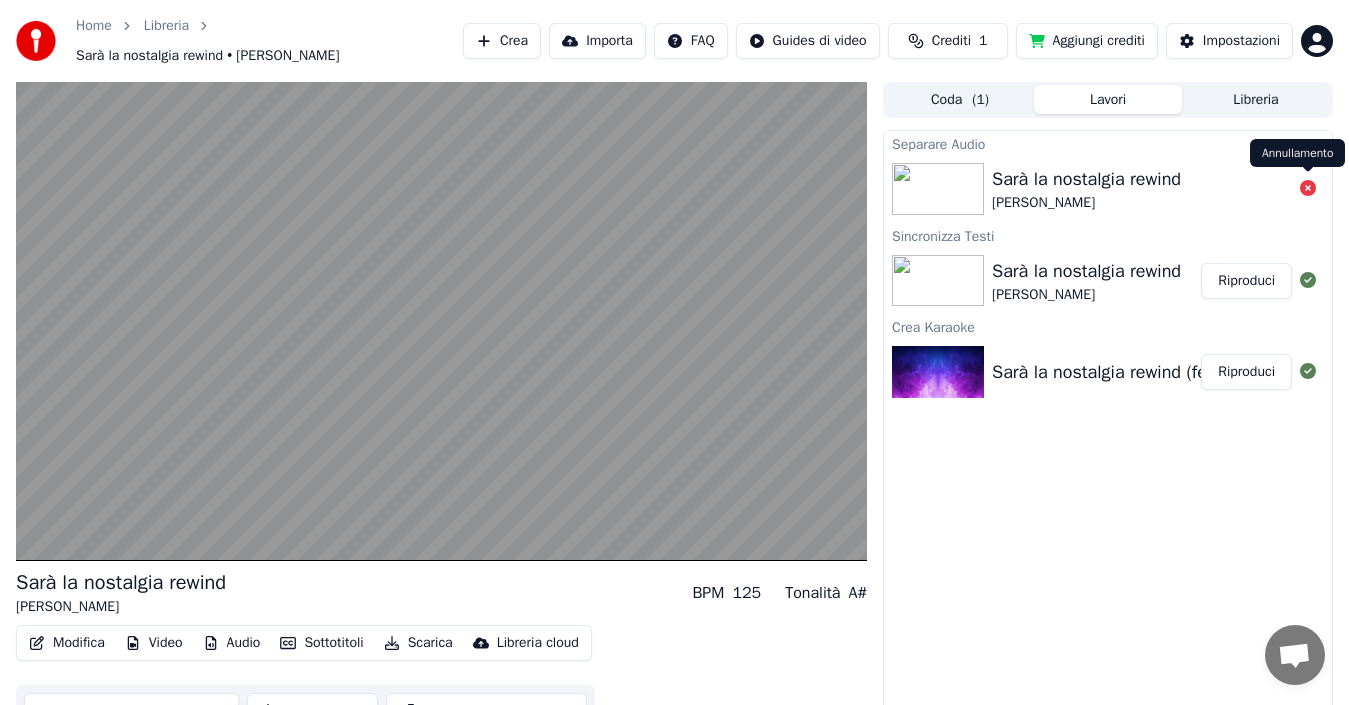 click 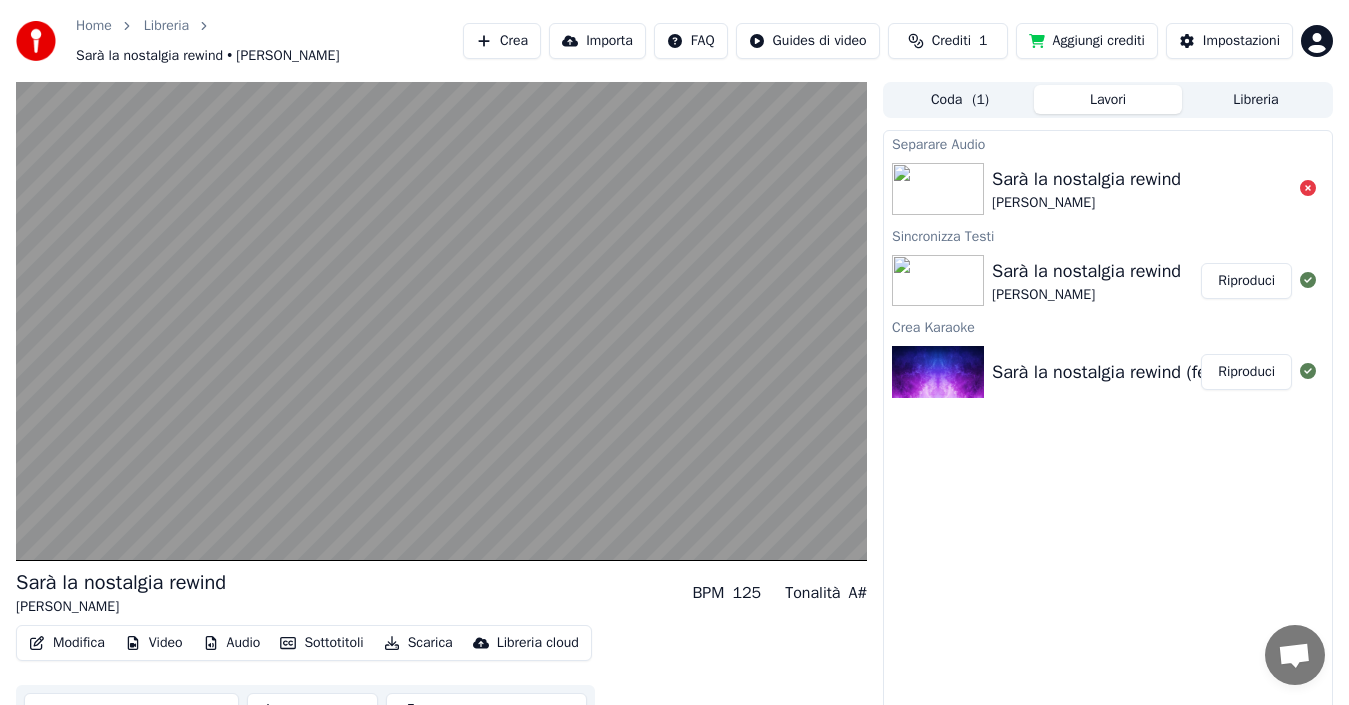 click 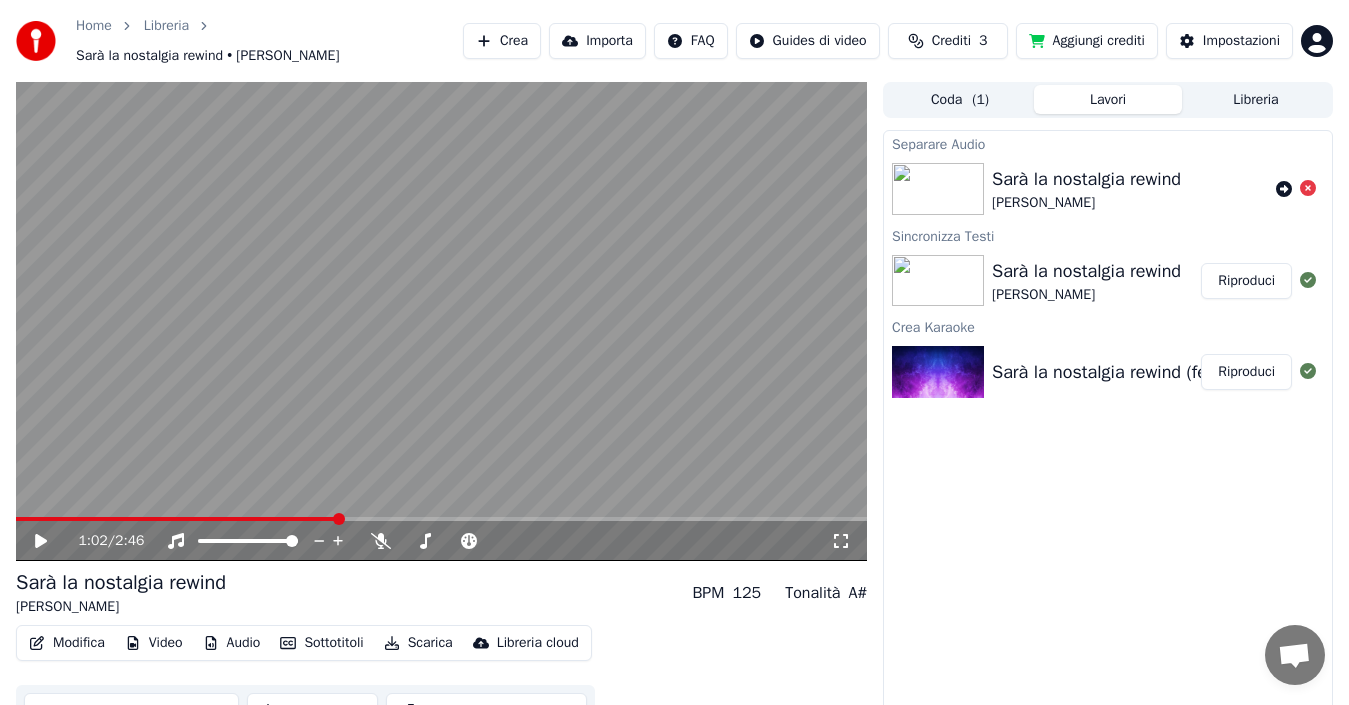click 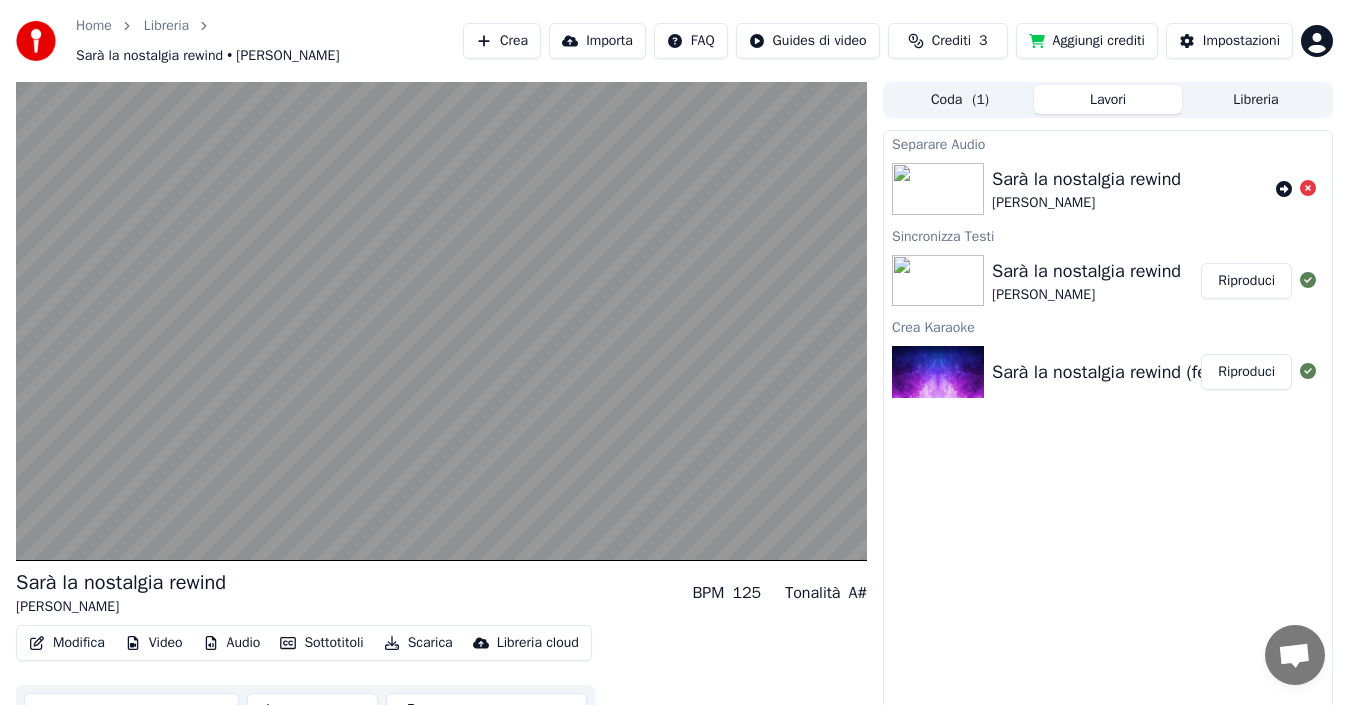 click 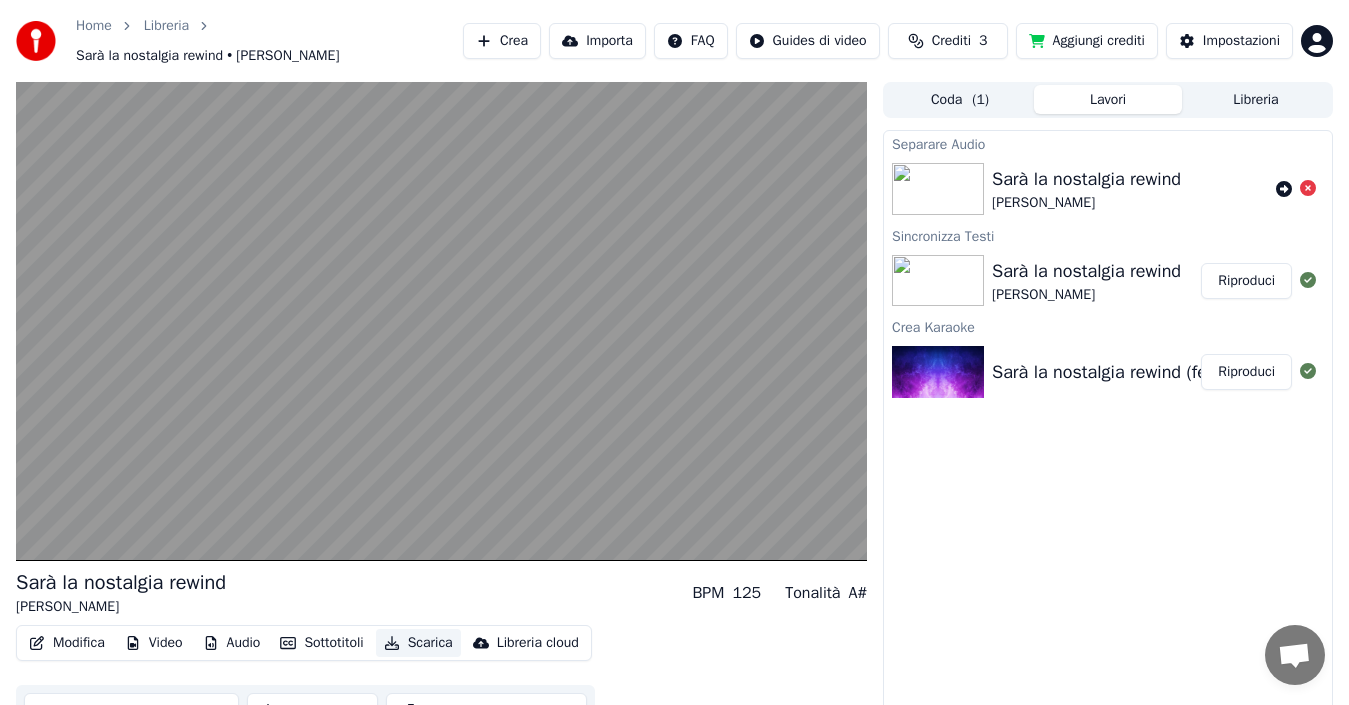 click 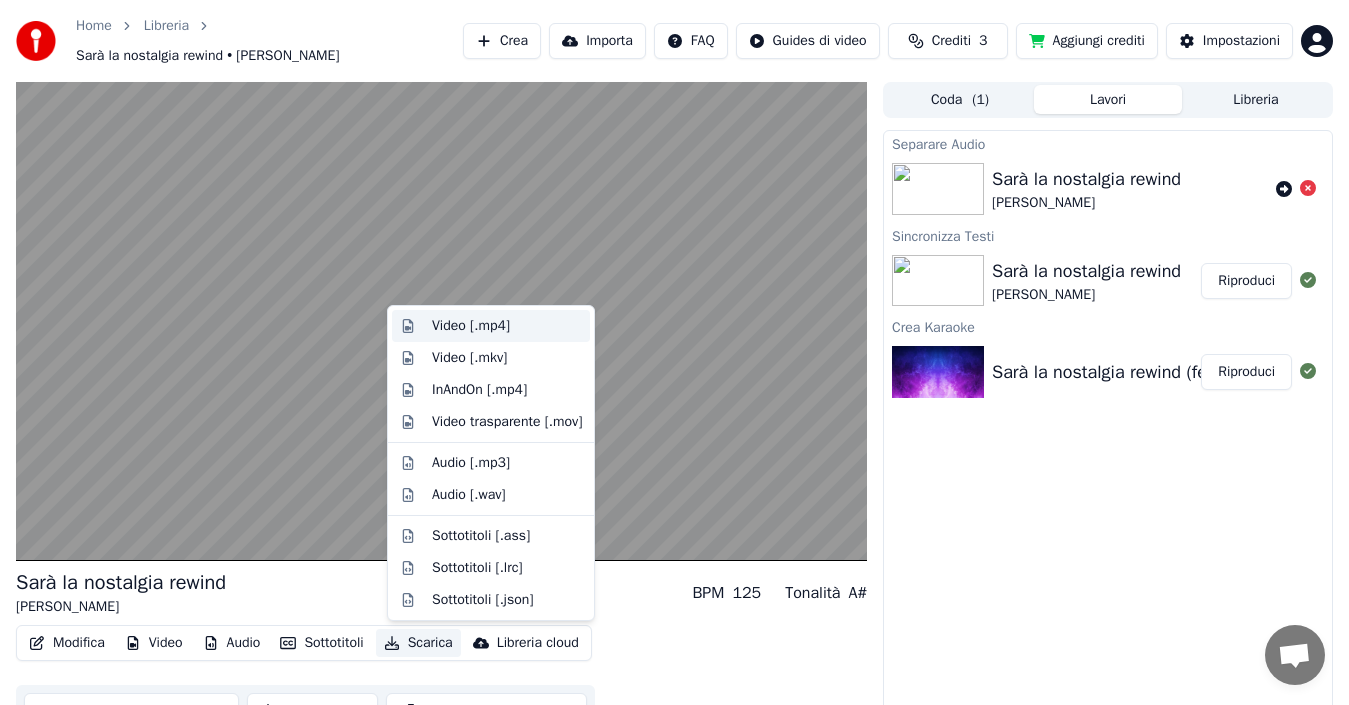 click on "Video [.mp4]" at bounding box center (471, 326) 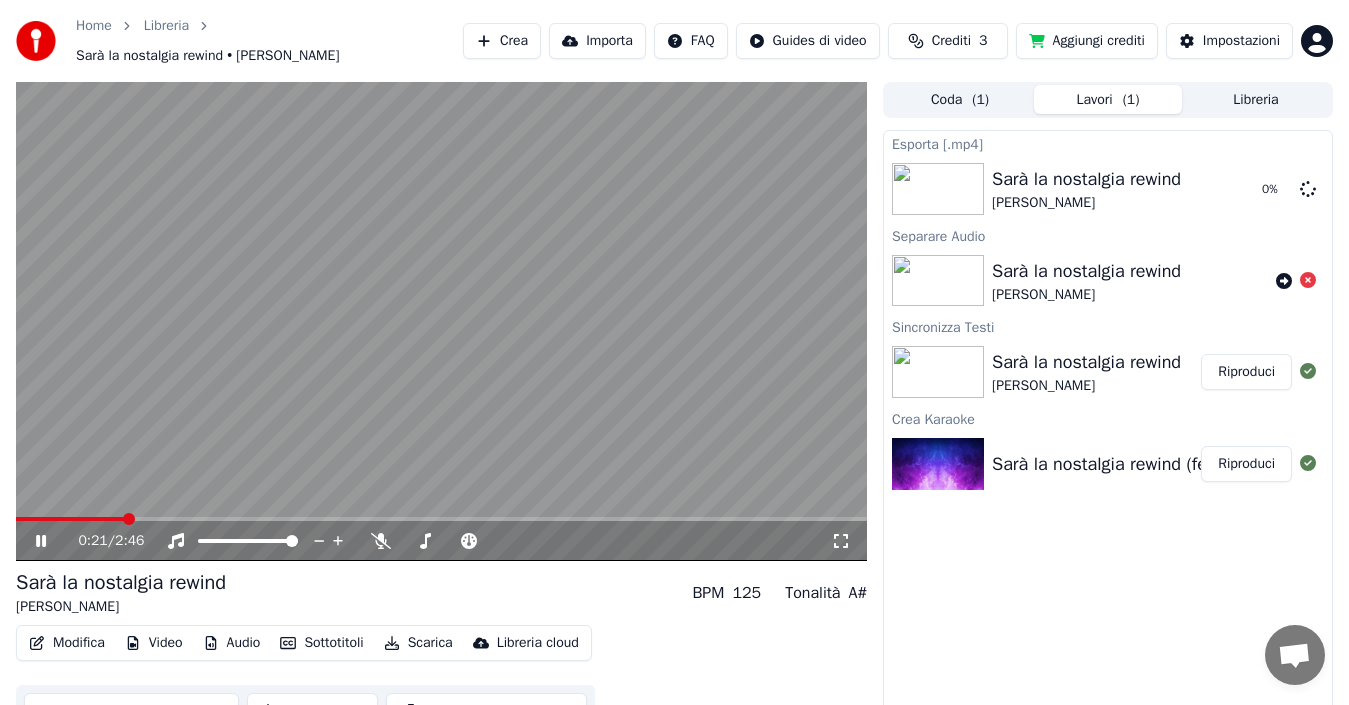click on "Scarica" at bounding box center [418, 643] 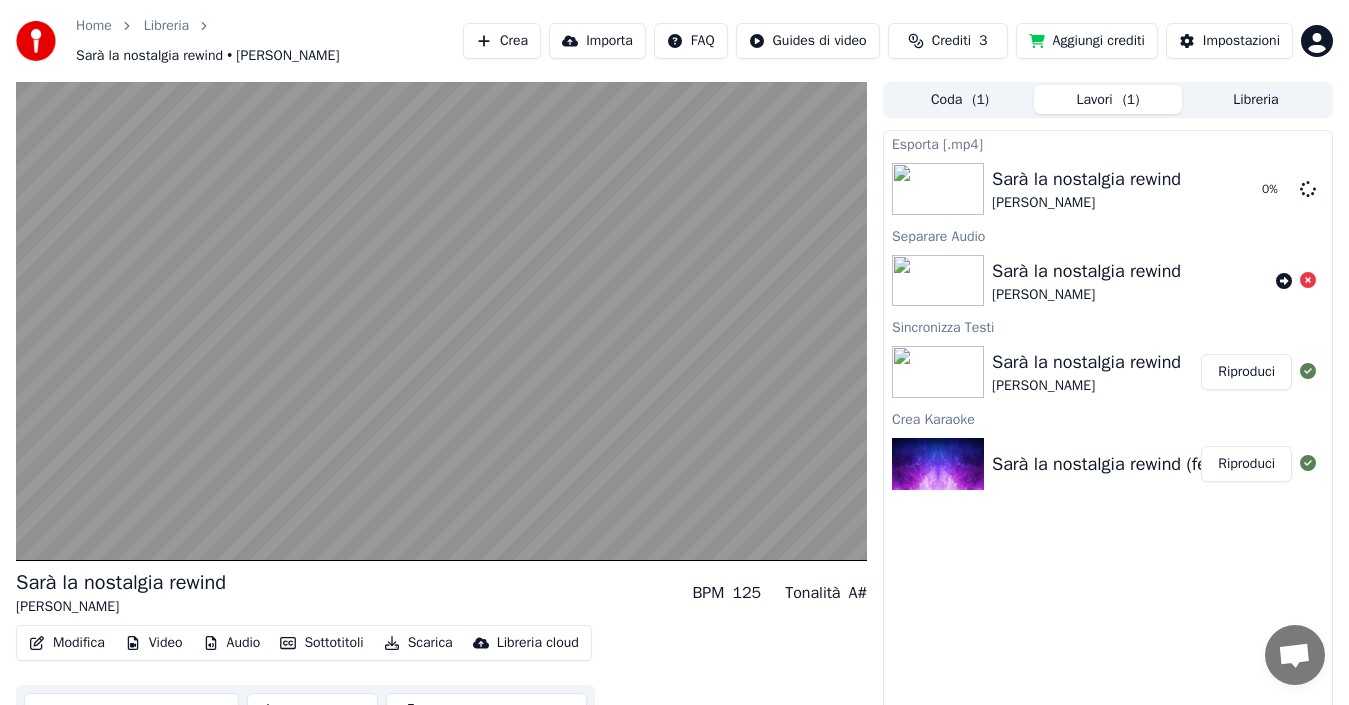 click on "Sarà la nostalgia rewind Sandro Giacobbe BPM 125 Tonalità A# Modifica Video Audio Sottotitoli Scarica Libreria cloud Sincronizzazione manuale Scarica video Apri Schermo Duplicato Coda ( 1 ) Lavori ( 1 ) Libreria Esporta [.mp4] Sarà la nostalgia rewind Sandro Giacobbe 0 % Separare Audio Sarà la nostalgia rewind Sandro Giacobbe Sincronizza Testi Sarà la nostalgia rewind Sandro Giacobbe Riproduci Crea Karaoke Sarà la nostalgia rewind (feat. Sandro Giacobbe) Riproduci" at bounding box center [674, 409] 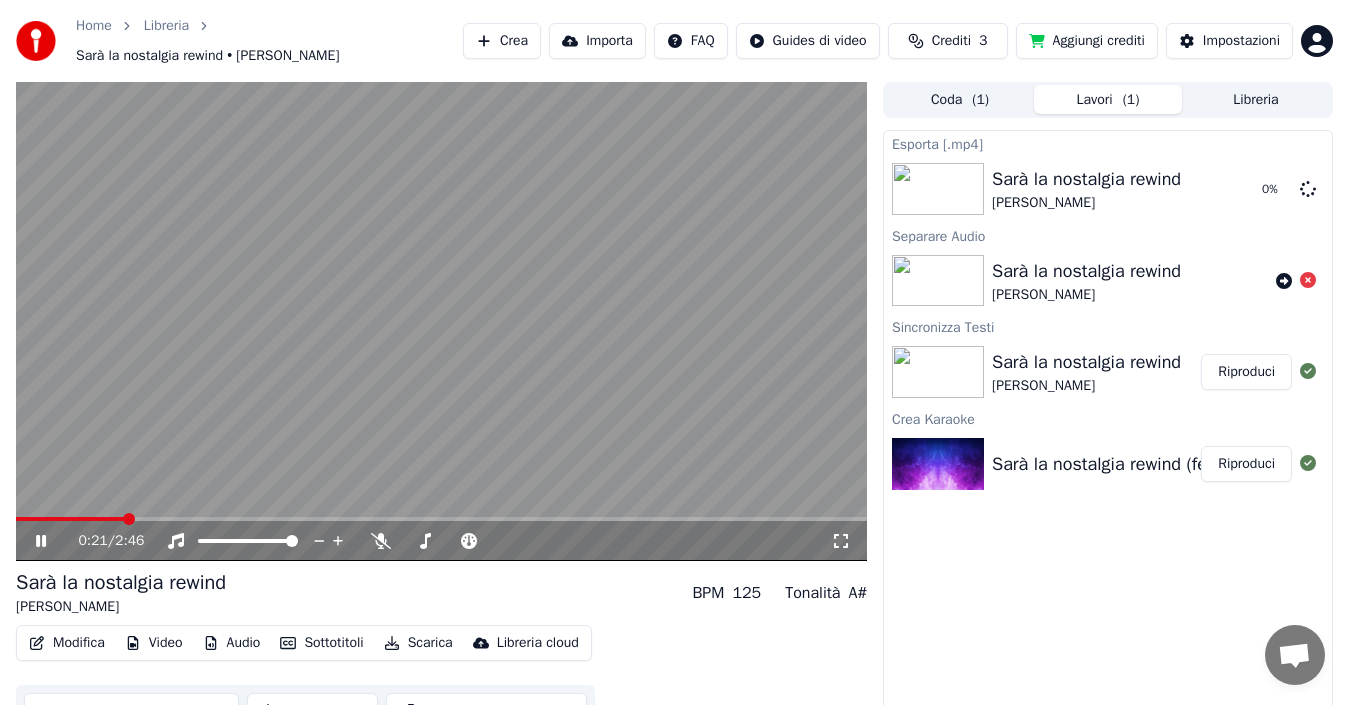 click 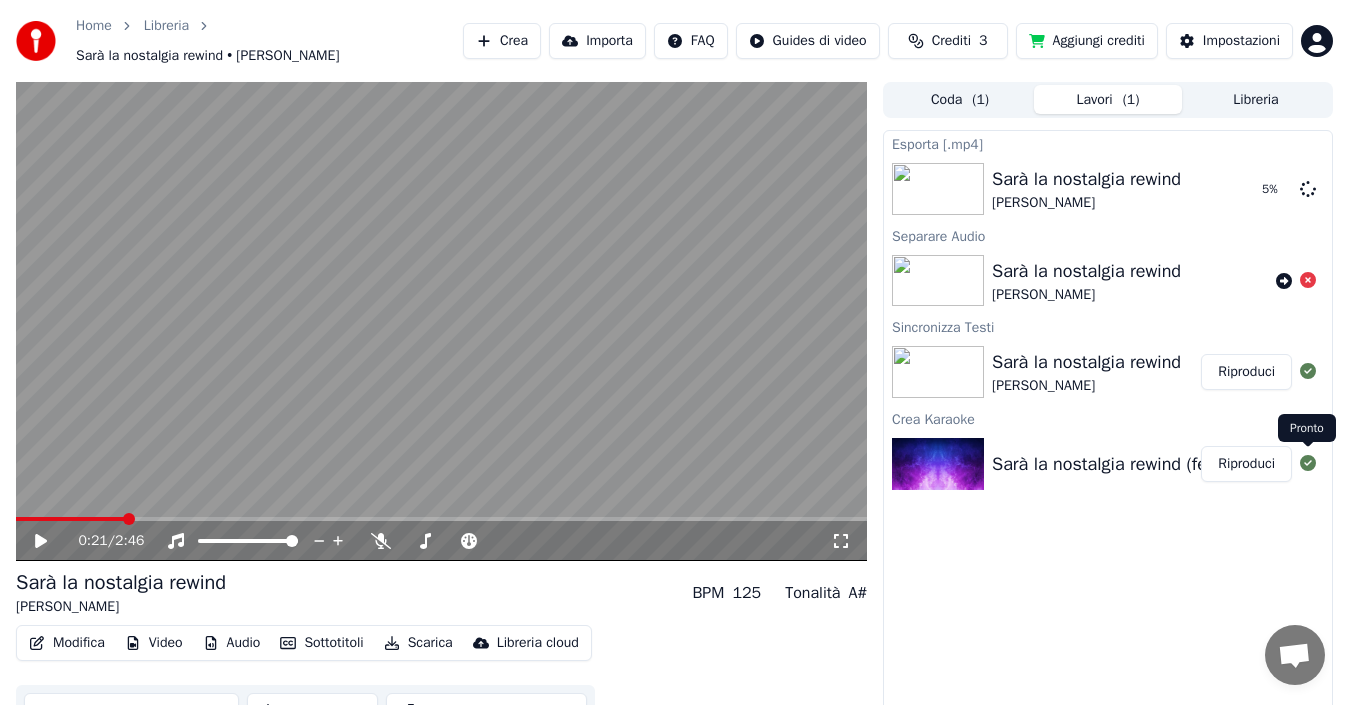 click 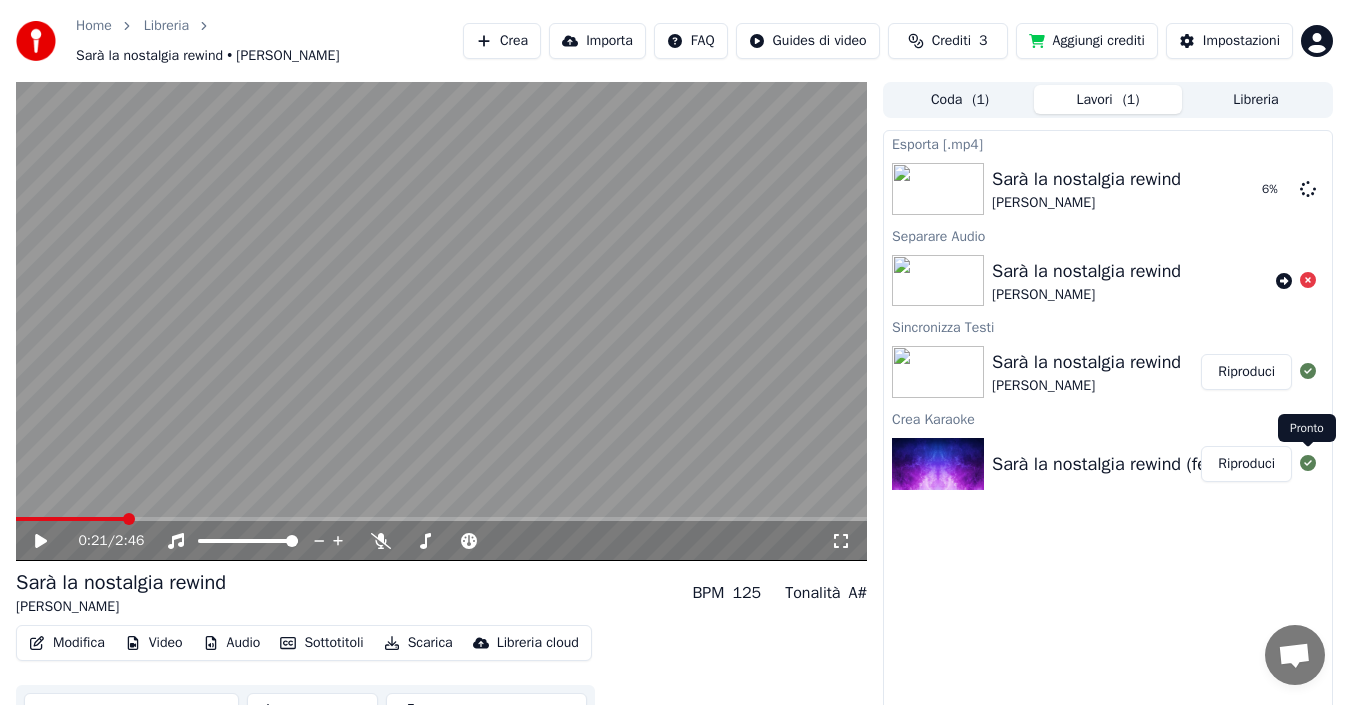 click 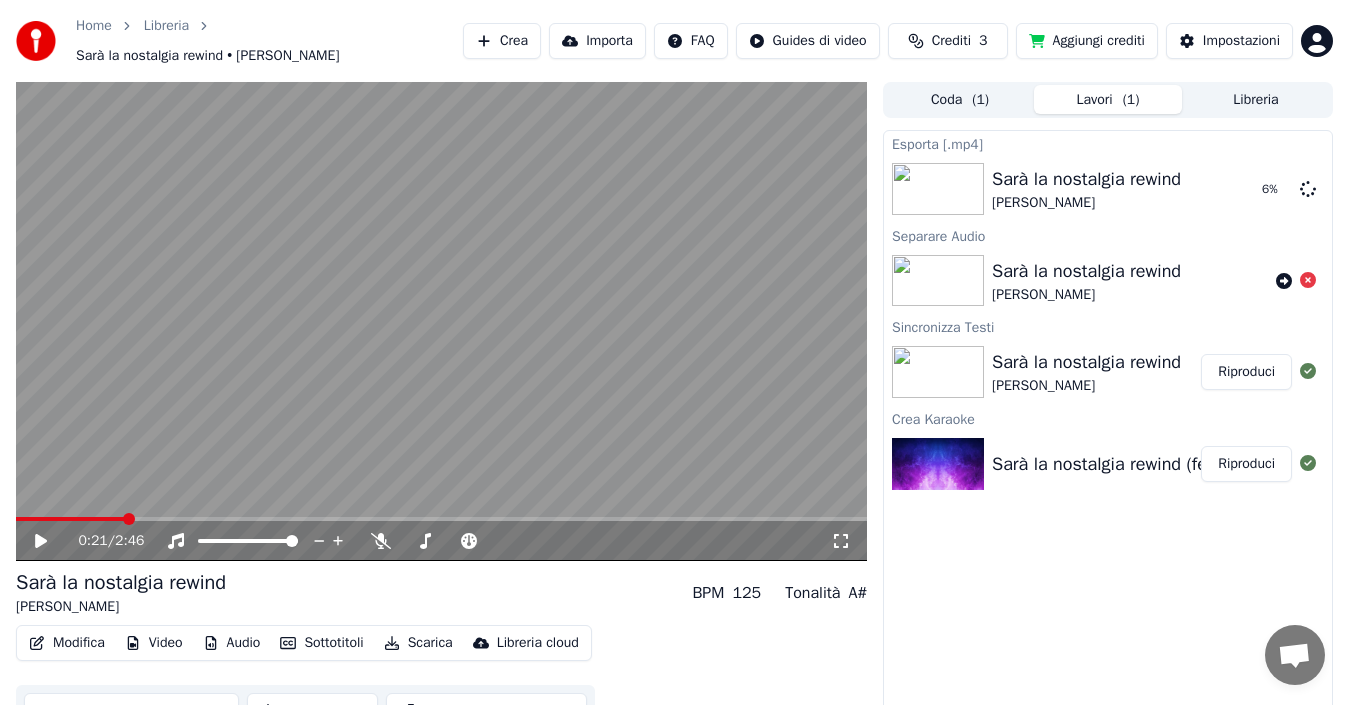 click on "Sarà la nostalgia rewind (feat. Sandro Giacobbe) Riproduci" at bounding box center (1108, 464) 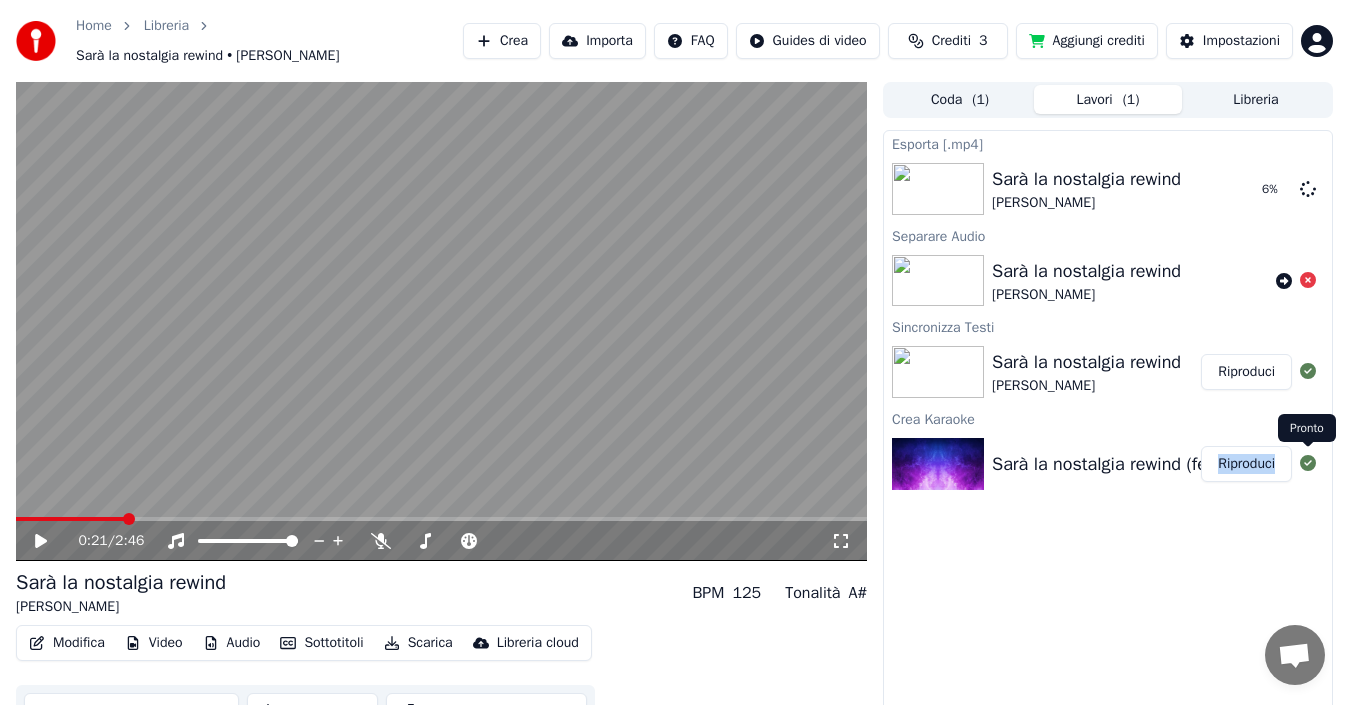 click 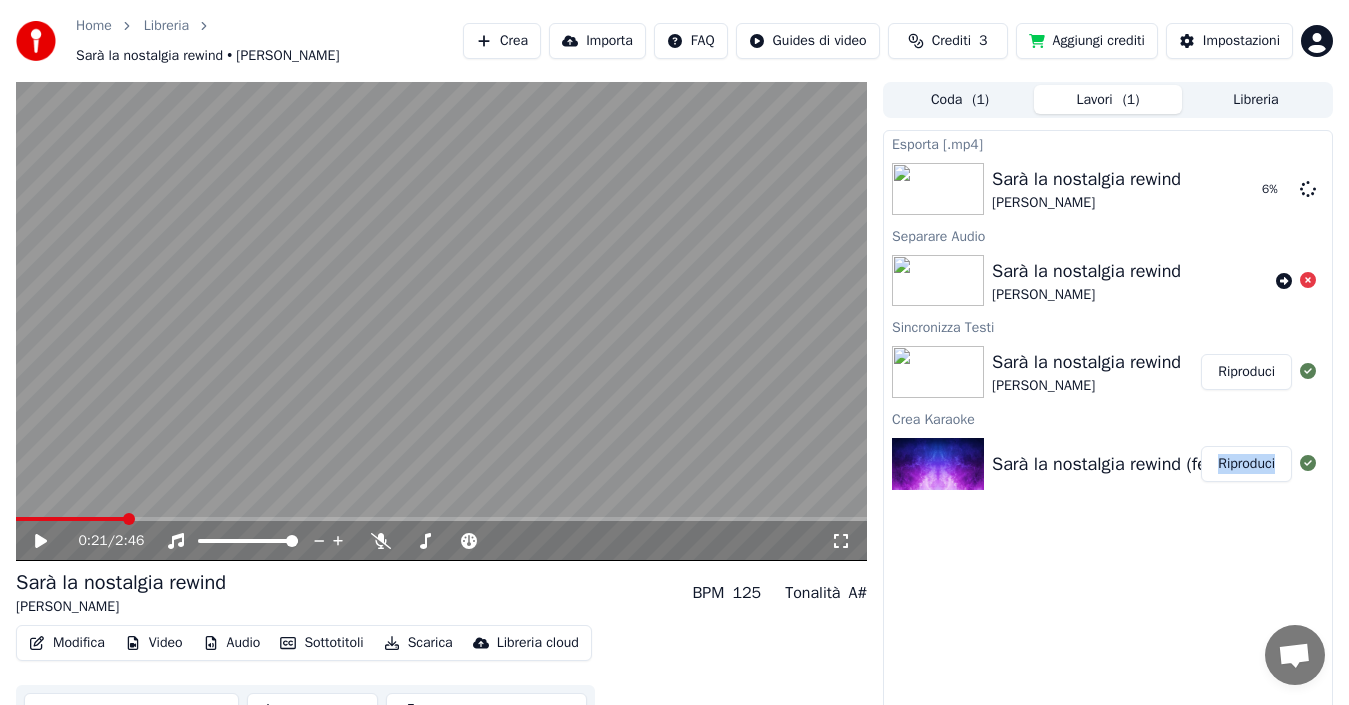 click on "Sarà la nostalgia rewind (feat. Sandro Giacobbe)" at bounding box center [1181, 464] 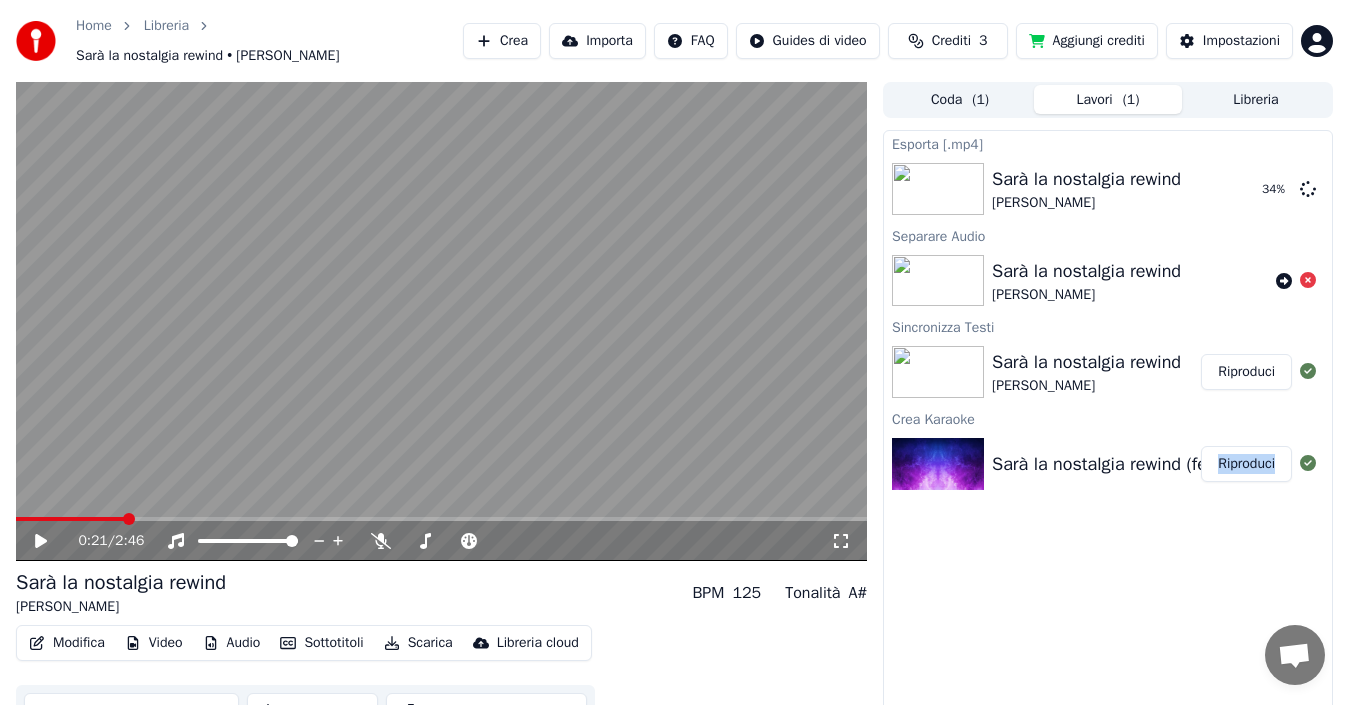 click at bounding box center [441, 321] 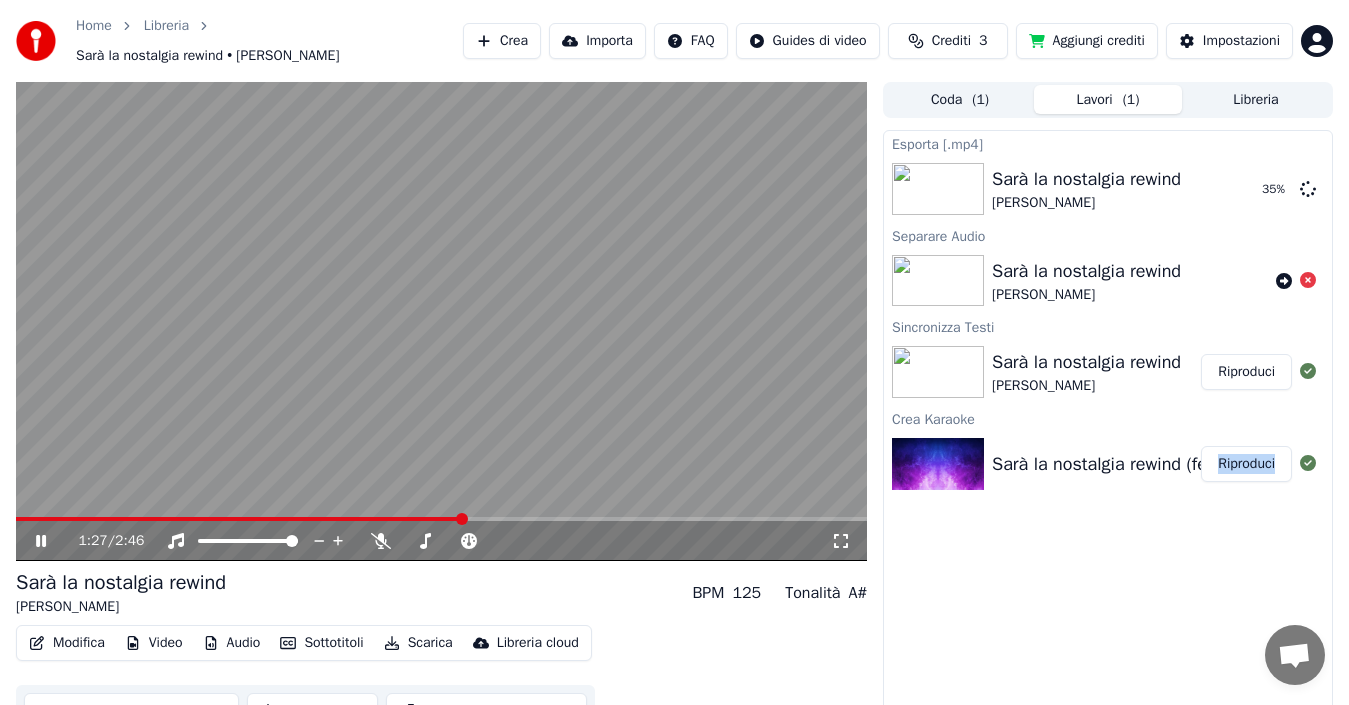 click 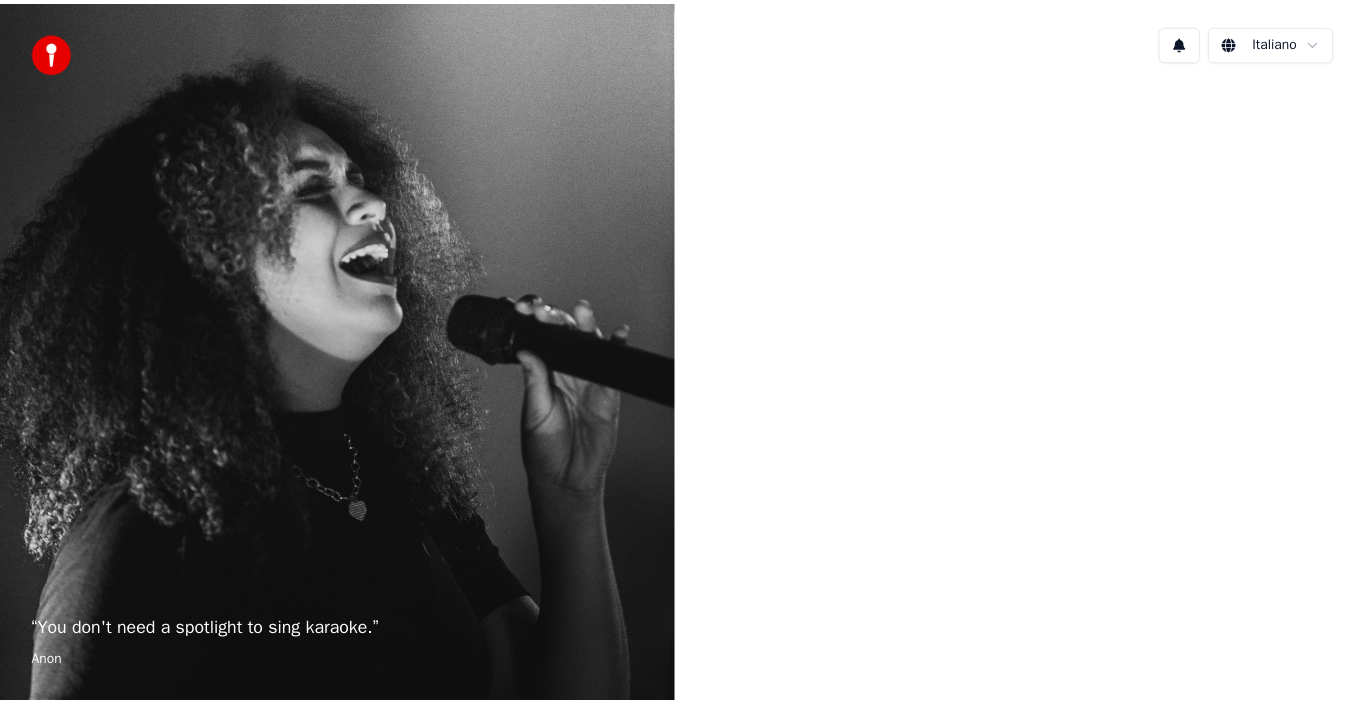 scroll, scrollTop: 0, scrollLeft: 0, axis: both 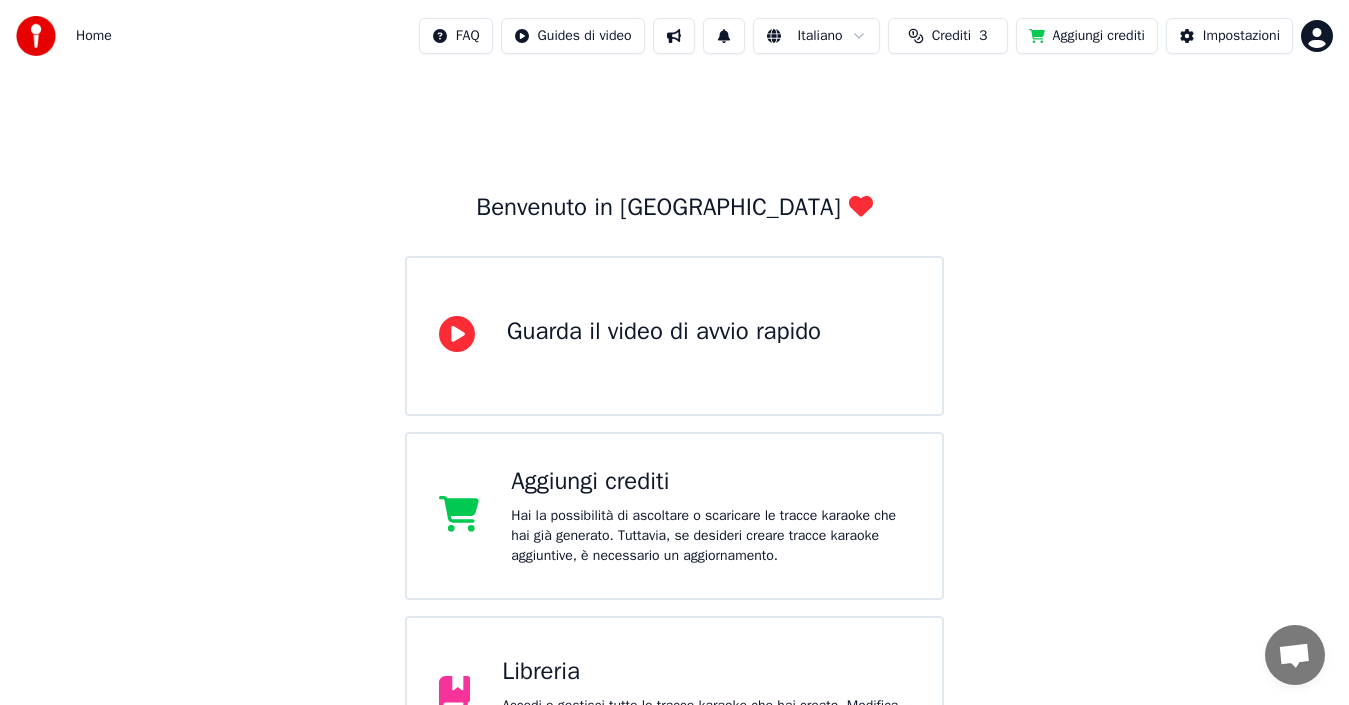 click on "Libreria" at bounding box center [706, 672] 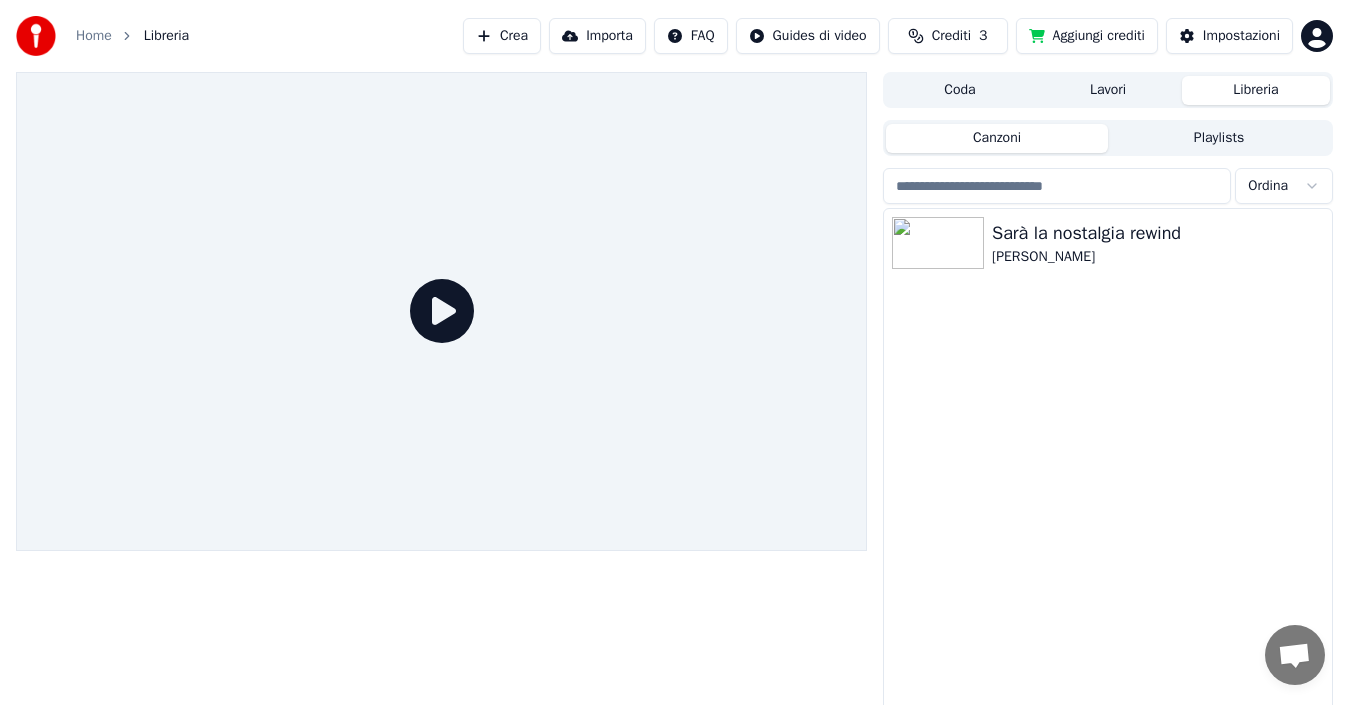 scroll, scrollTop: 32, scrollLeft: 0, axis: vertical 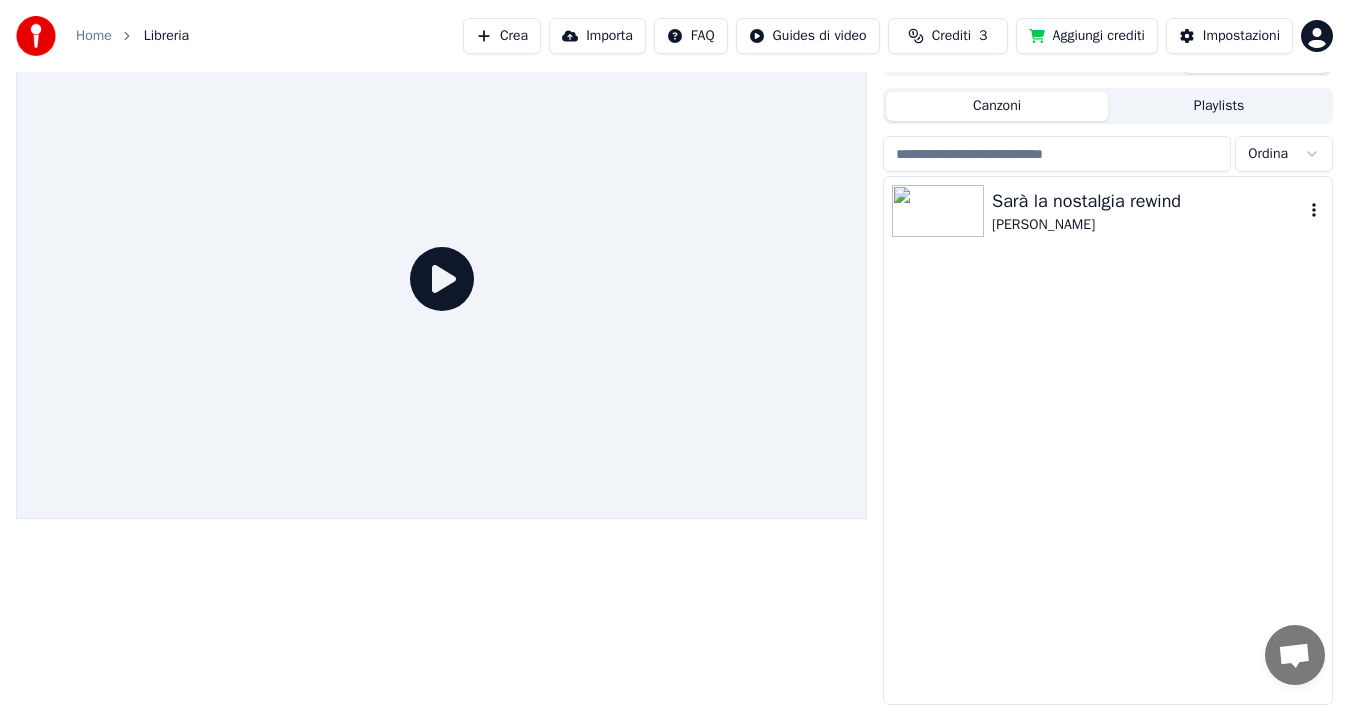 click at bounding box center (938, 211) 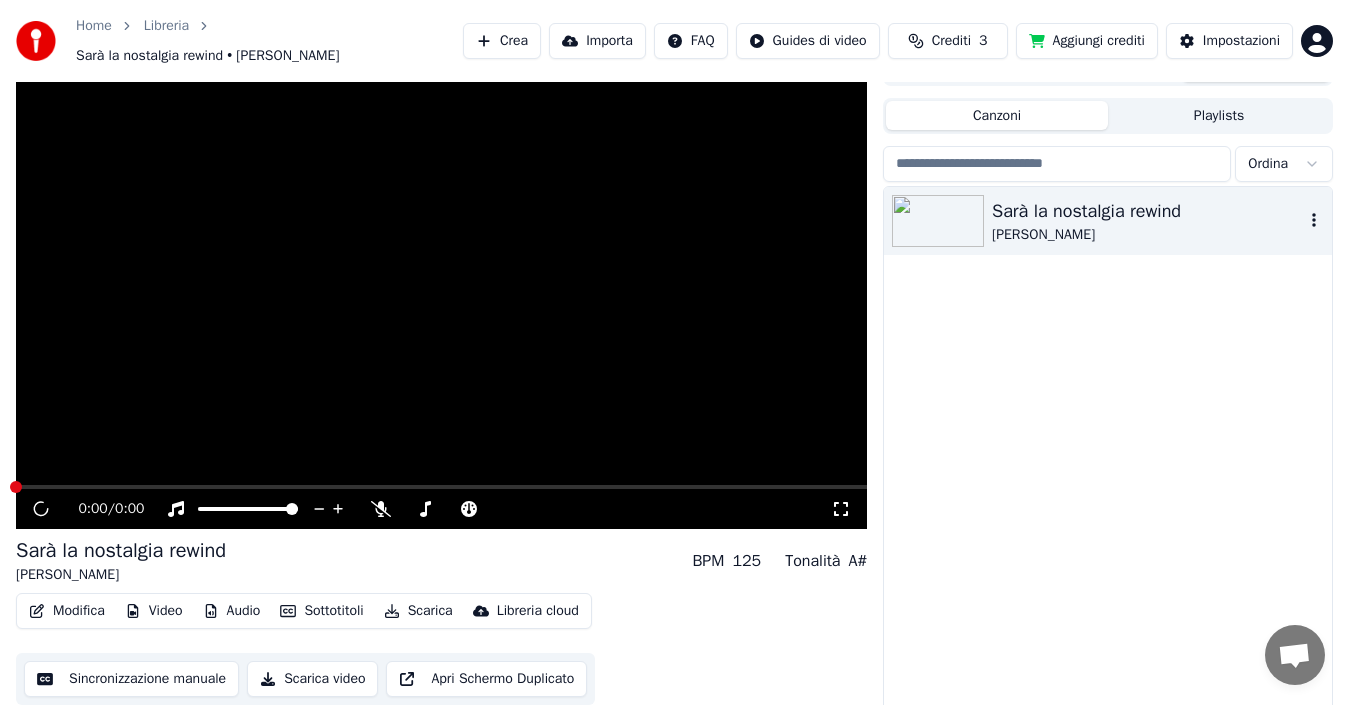 scroll, scrollTop: 42, scrollLeft: 0, axis: vertical 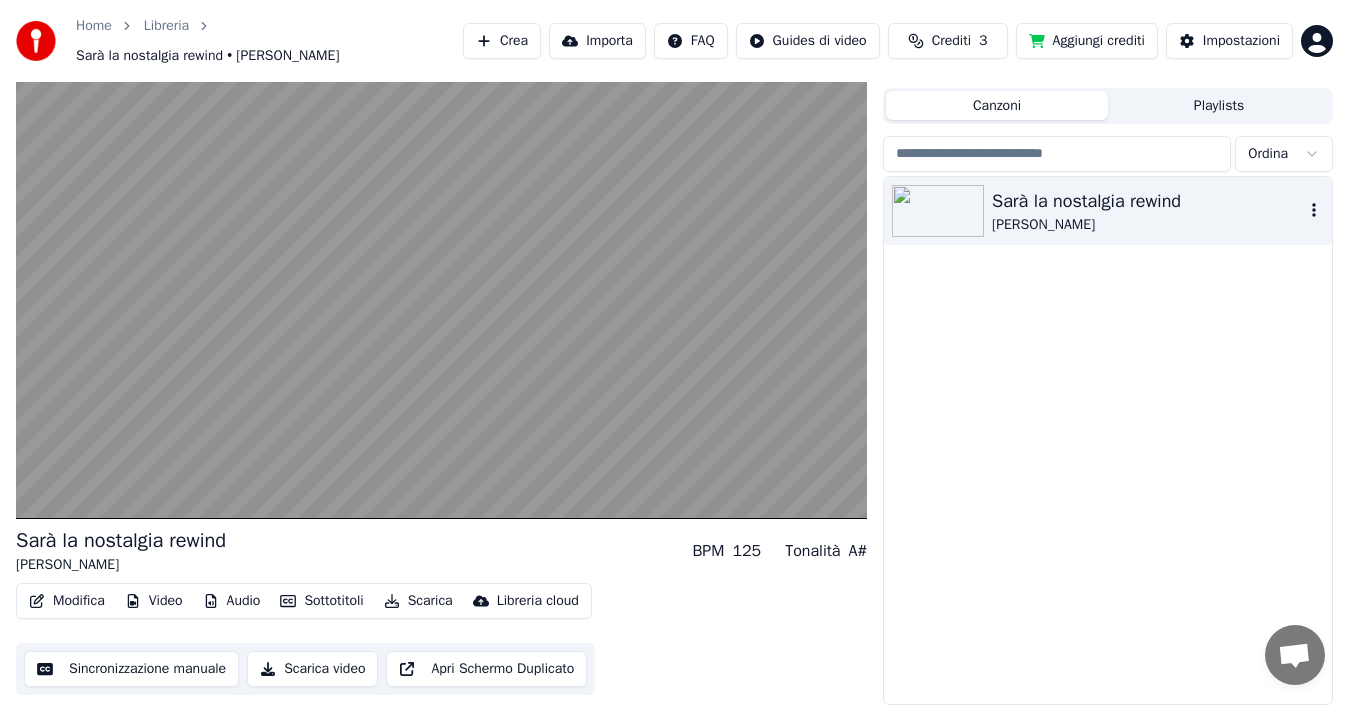 click 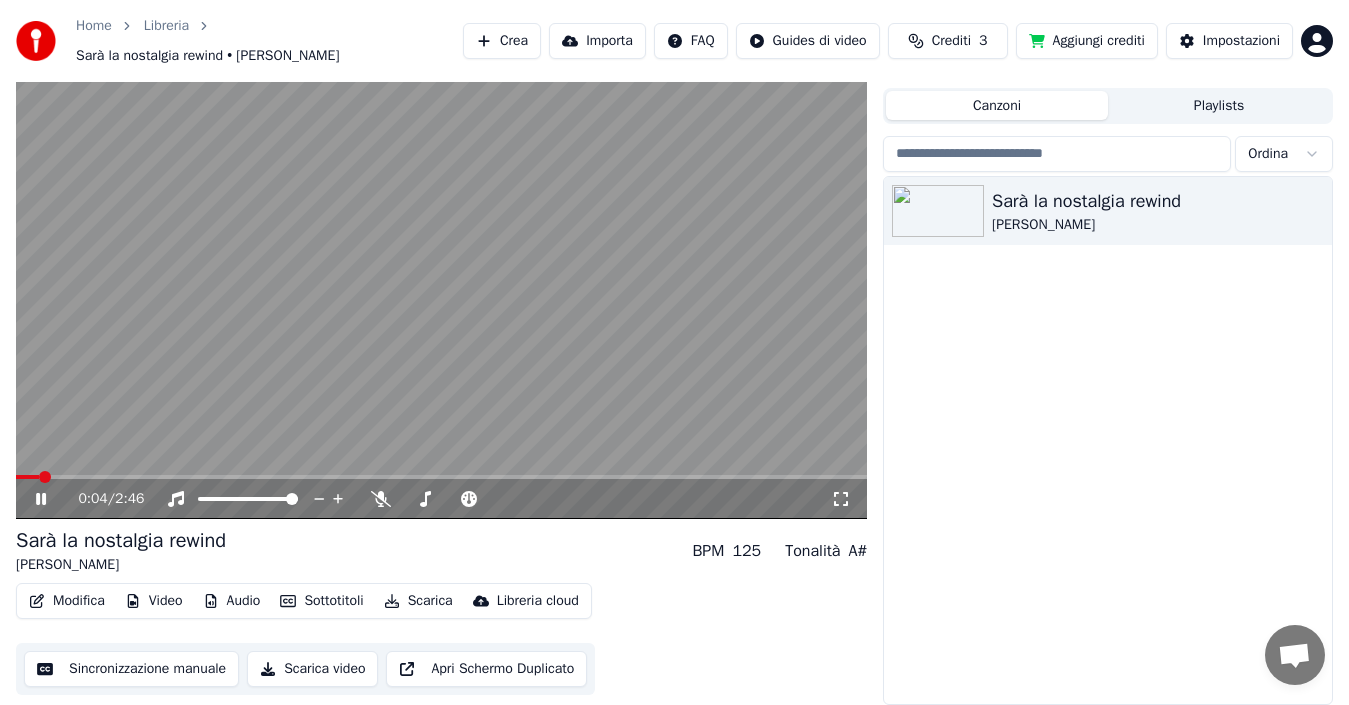 click on "Scarica" at bounding box center [418, 601] 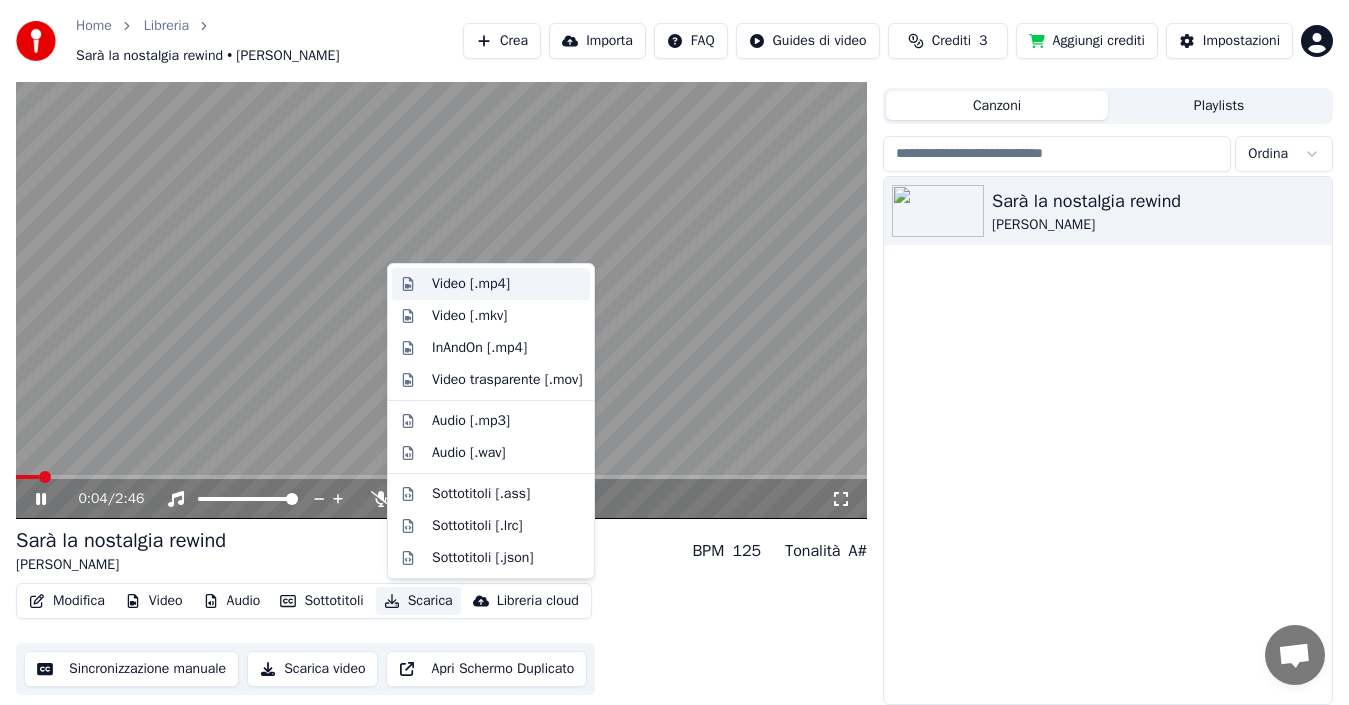 click on "Video [.mp4]" at bounding box center (471, 284) 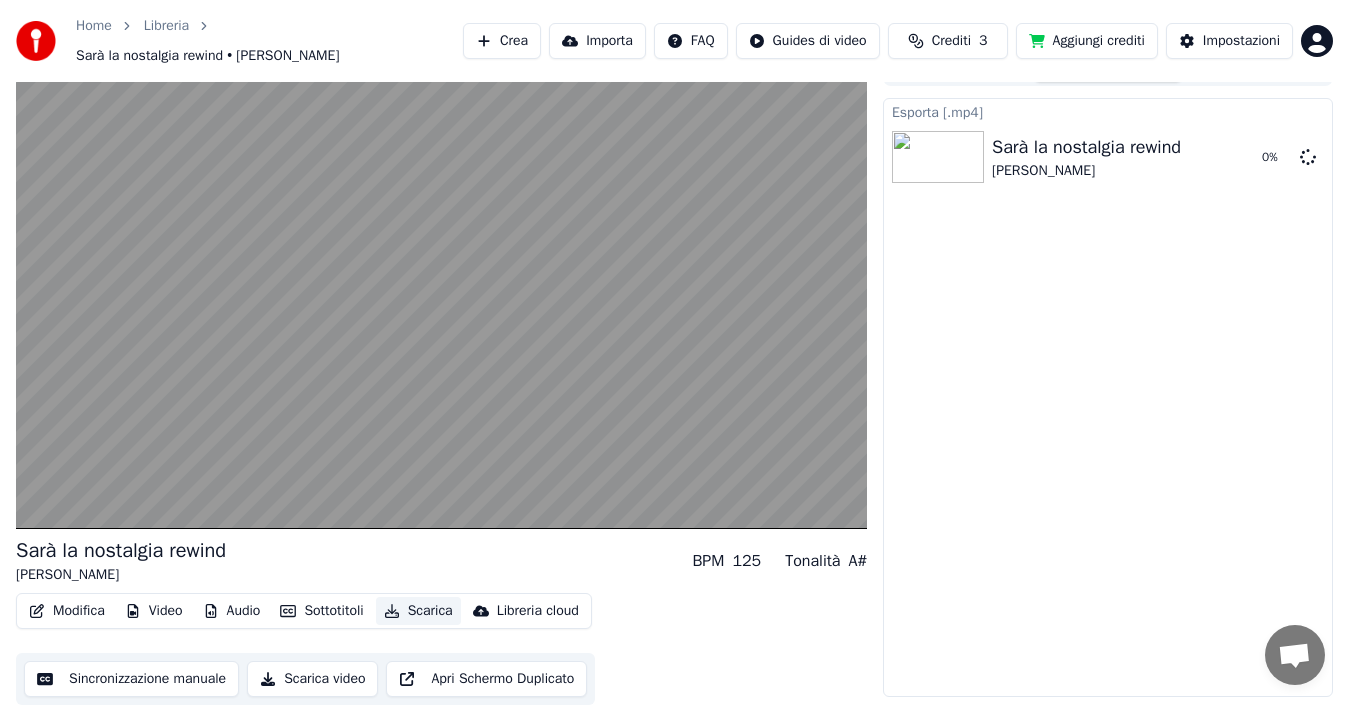 scroll, scrollTop: 32, scrollLeft: 0, axis: vertical 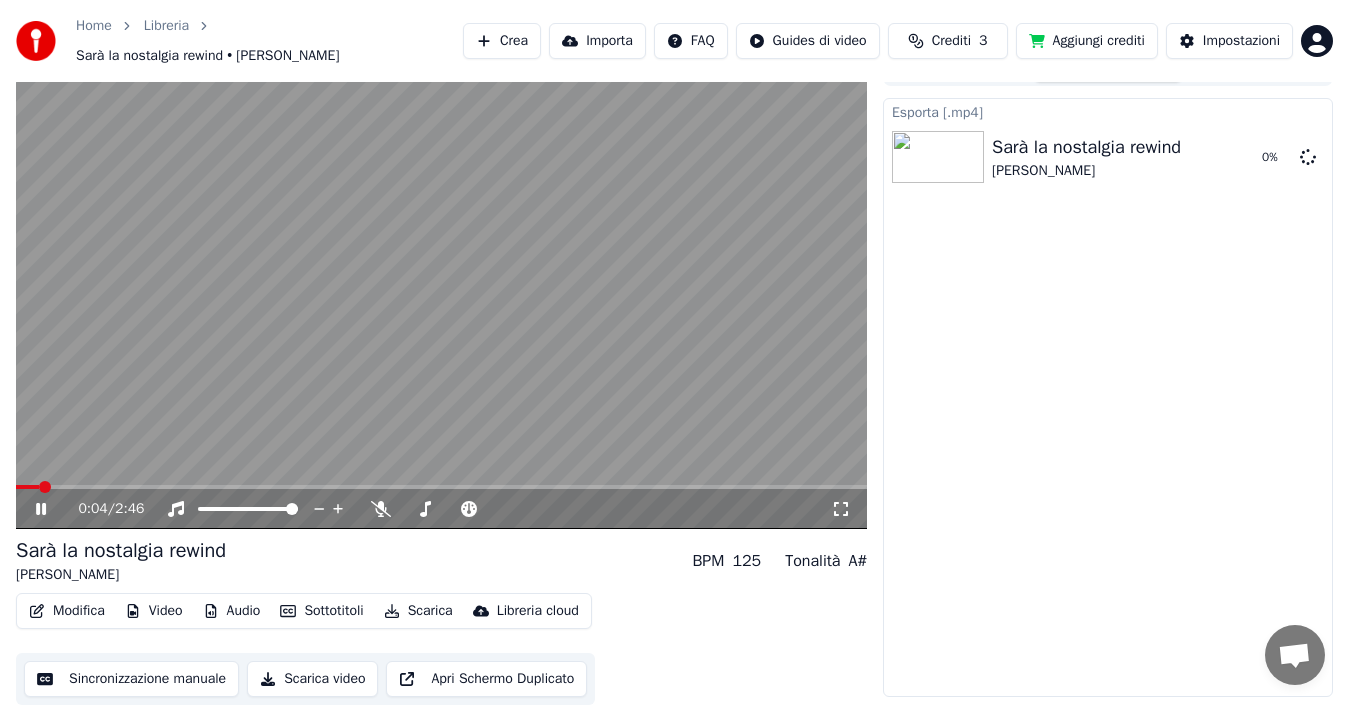 click on "Scarica" at bounding box center [418, 611] 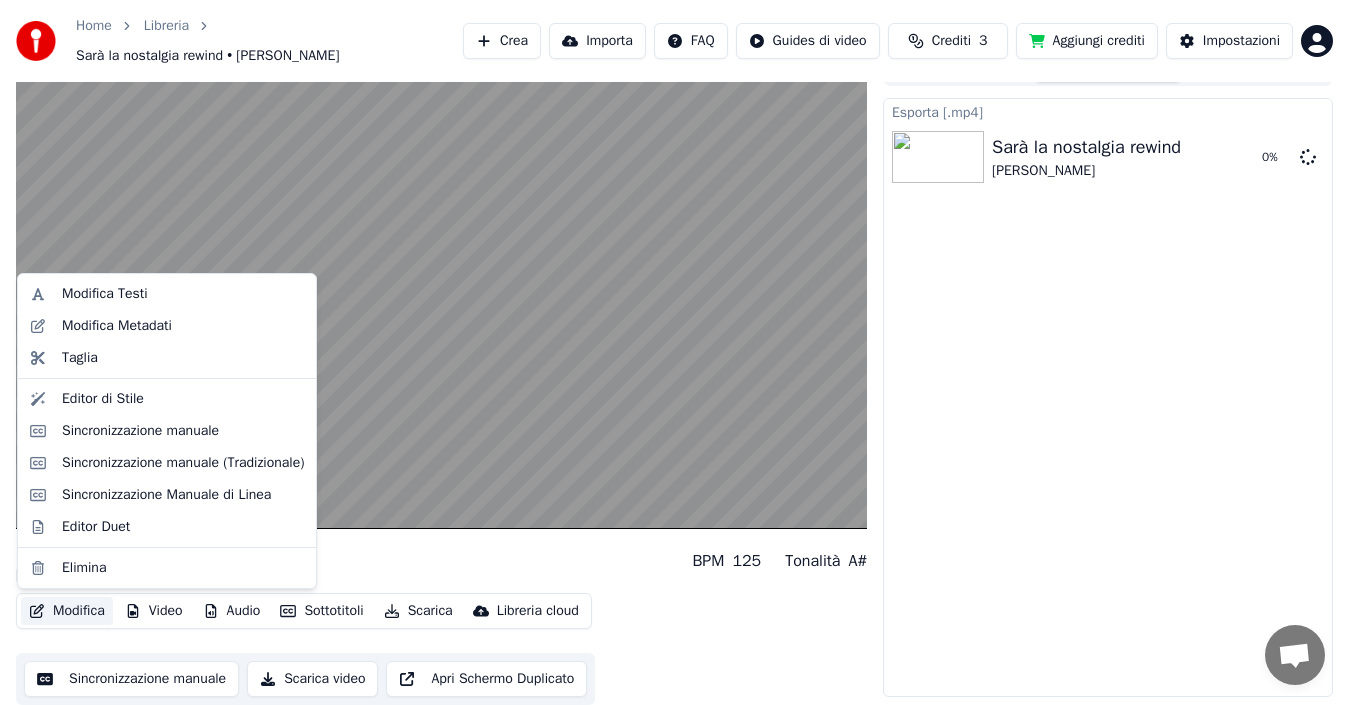 click on "Sarà la nostalgia rewind Sandro Giacobbe BPM 125 Tonalità A# Modifica Video Audio Sottotitoli Scarica Libreria cloud Sincronizzazione manuale Scarica video Apri Schermo Duplicato Coda ( 1 ) Lavori ( 1 ) Libreria Esporta [.mp4] Sarà la nostalgia rewind Sandro Giacobbe 0 %" at bounding box center (674, 377) 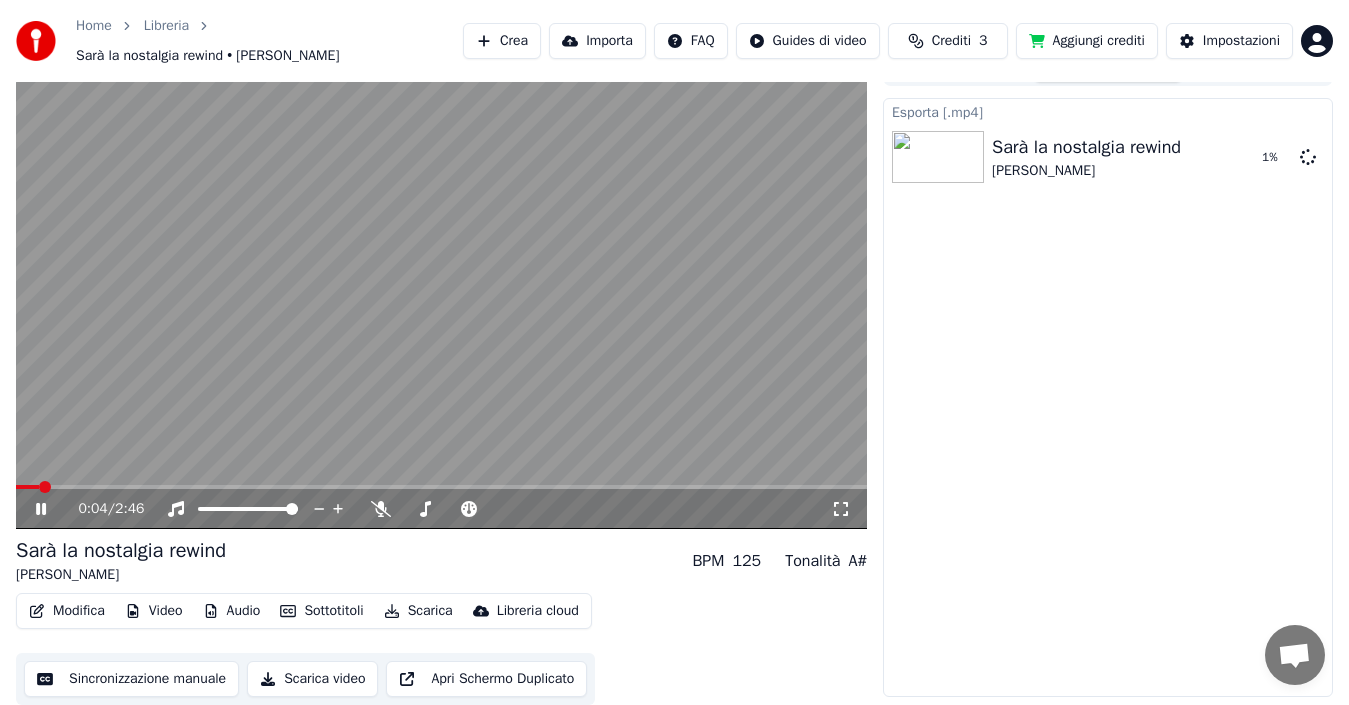 click 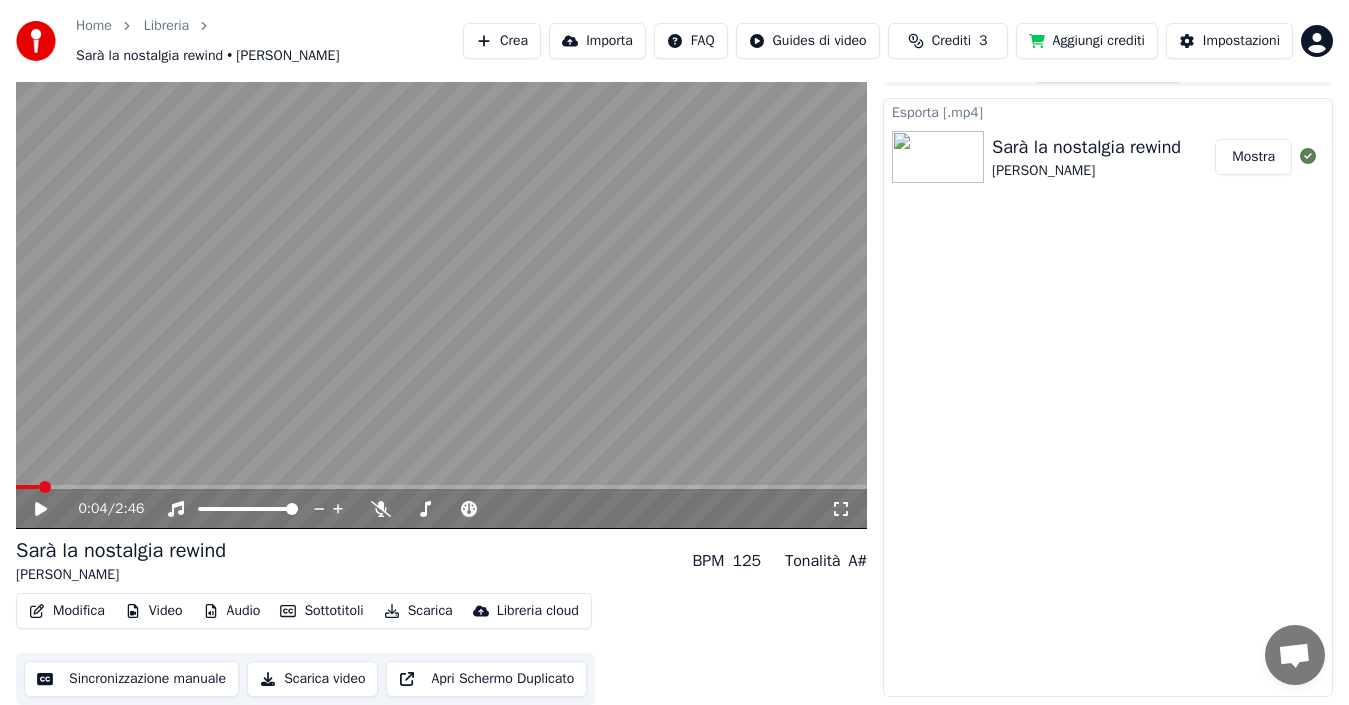 click on "Mostra" at bounding box center (1253, 157) 